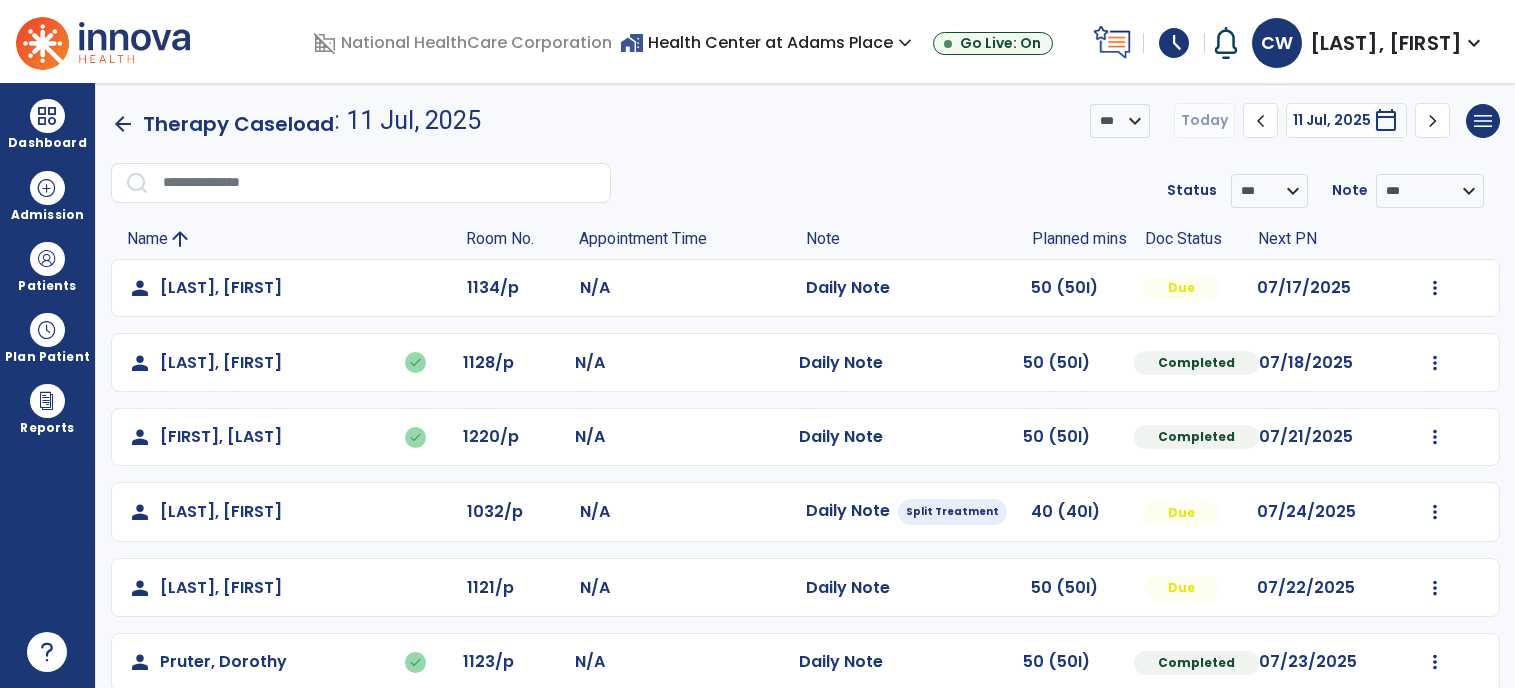 scroll, scrollTop: 0, scrollLeft: 0, axis: both 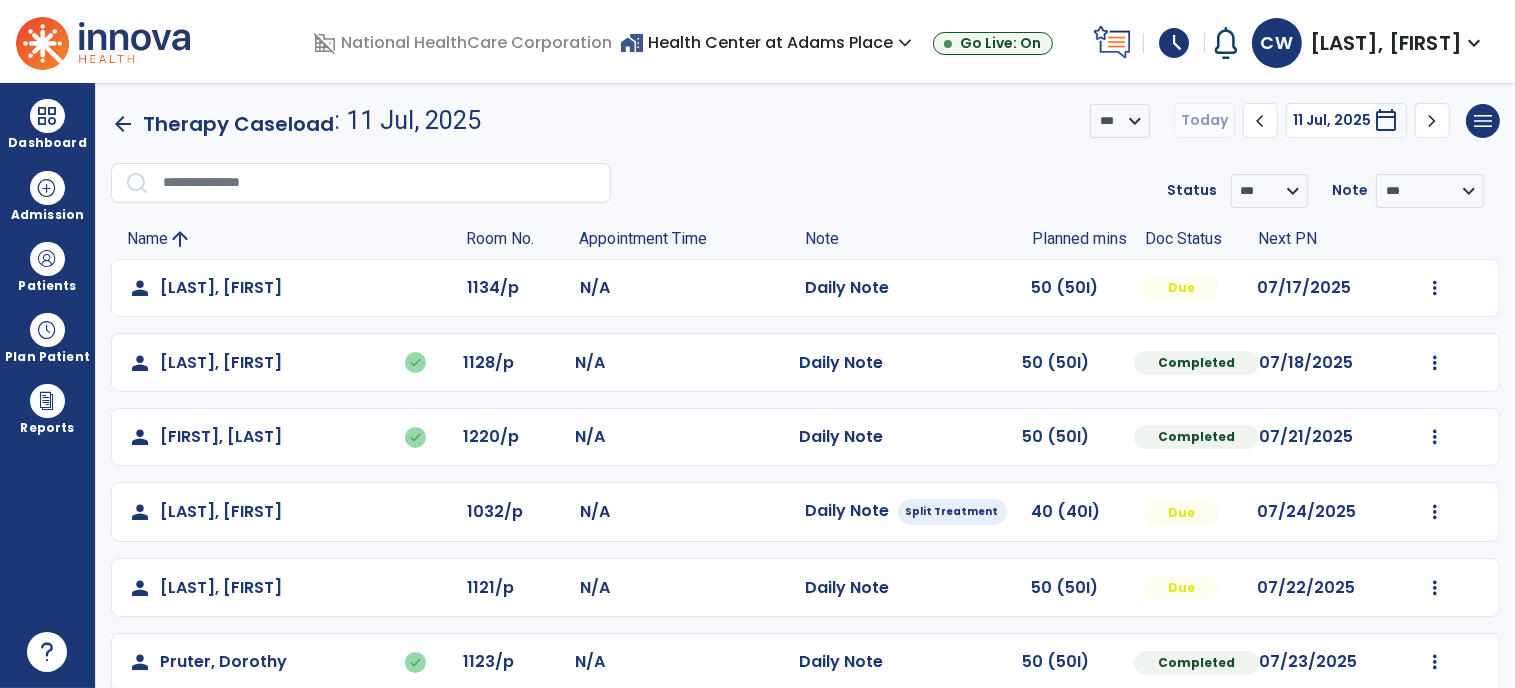 click on "schedule" at bounding box center [1174, 43] 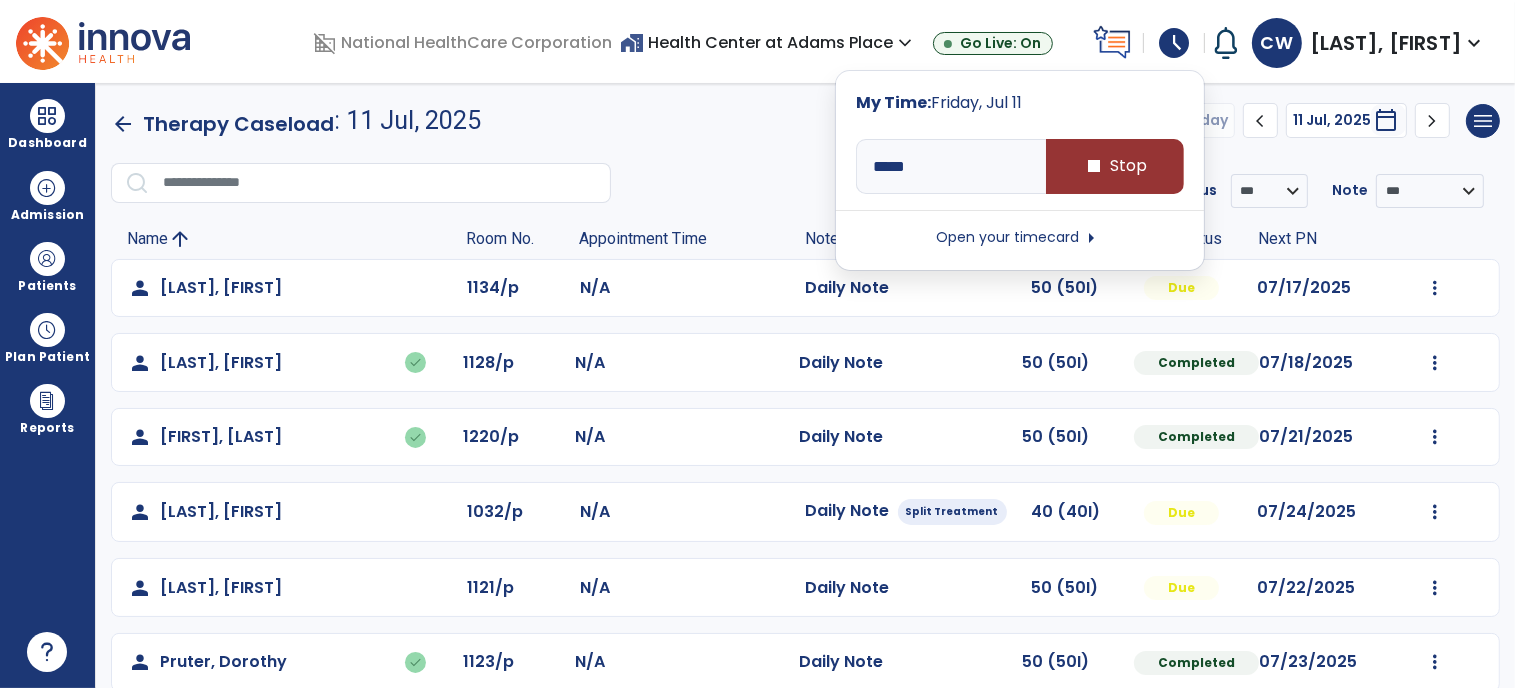 click on "stop" at bounding box center (1094, 166) 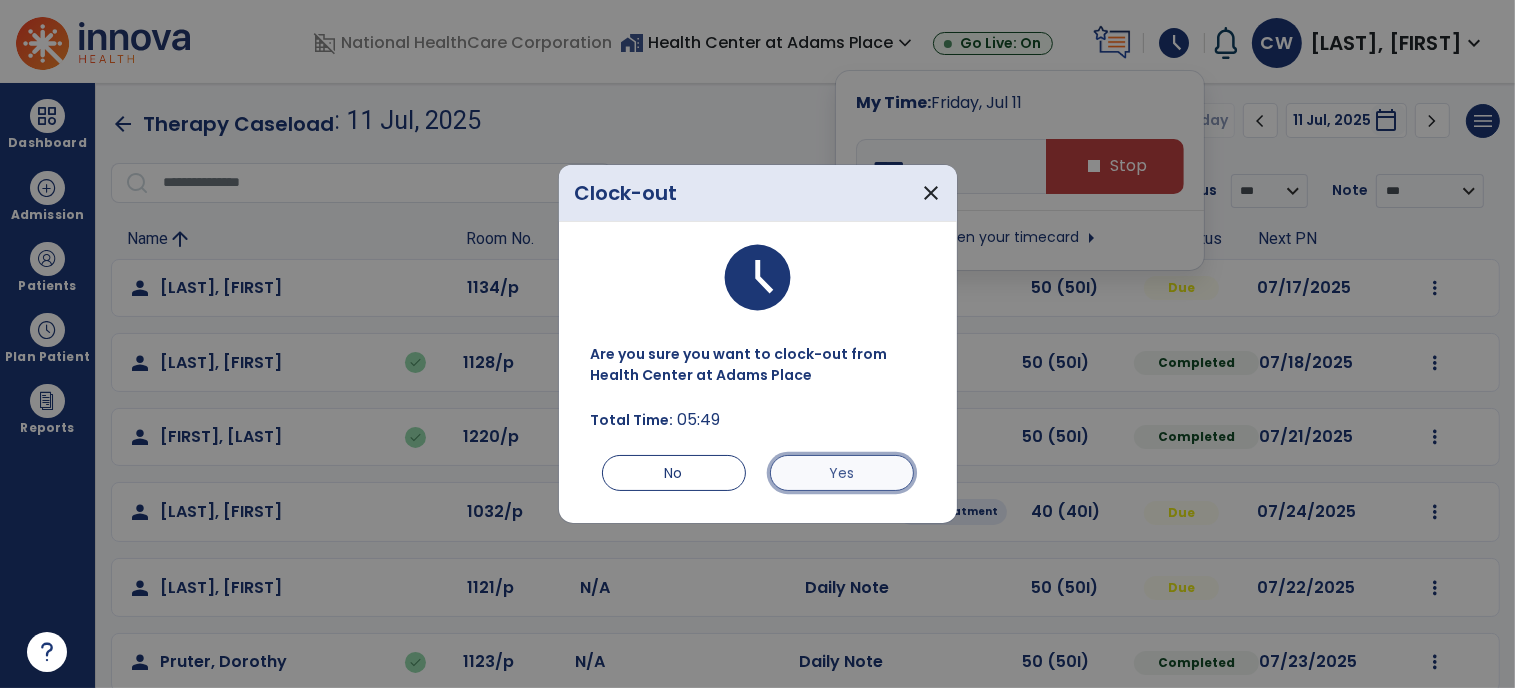 click on "Yes" at bounding box center (842, 473) 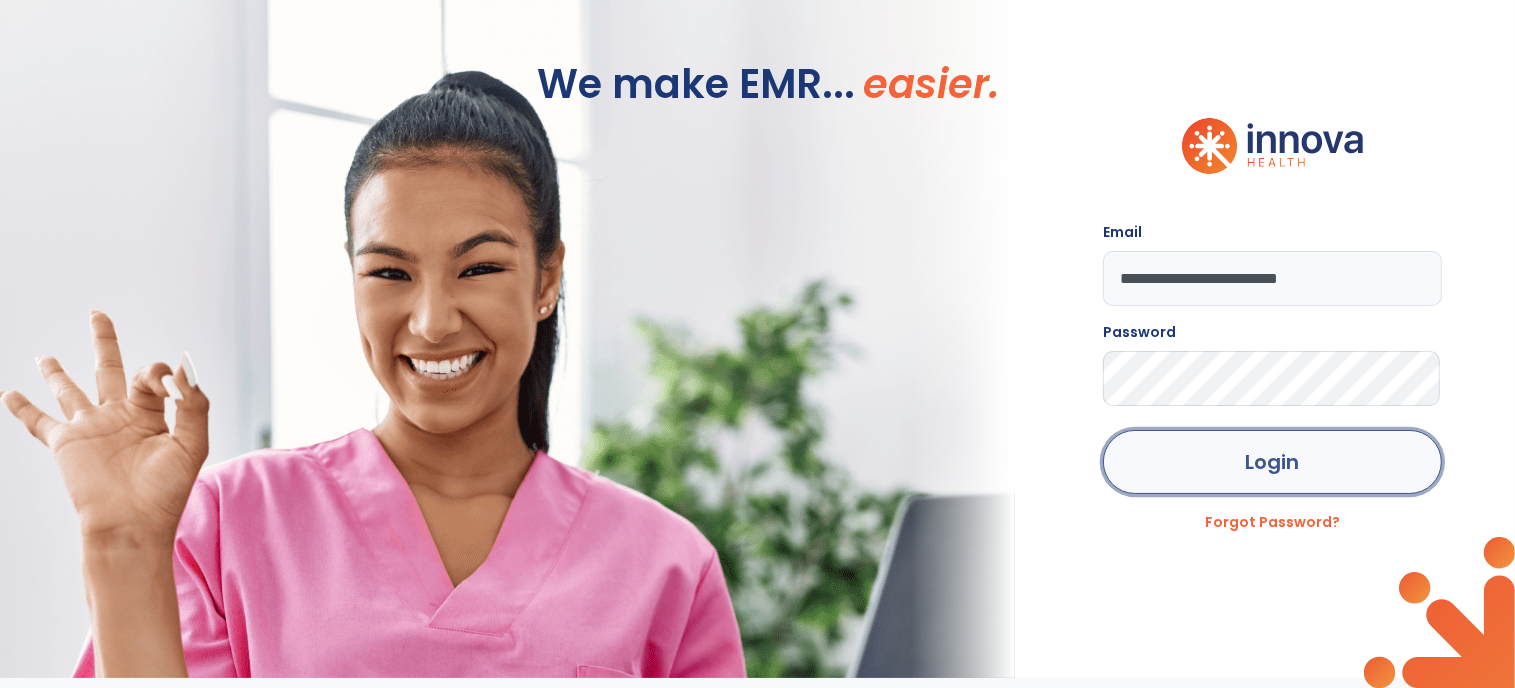 click on "Login" 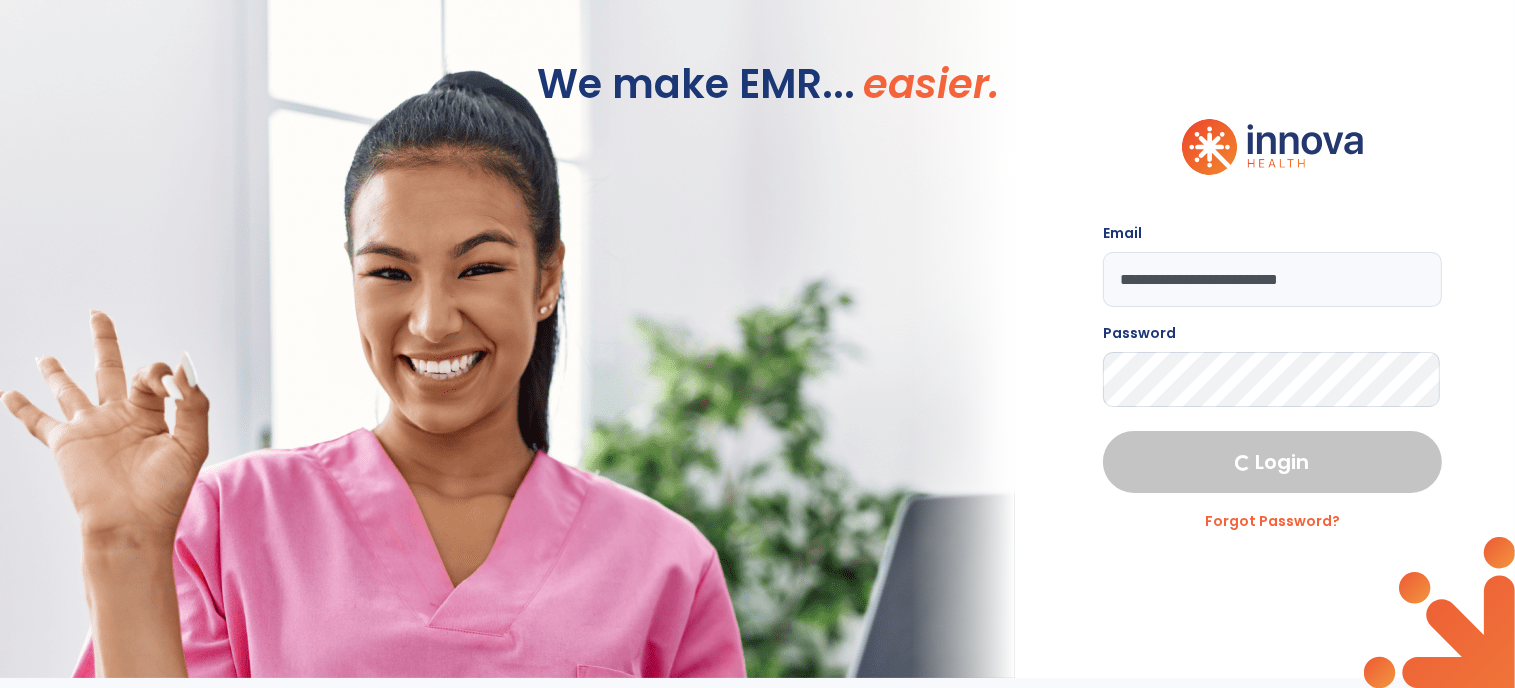 select on "****" 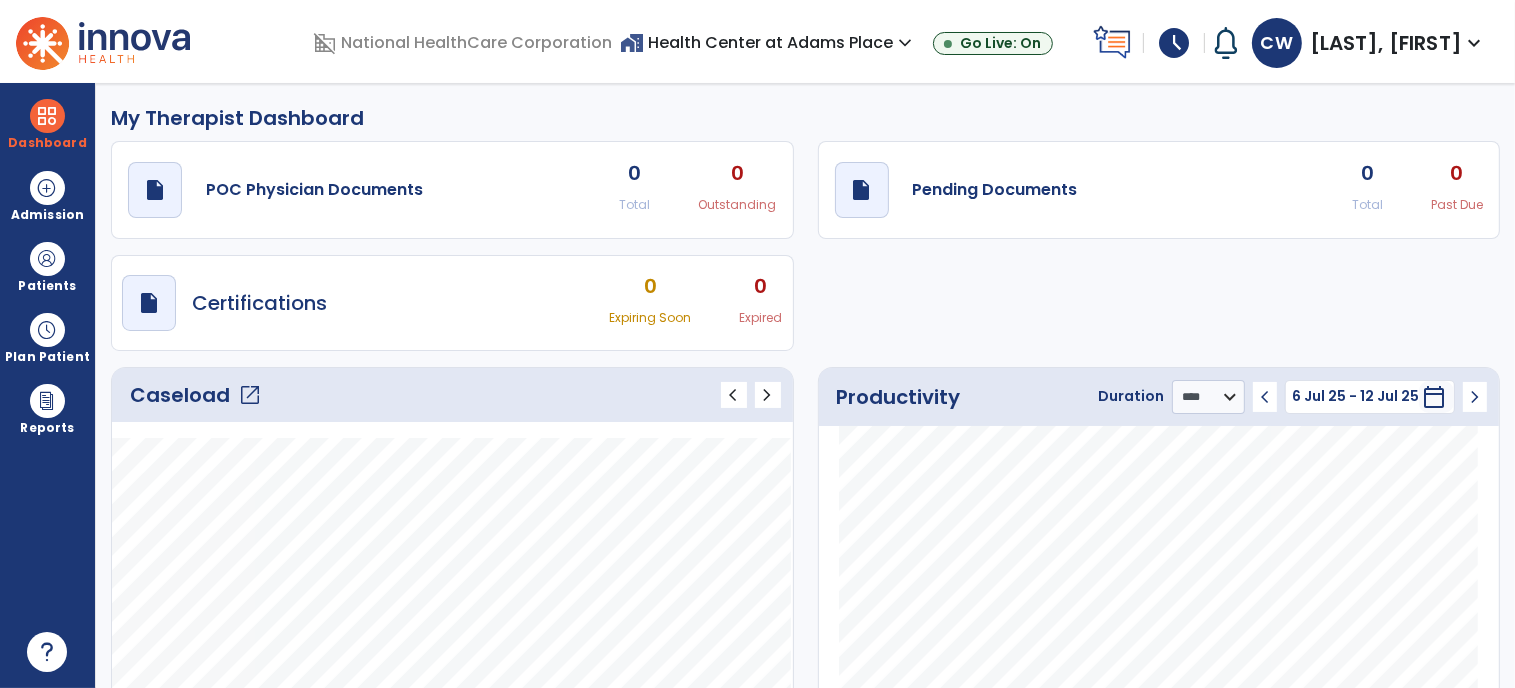 click on "schedule" at bounding box center [1174, 43] 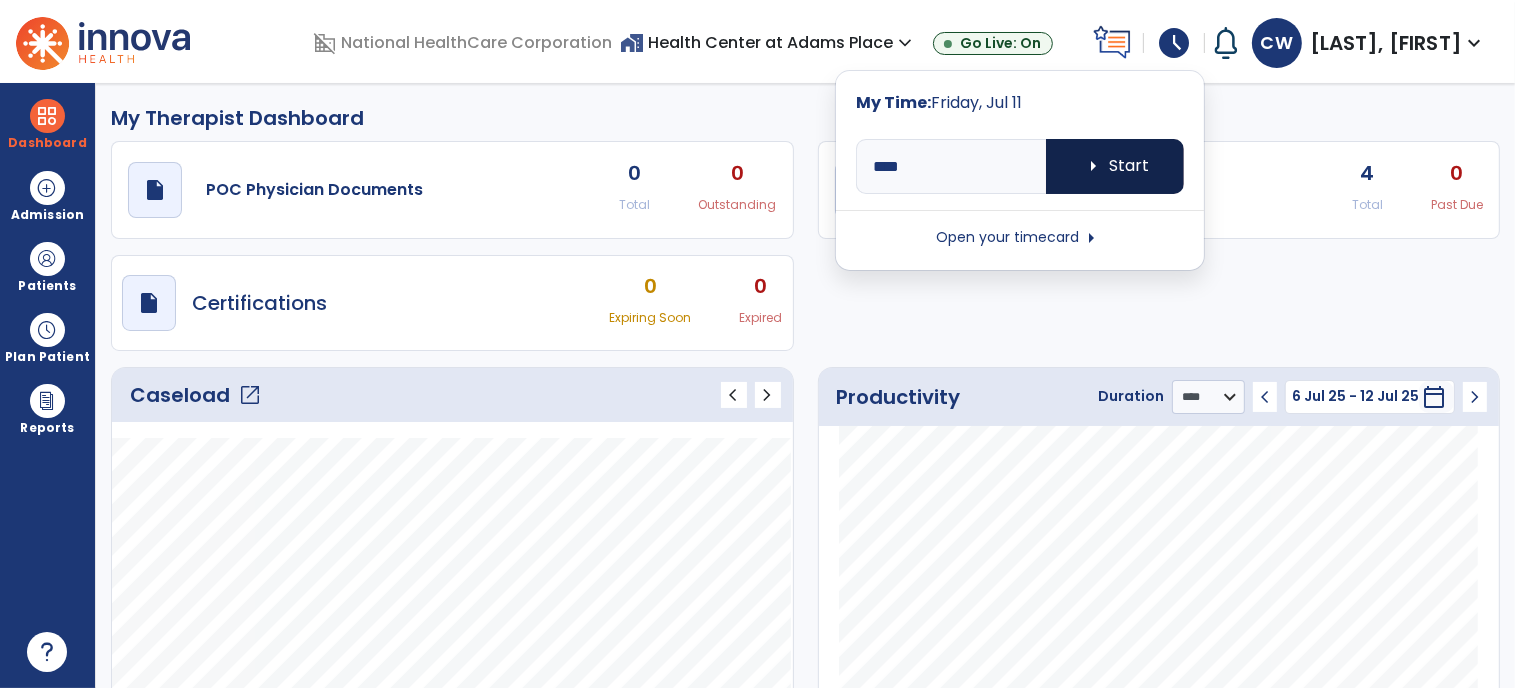 click on "arrow_right  Start" at bounding box center [1115, 166] 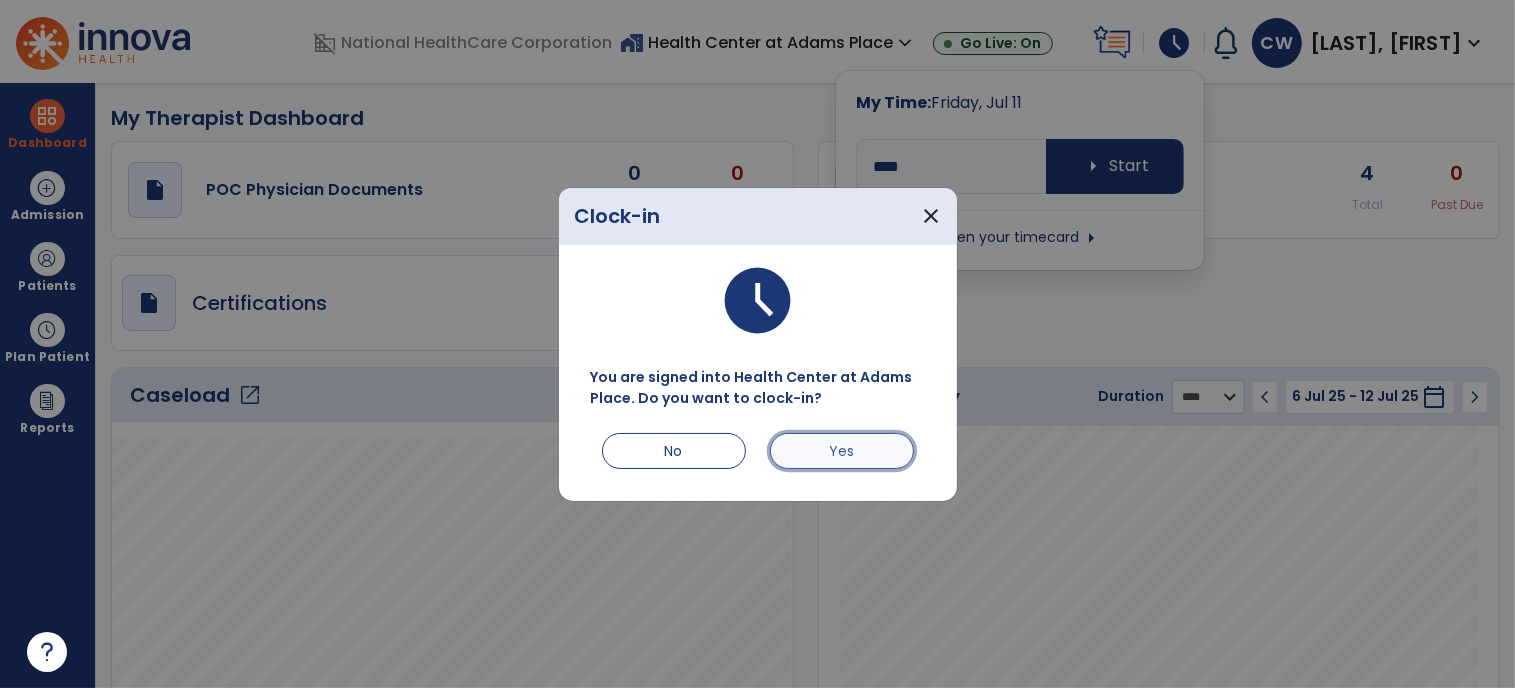 click on "Yes" at bounding box center [842, 451] 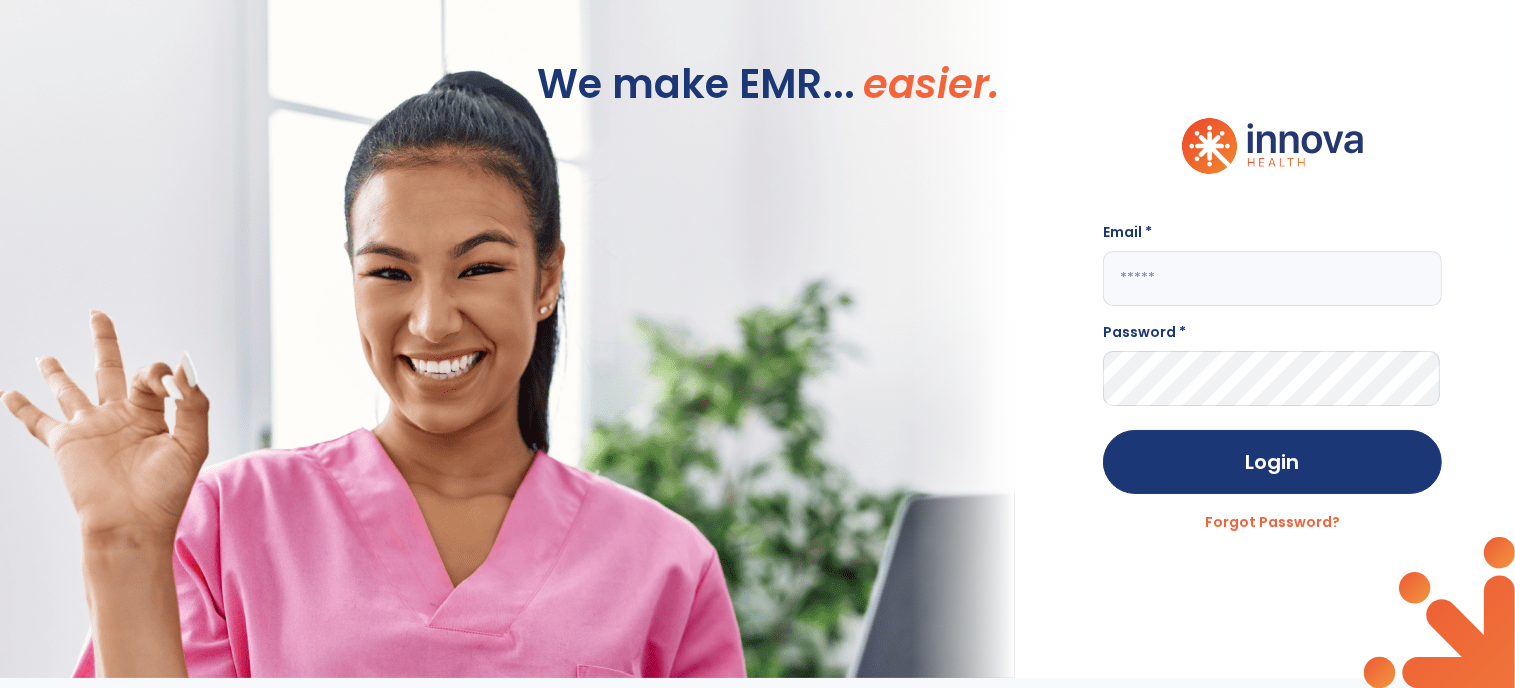 type on "**********" 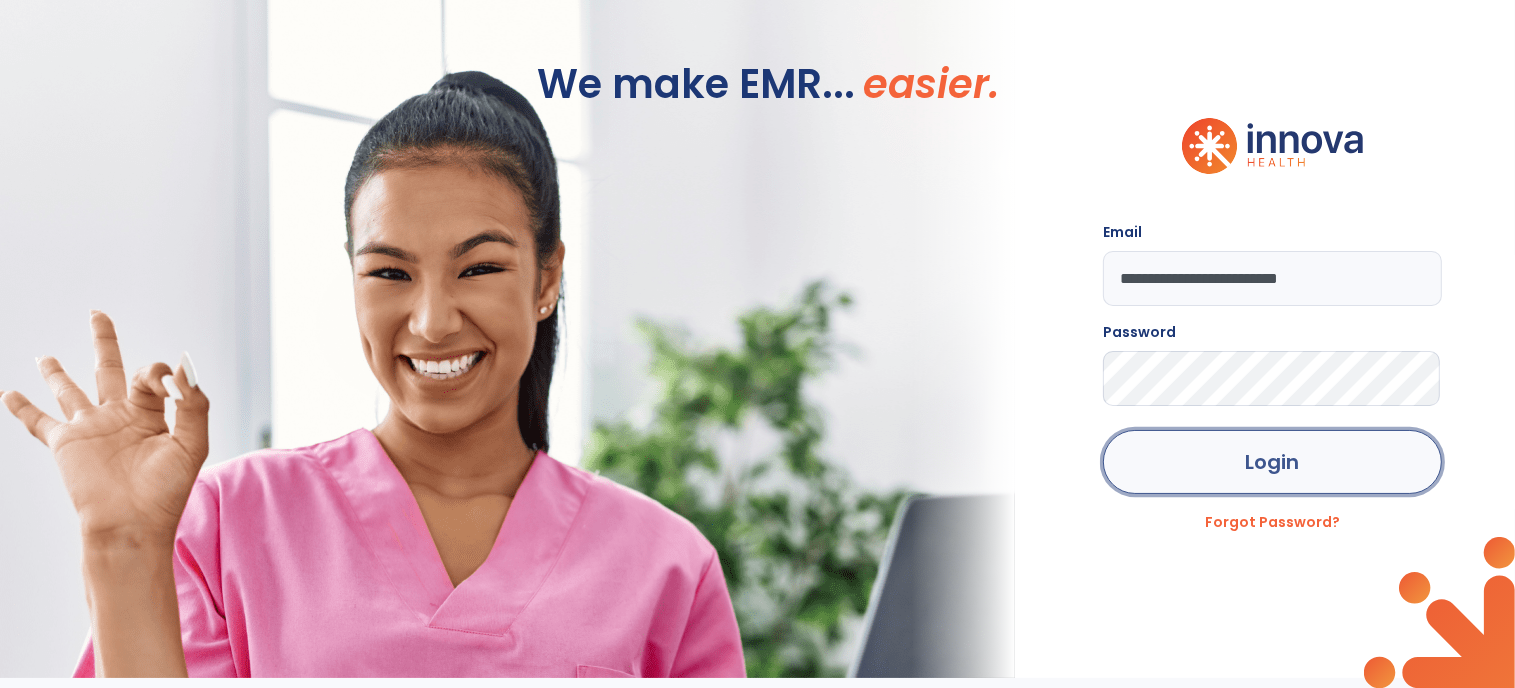 click on "Login" 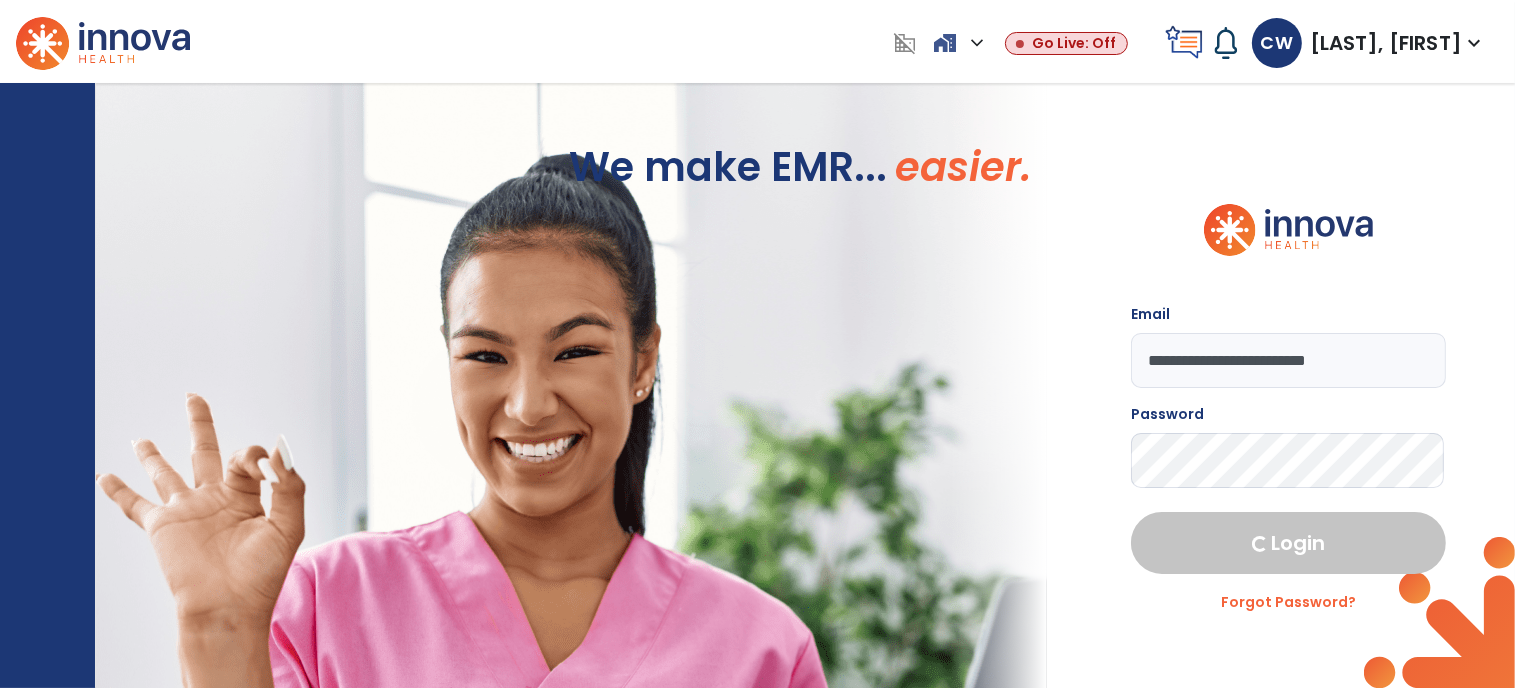 select on "****" 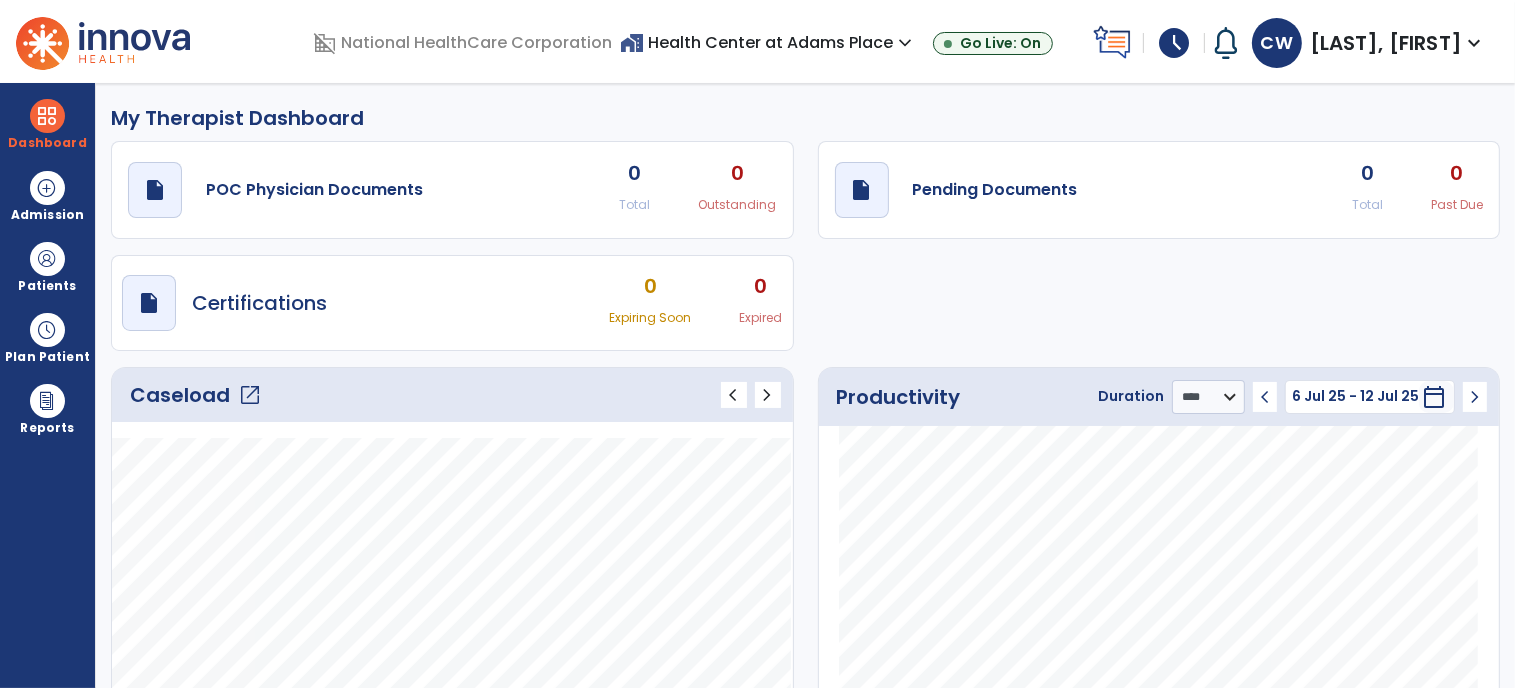 click on "open_in_new" 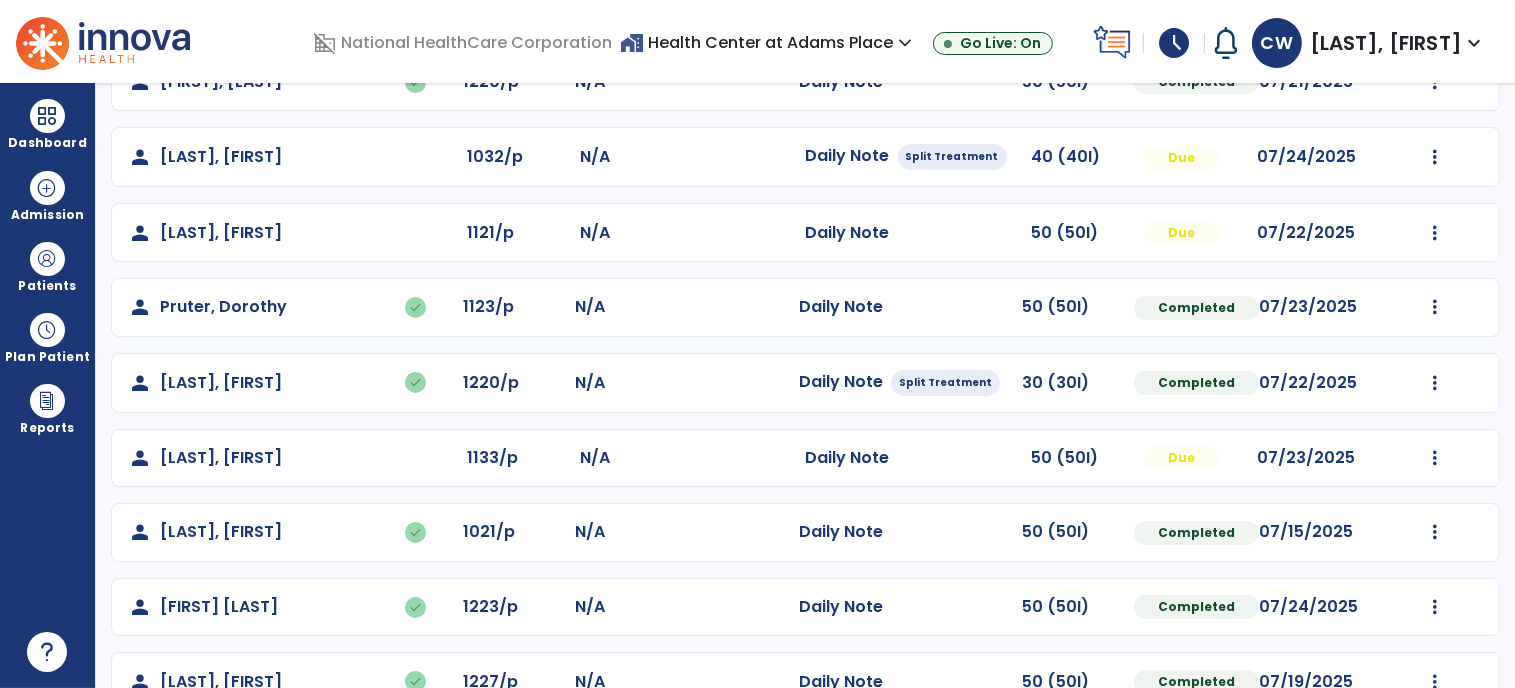 scroll, scrollTop: 360, scrollLeft: 0, axis: vertical 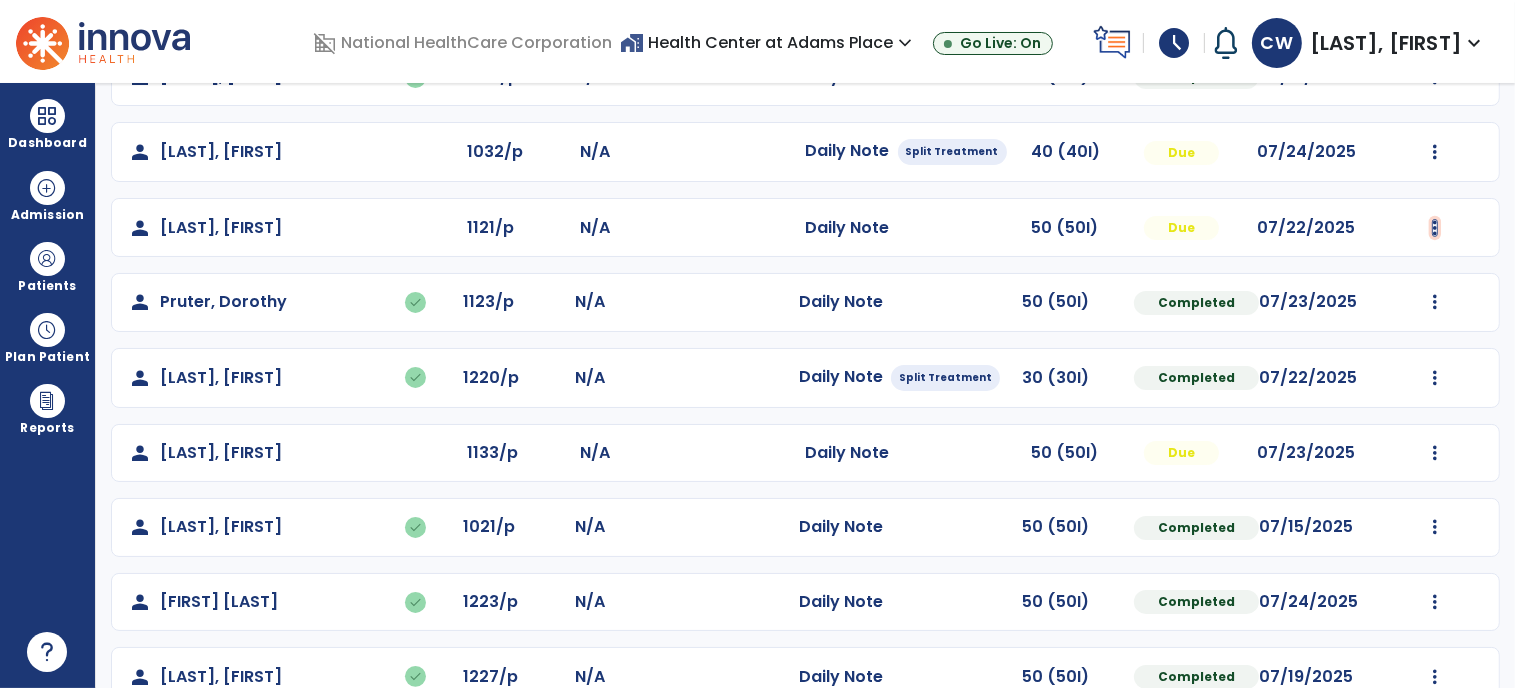 click at bounding box center [1435, -72] 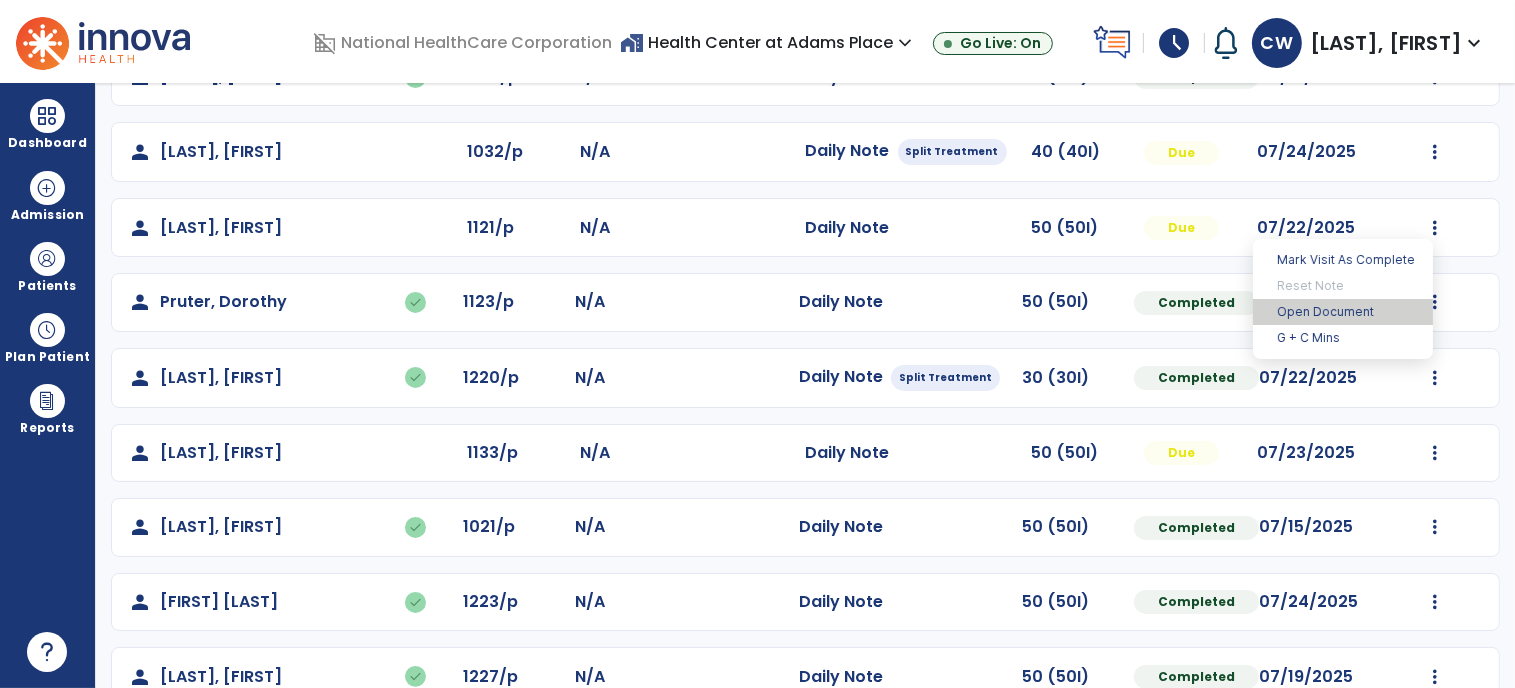 click on "Open Document" at bounding box center [1343, 312] 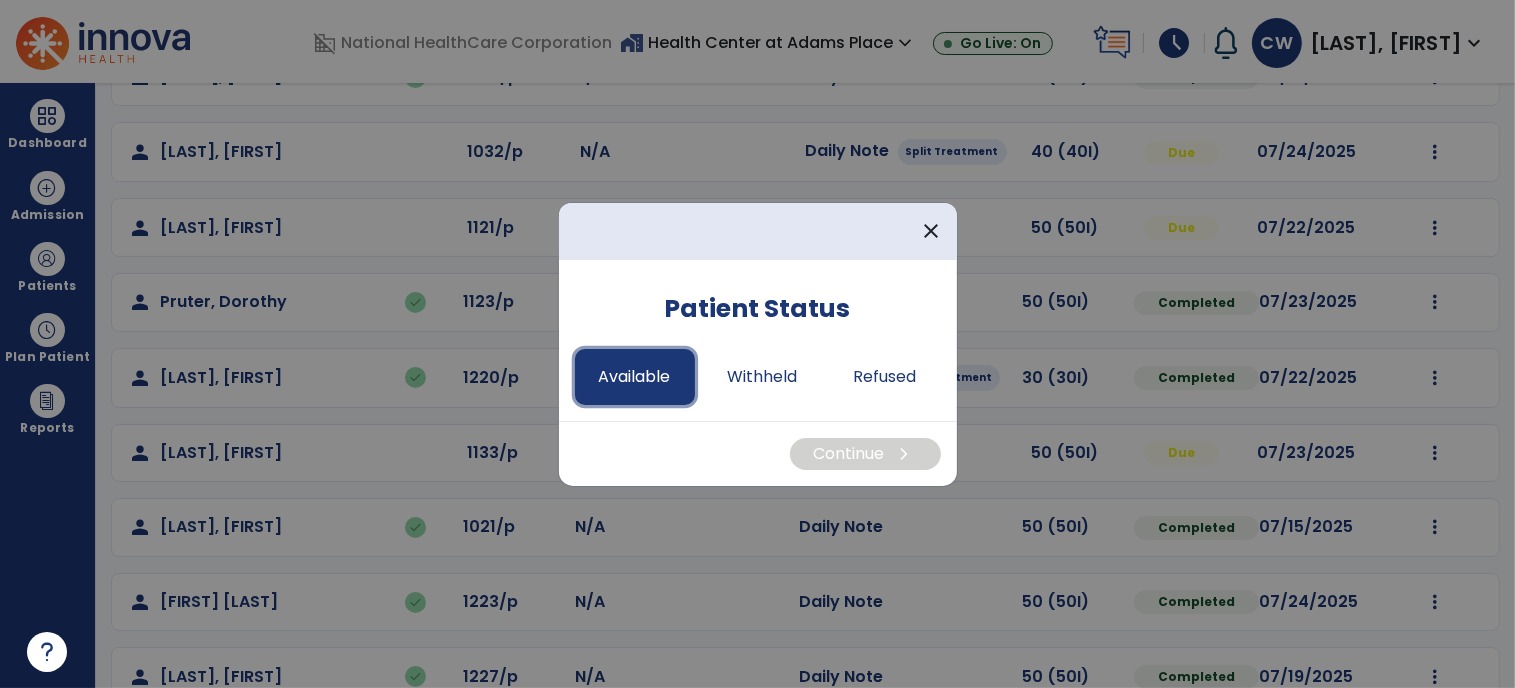 click on "Available" at bounding box center [635, 377] 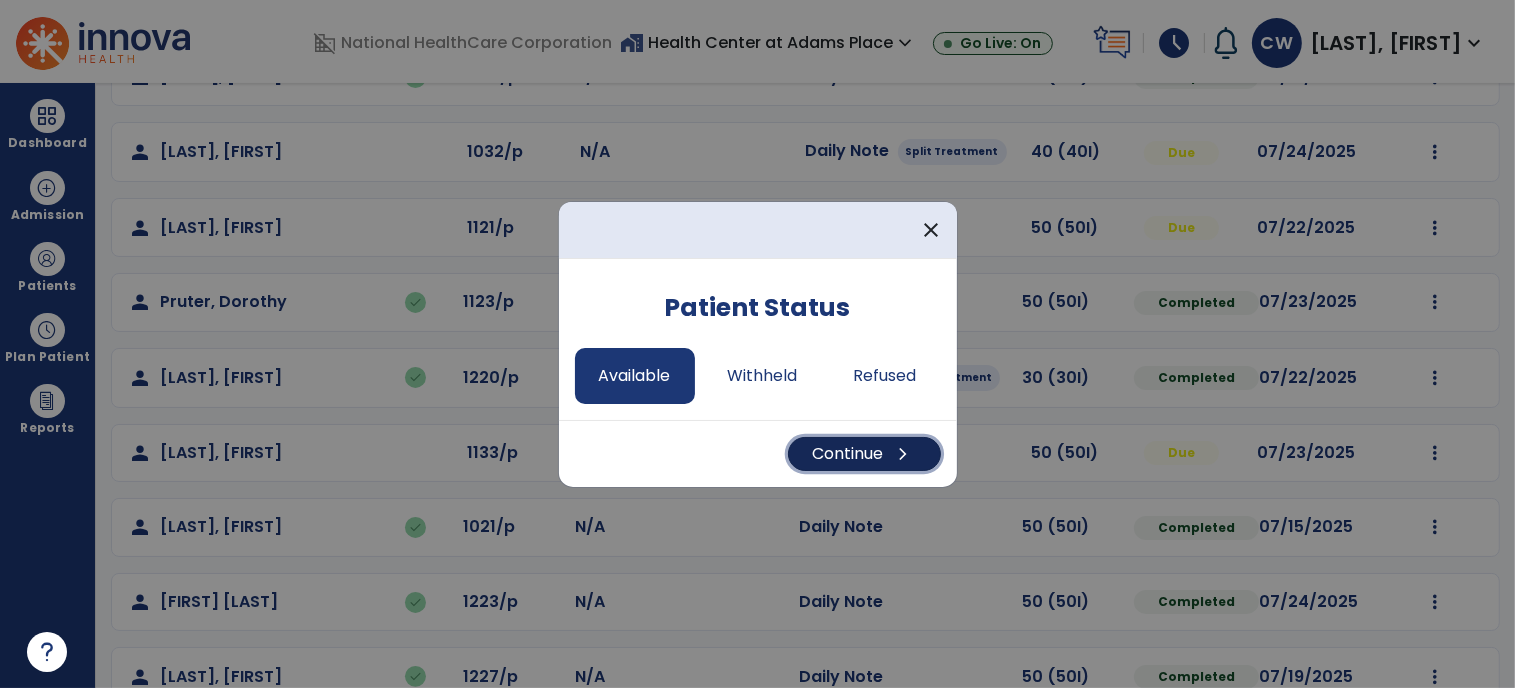 click on "Continue   chevron_right" at bounding box center [864, 454] 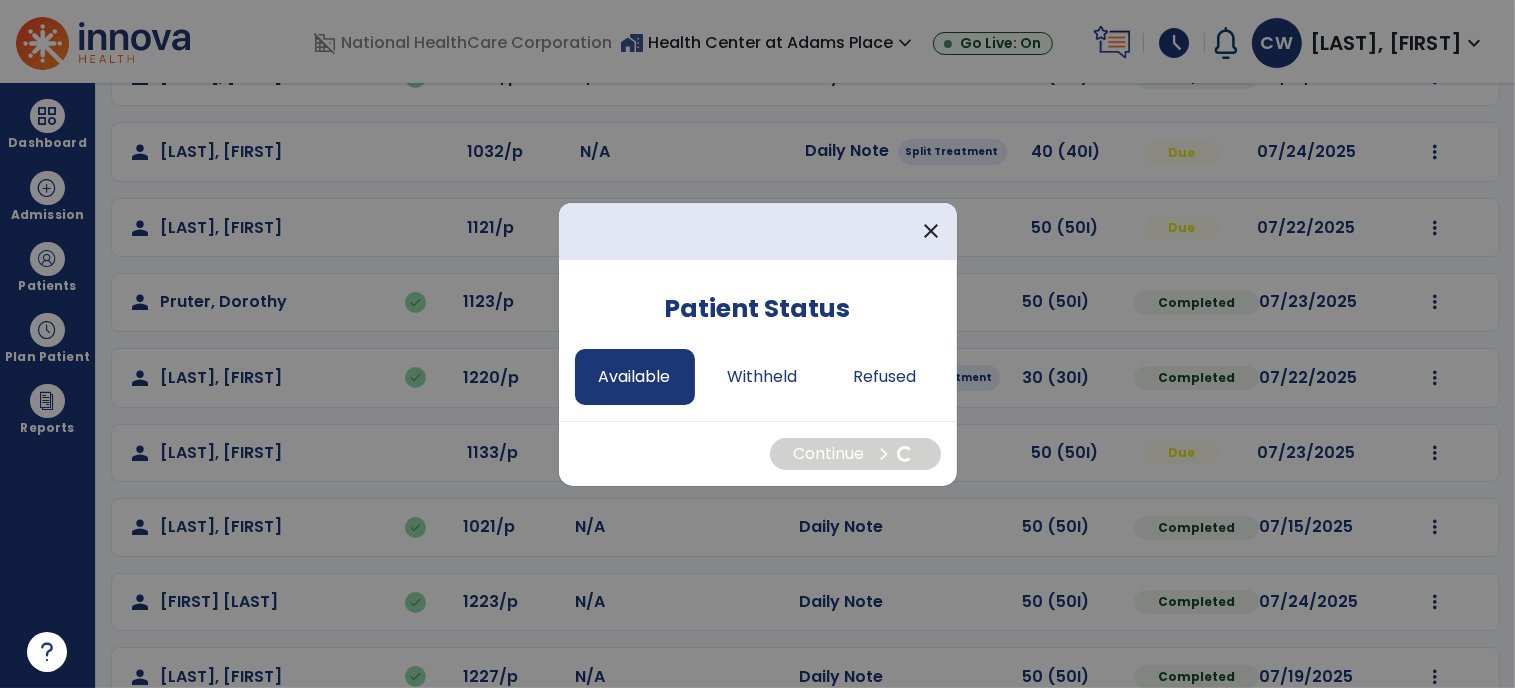 select on "*" 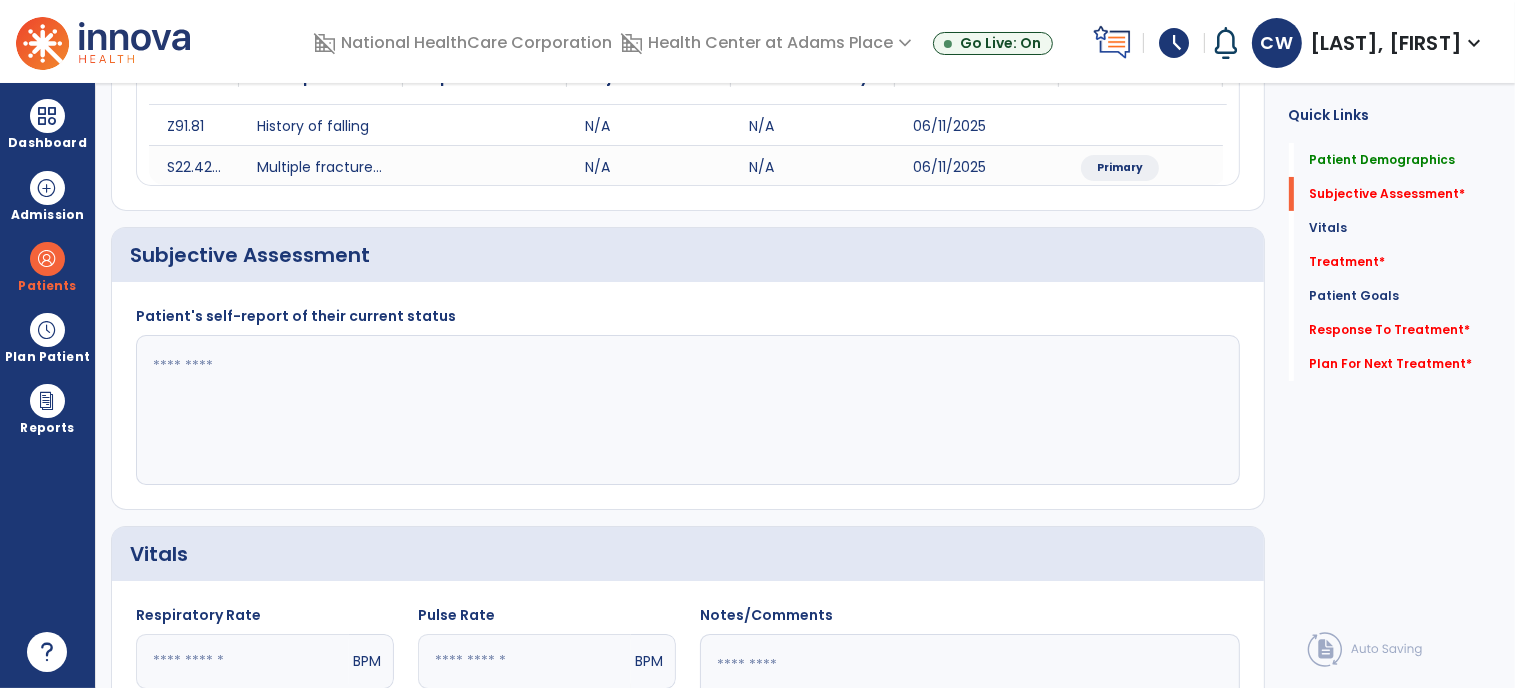 click 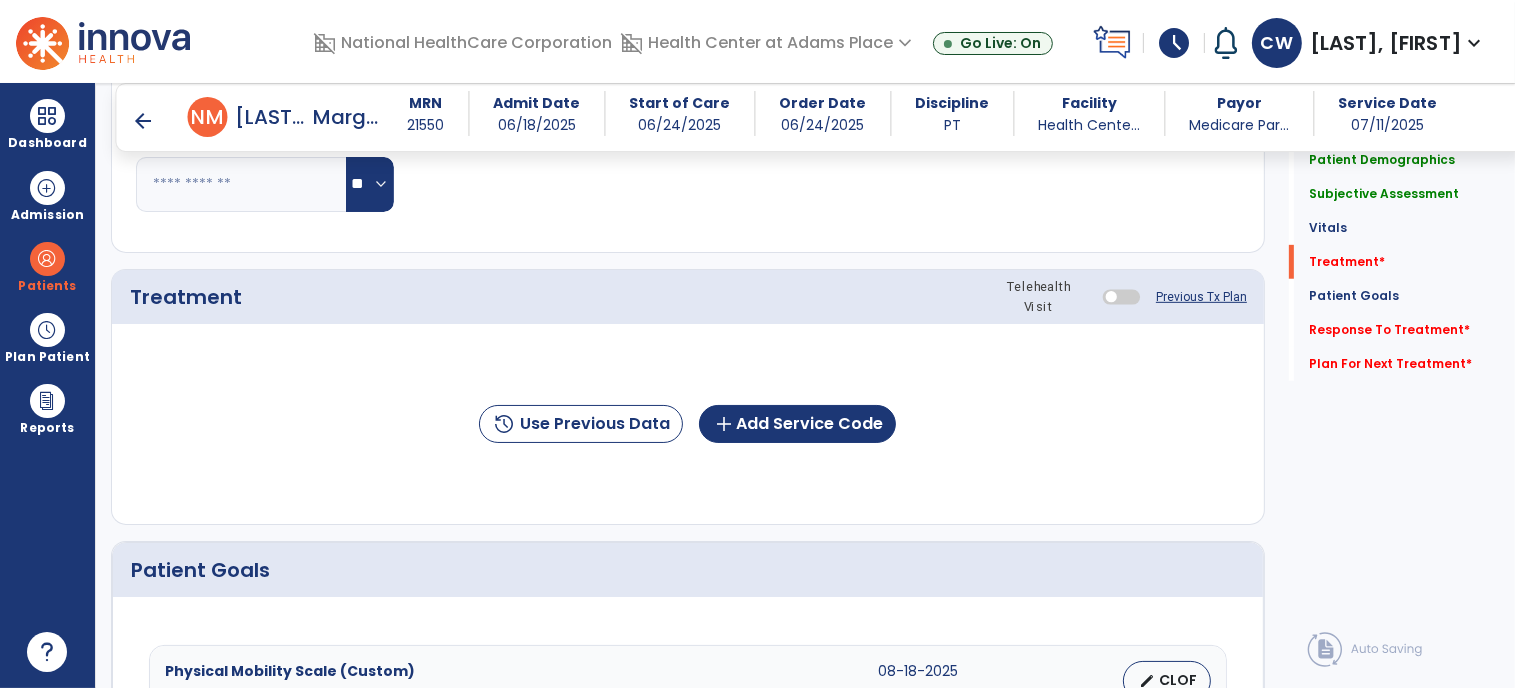 scroll, scrollTop: 1031, scrollLeft: 0, axis: vertical 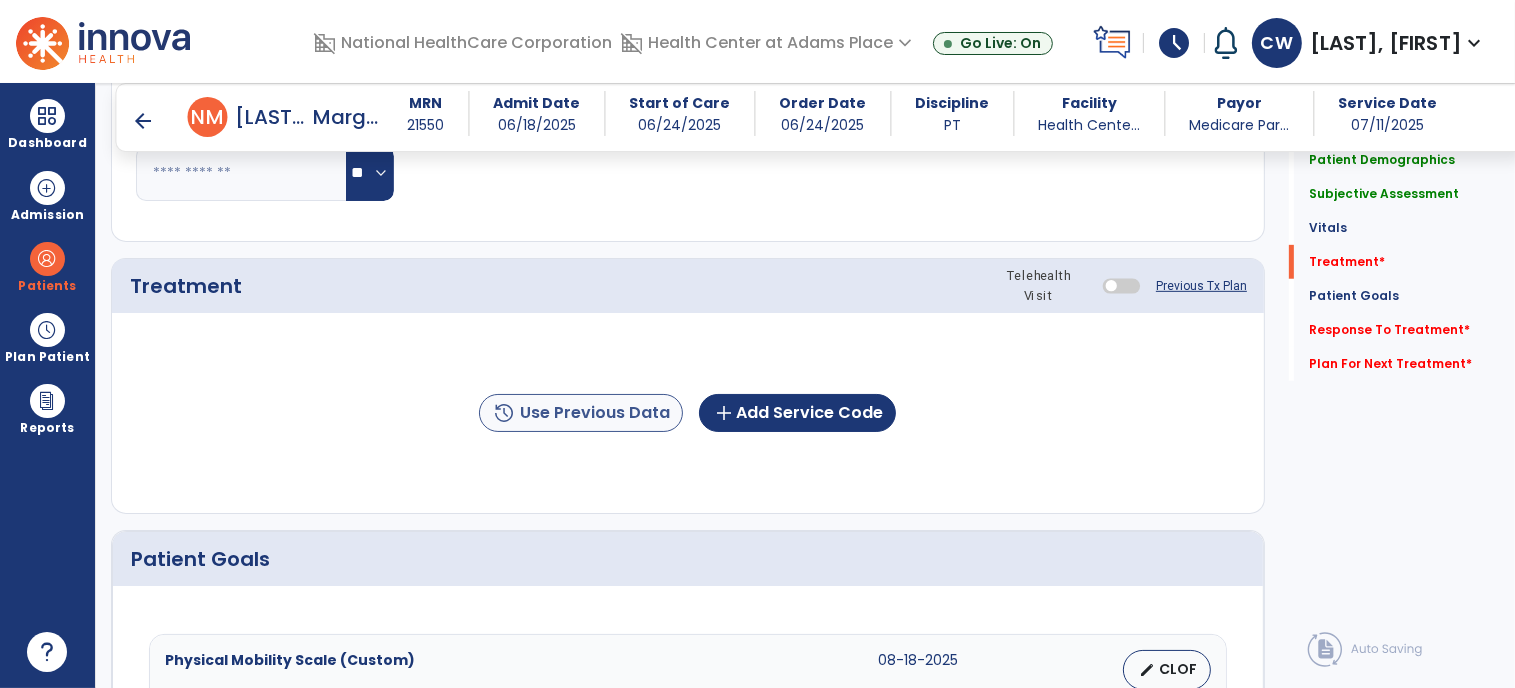 type on "**********" 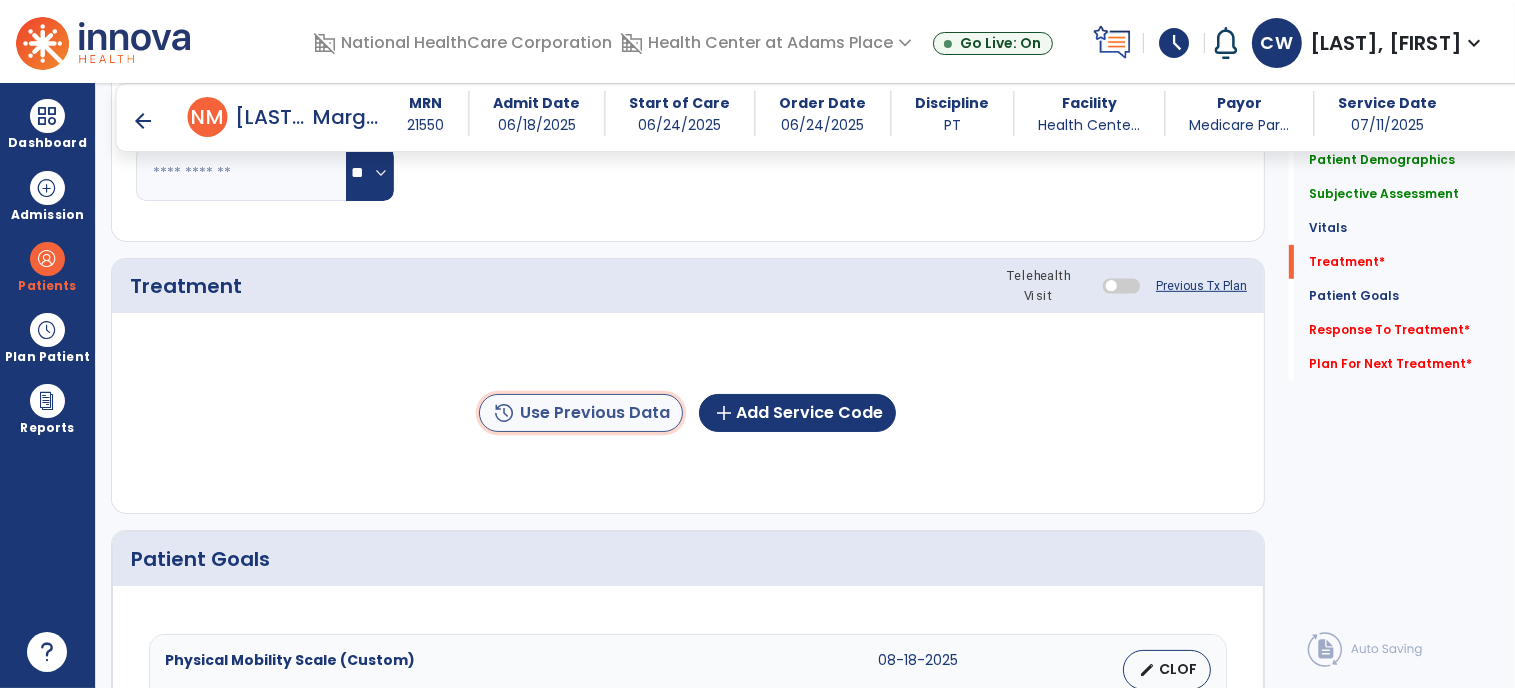 click on "history  Use Previous Data" 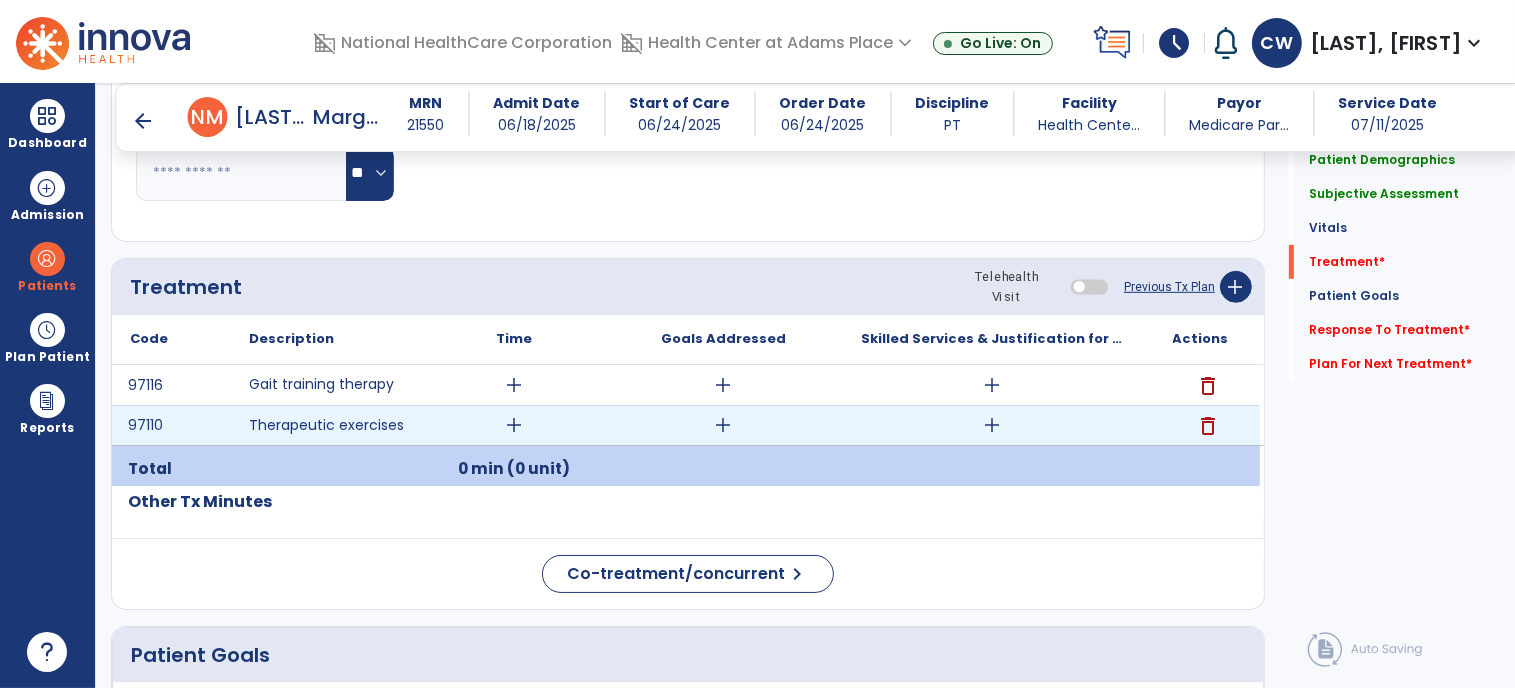 click on "add" at bounding box center [515, 425] 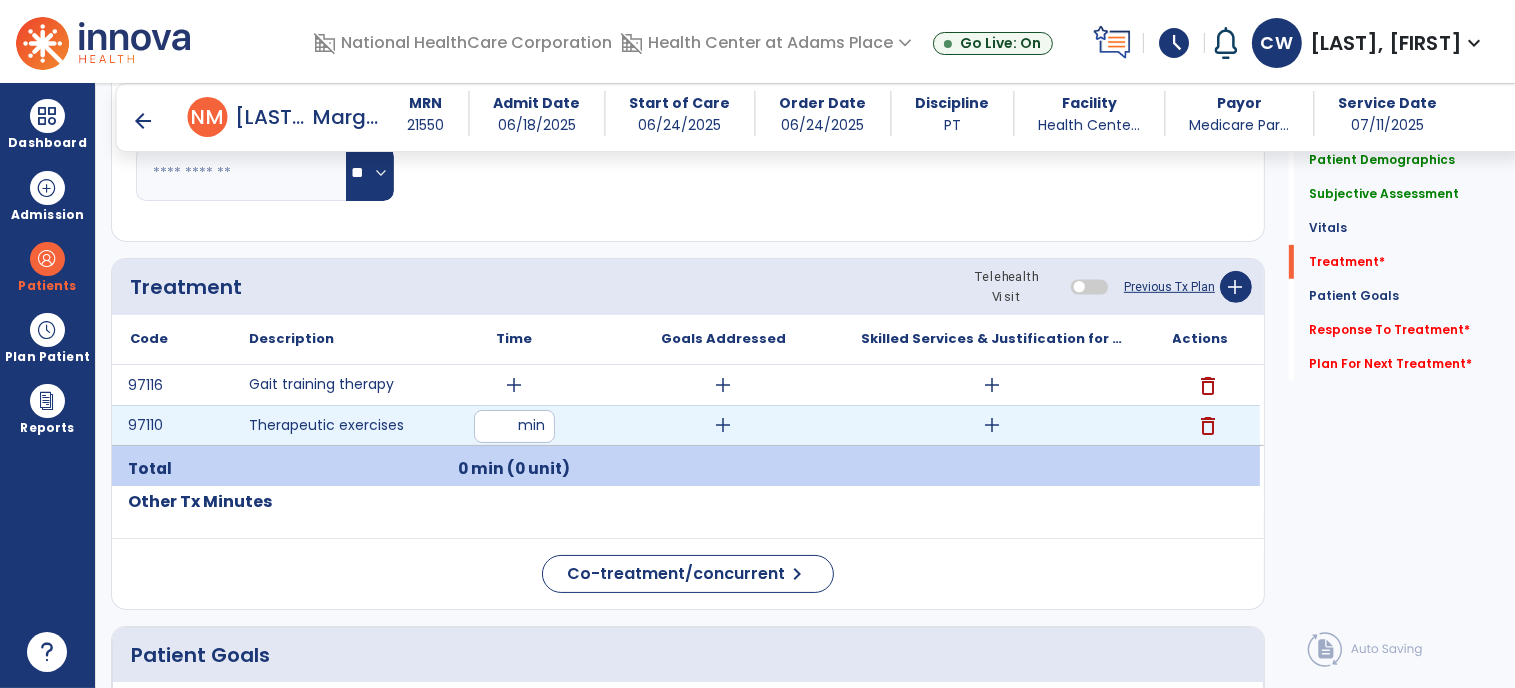 type on "**" 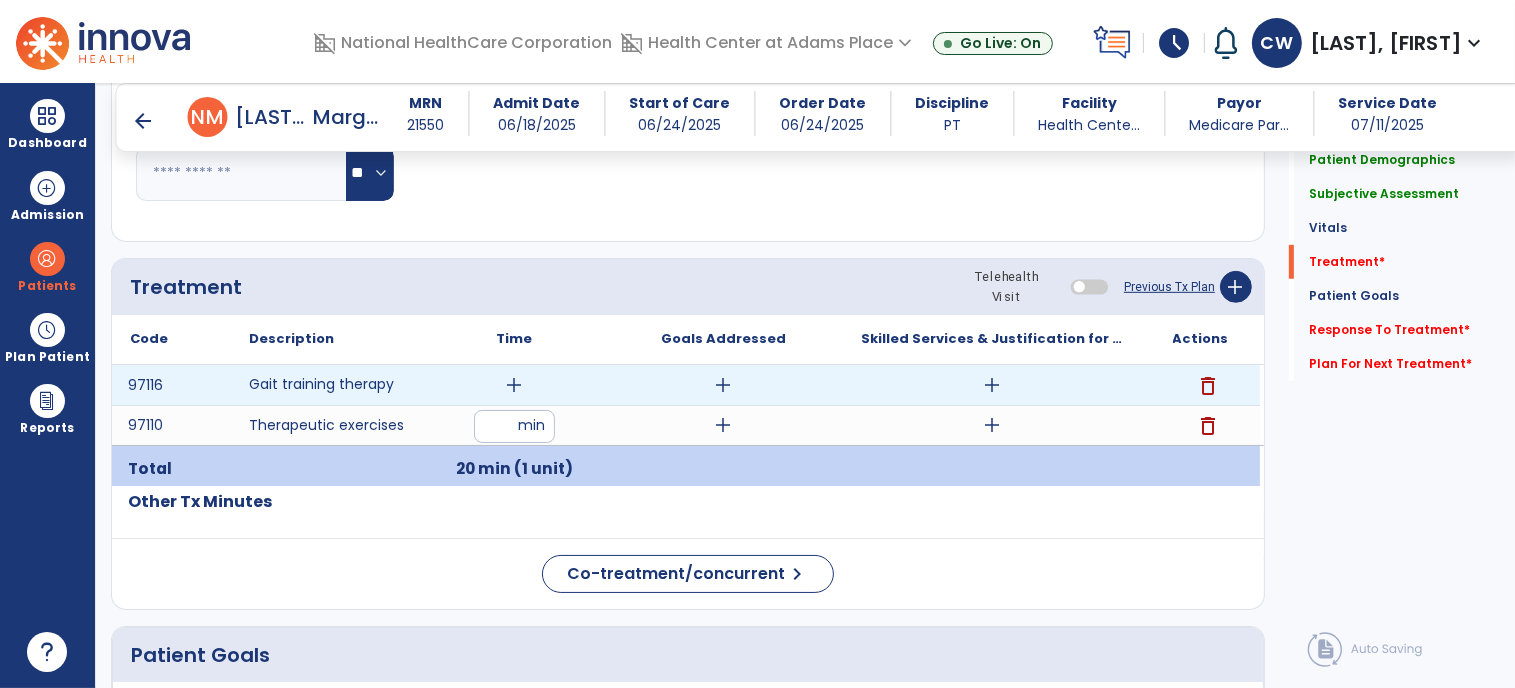 click on "add" at bounding box center (515, 385) 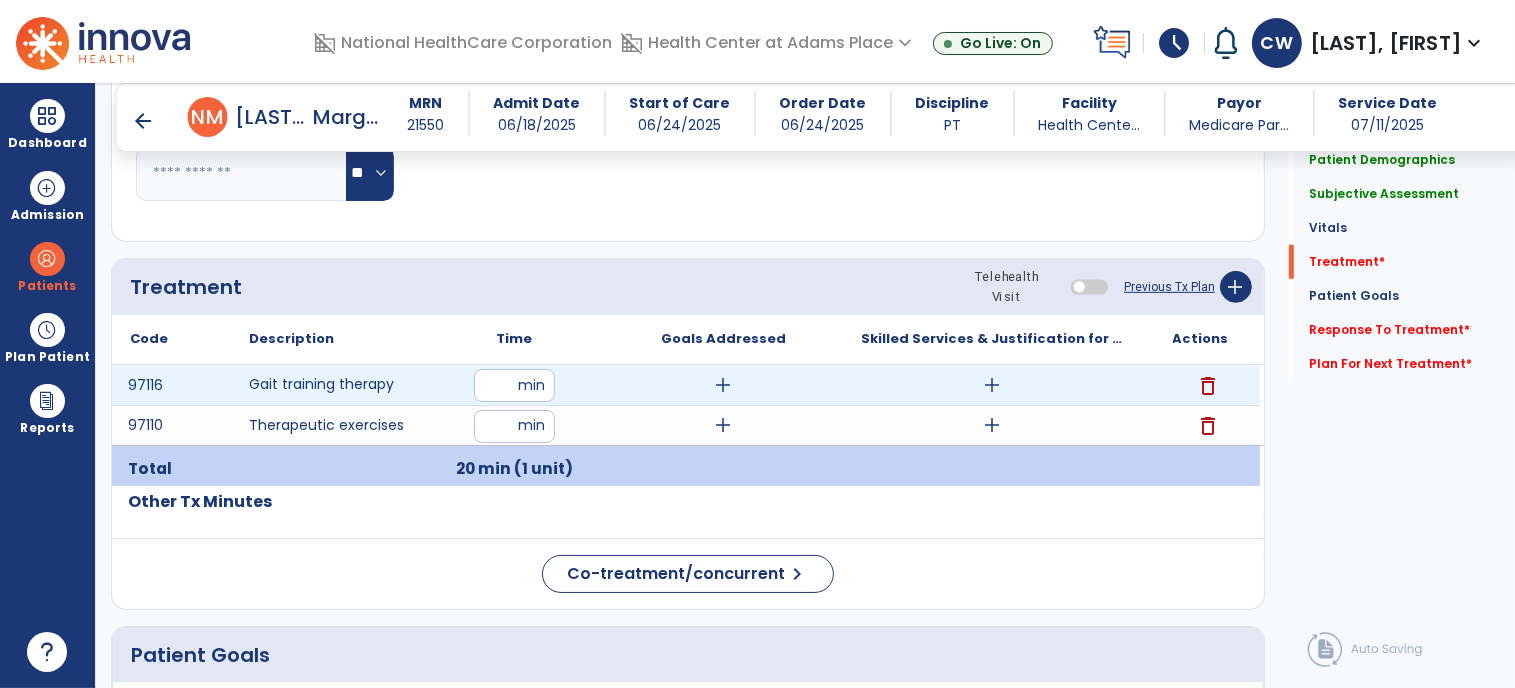type on "**" 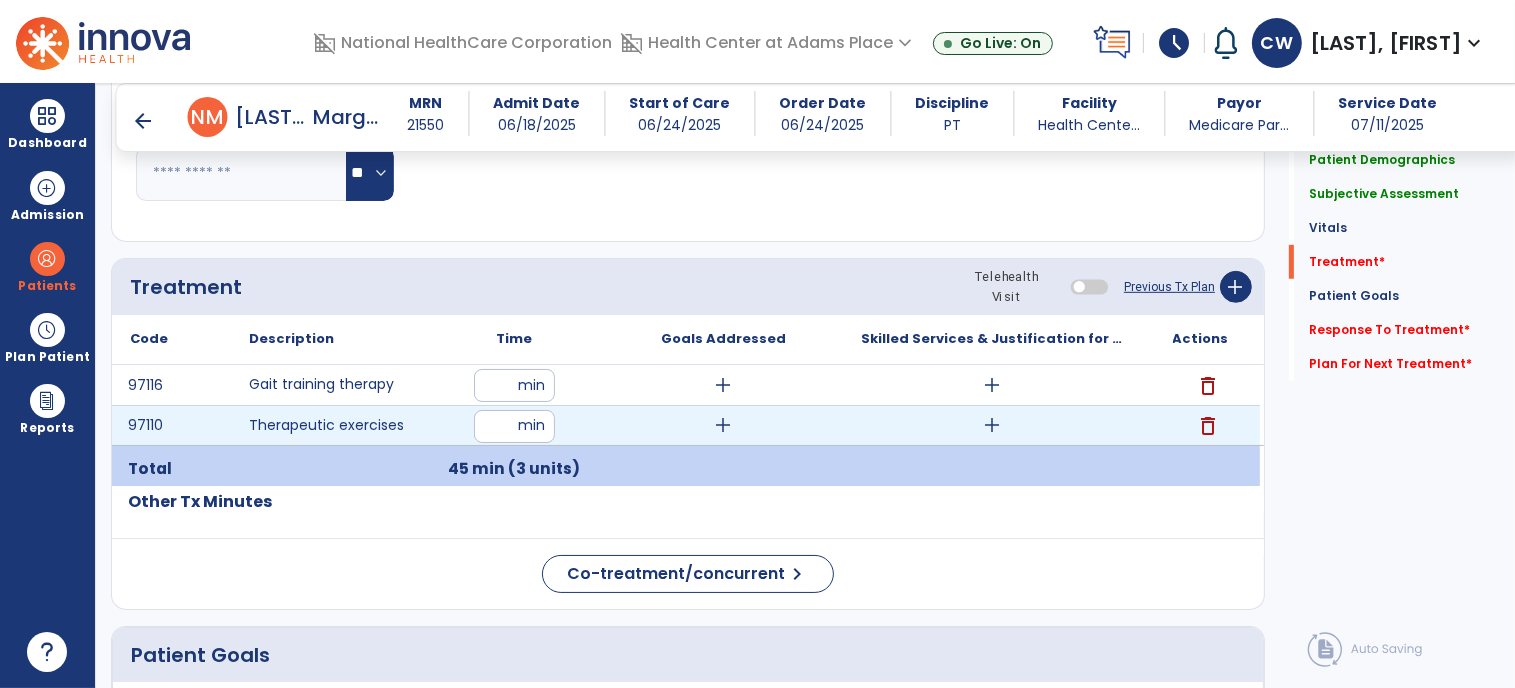 click on "add" at bounding box center (992, 425) 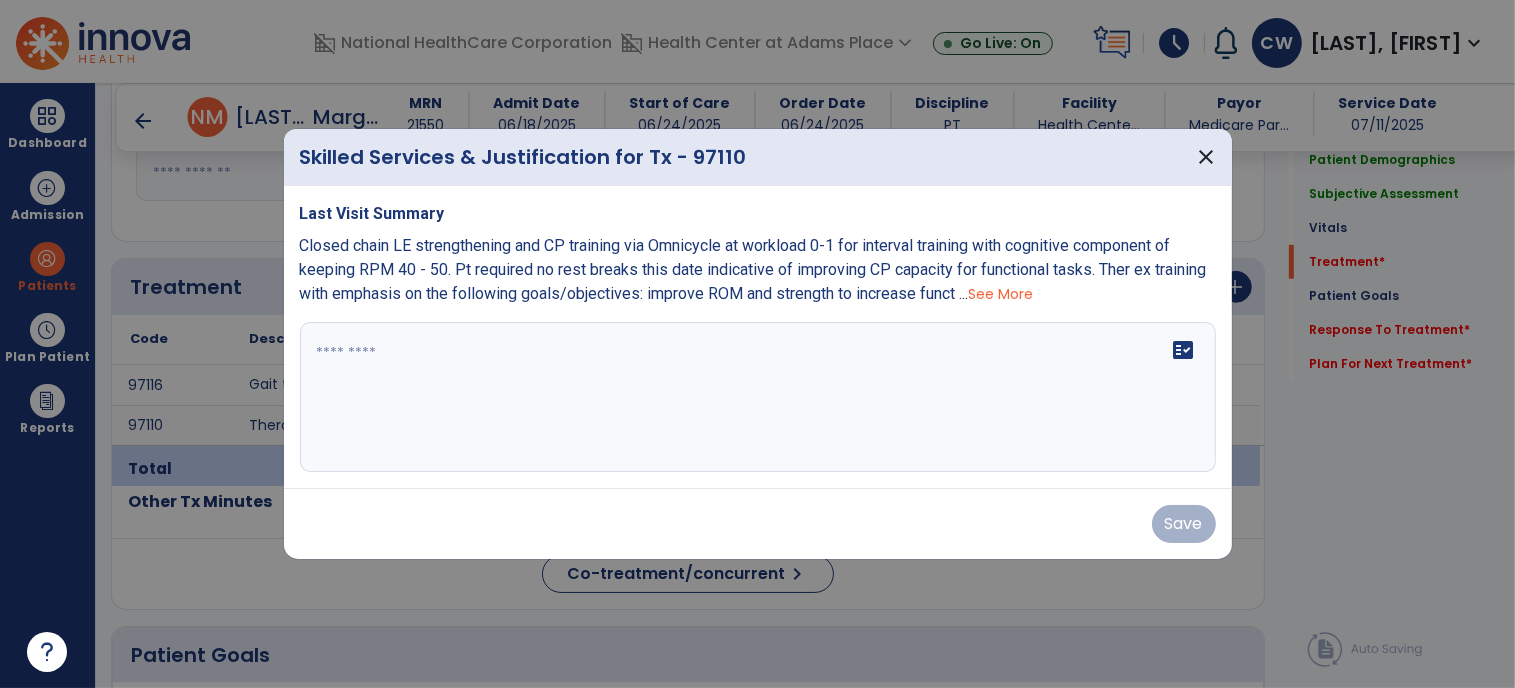 click on "See More" at bounding box center (1001, 294) 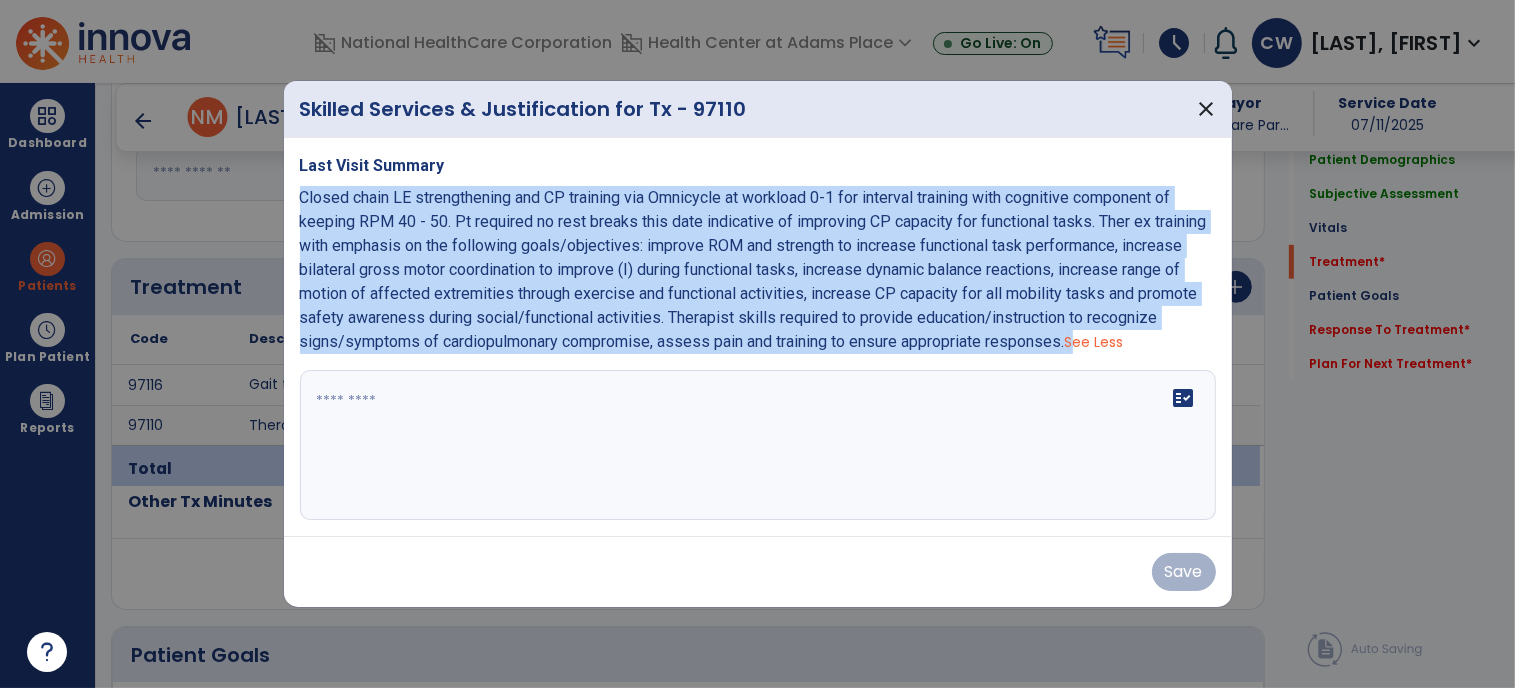drag, startPoint x: 1064, startPoint y: 344, endPoint x: 300, endPoint y: 209, distance: 775.8357 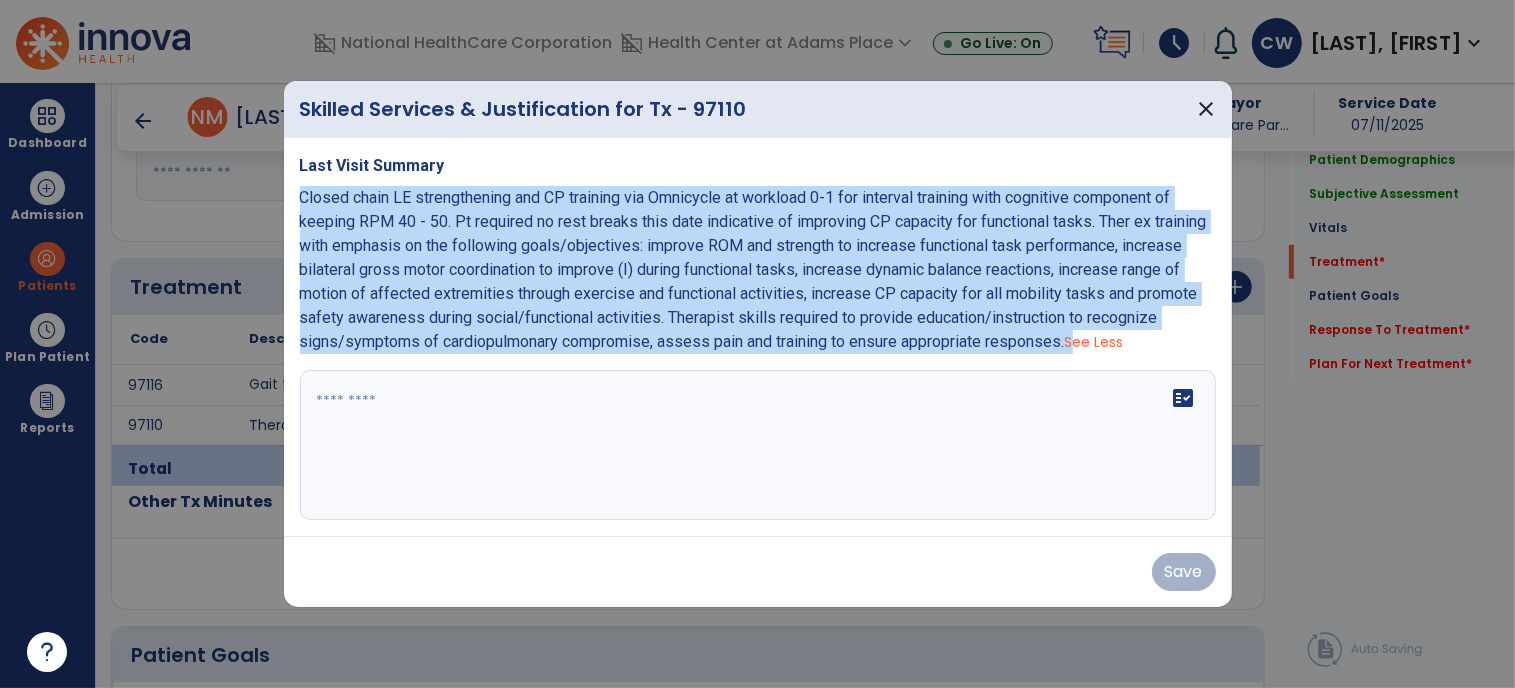 click on "Closed chain LE strengthening and CP training via Omnicycle at workload 0-1 for interval training with cognitive component of keeping RPM 40 - 50. Pt required no rest breaks this date indicative of improving CP capacity for functional tasks. Ther ex training with emphasis on the following goals/objectives: improve ROM and strength to increase functional task performance, increase bilateral gross motor coordination to improve (I) during functional tasks, increase dynamic balance reactions, increase range of motion of affected extremities through exercise and functional activities, increase CP capacity for all mobility tasks and promote safety awareness during social/functional activities. Therapist skills required to provide education/instruction to recognize signs/symptoms of cardiopulmonary compromise, assess pain and training to ensure appropriate responses.  See Less" at bounding box center (758, 270) 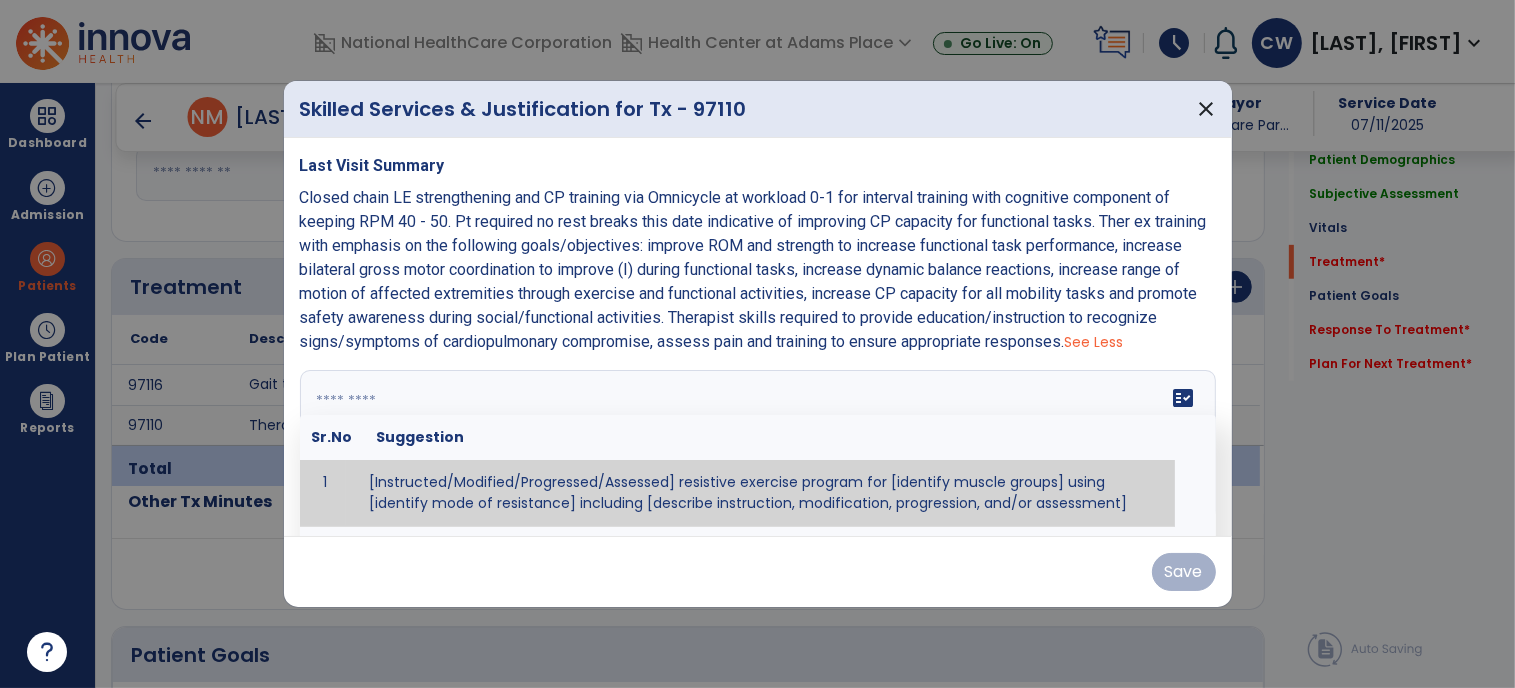 click on "fact_check  Sr.No Suggestion 1 [Instructed/Modified/Progressed/Assessed] resistive exercise program for [identify muscle groups] using [identify mode of resistance] including [describe instruction, modification, progression, and/or assessment] 2 [Instructed/Modified/Progressed/Assessed] aerobic exercise program using [identify equipment/mode] including [describe instruction, modification,progression, and/or assessment] 3 [Instructed/Modified/Progressed/Assessed] [PROM/A/AROM/AROM] program for [identify joint movements] using [contract-relax, over-pressure, inhibitory techniques, other] 4 [Assessed/Tested] aerobic capacity with administration of [aerobic capacity test]" at bounding box center (758, 445) 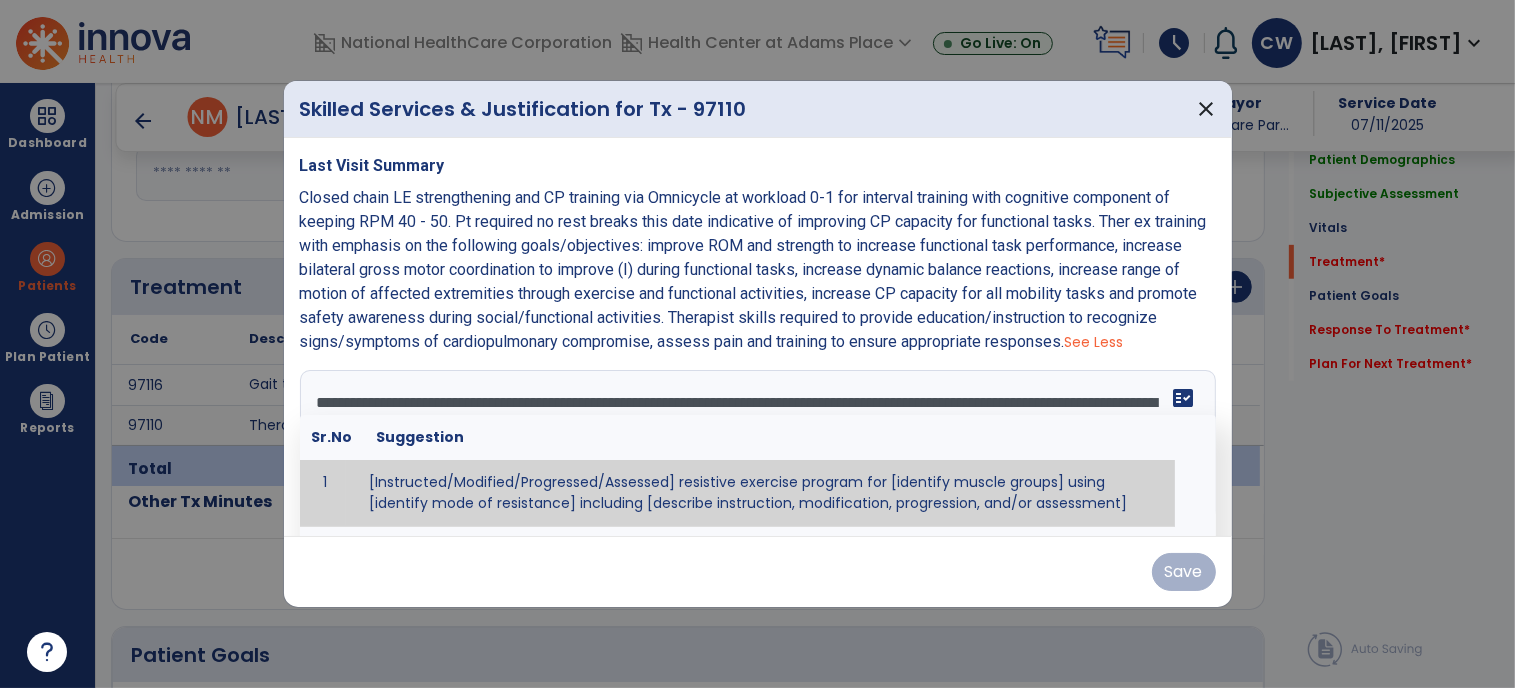 scroll, scrollTop: 88, scrollLeft: 0, axis: vertical 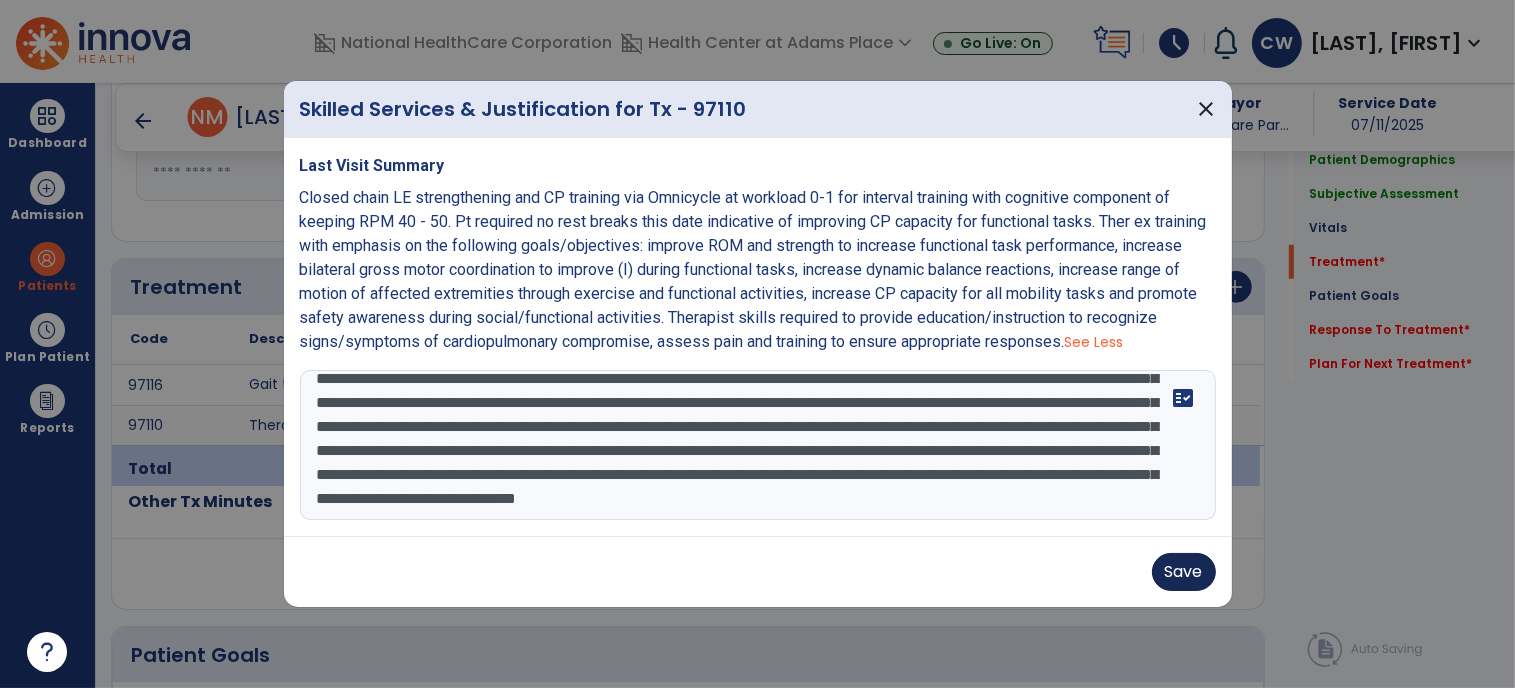 type on "**********" 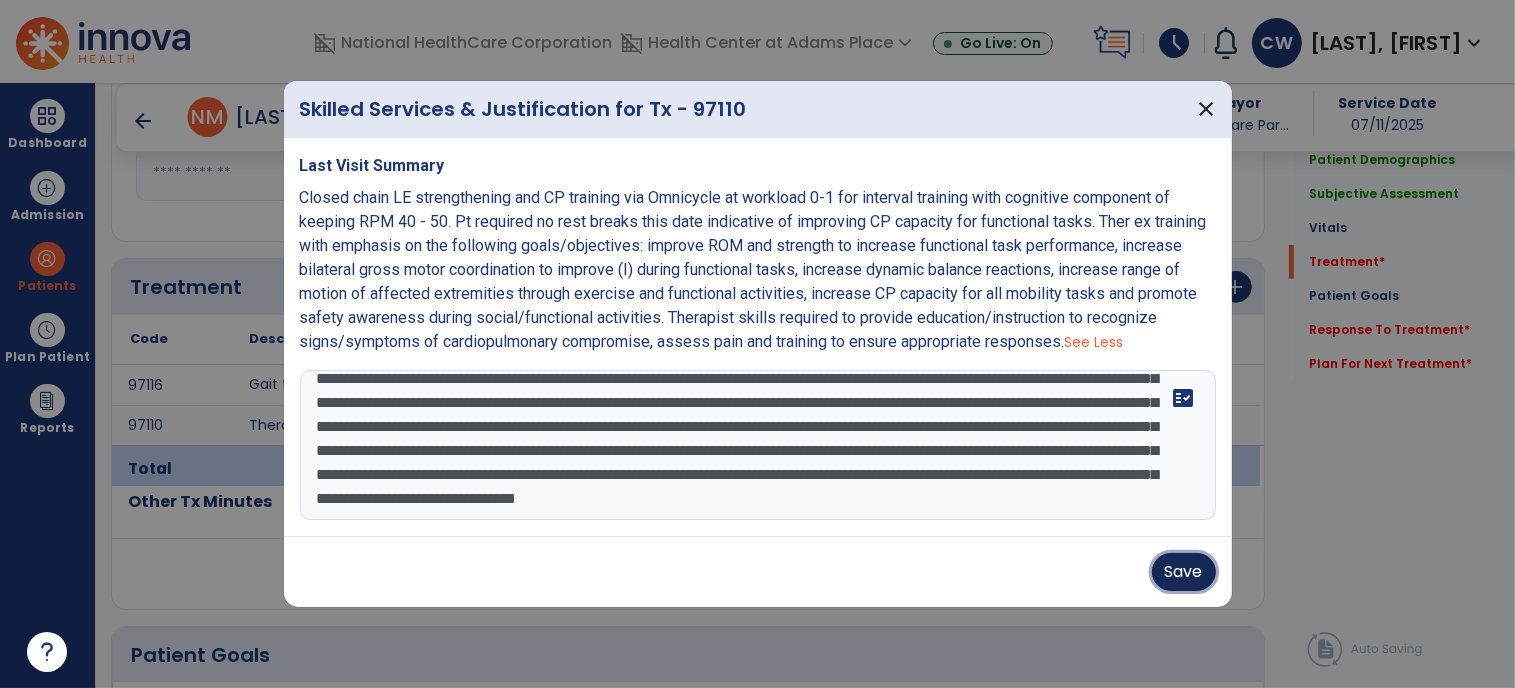 click on "Save" at bounding box center (1184, 572) 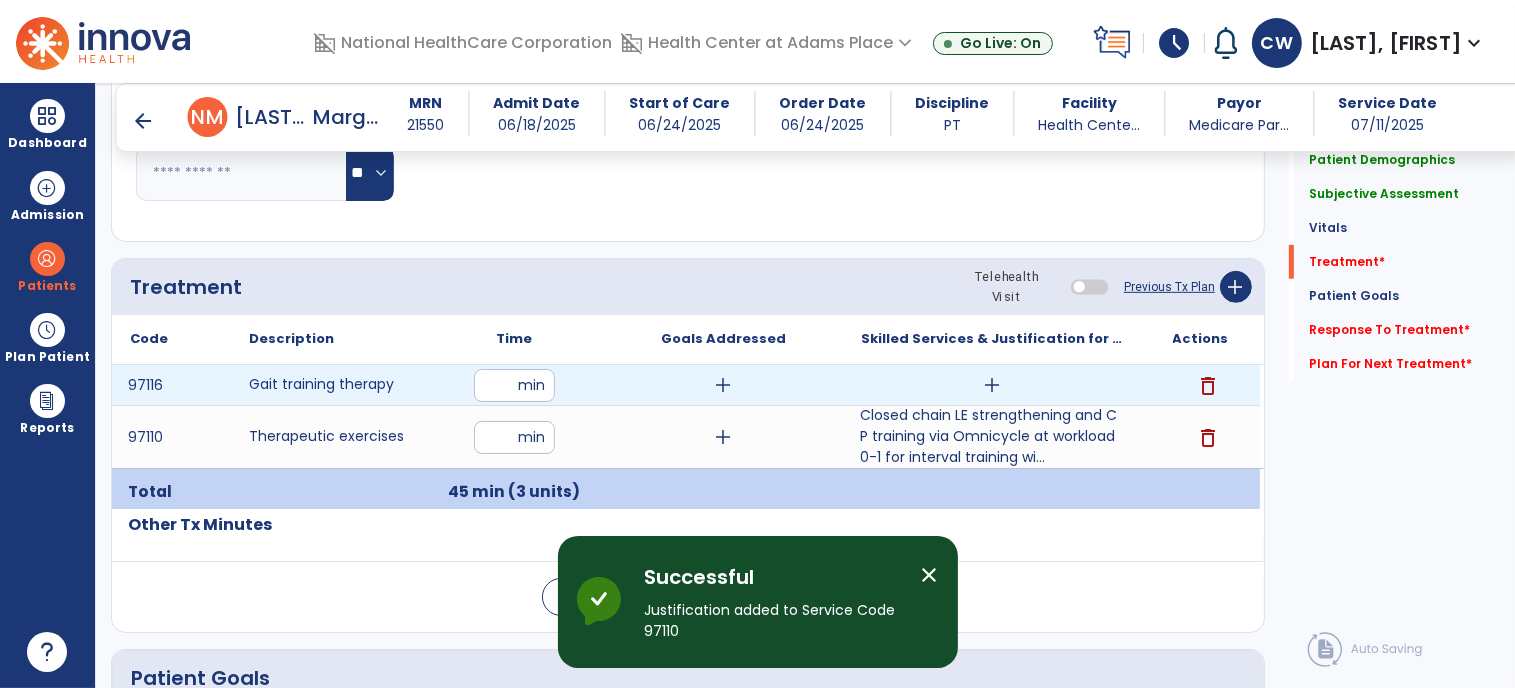 click on "add" at bounding box center [992, 385] 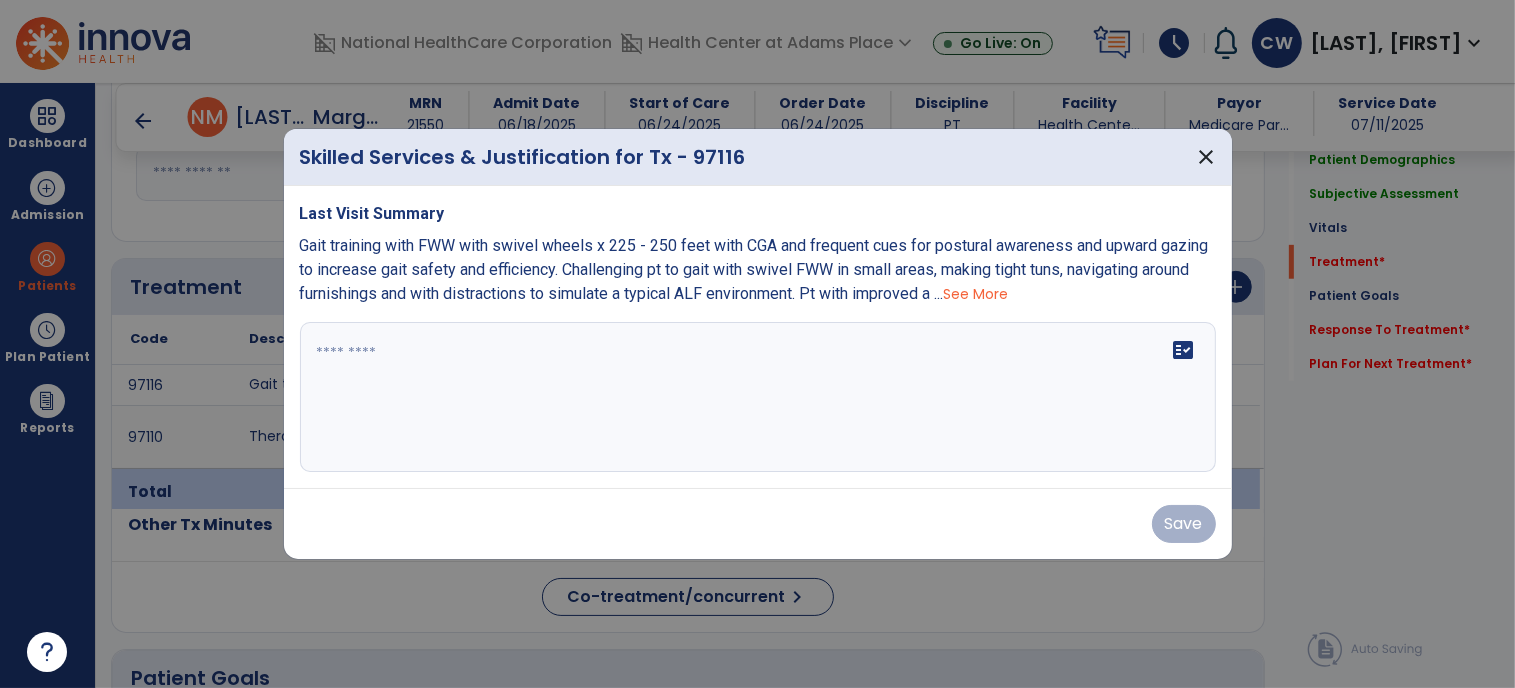 click on "See More" at bounding box center (976, 294) 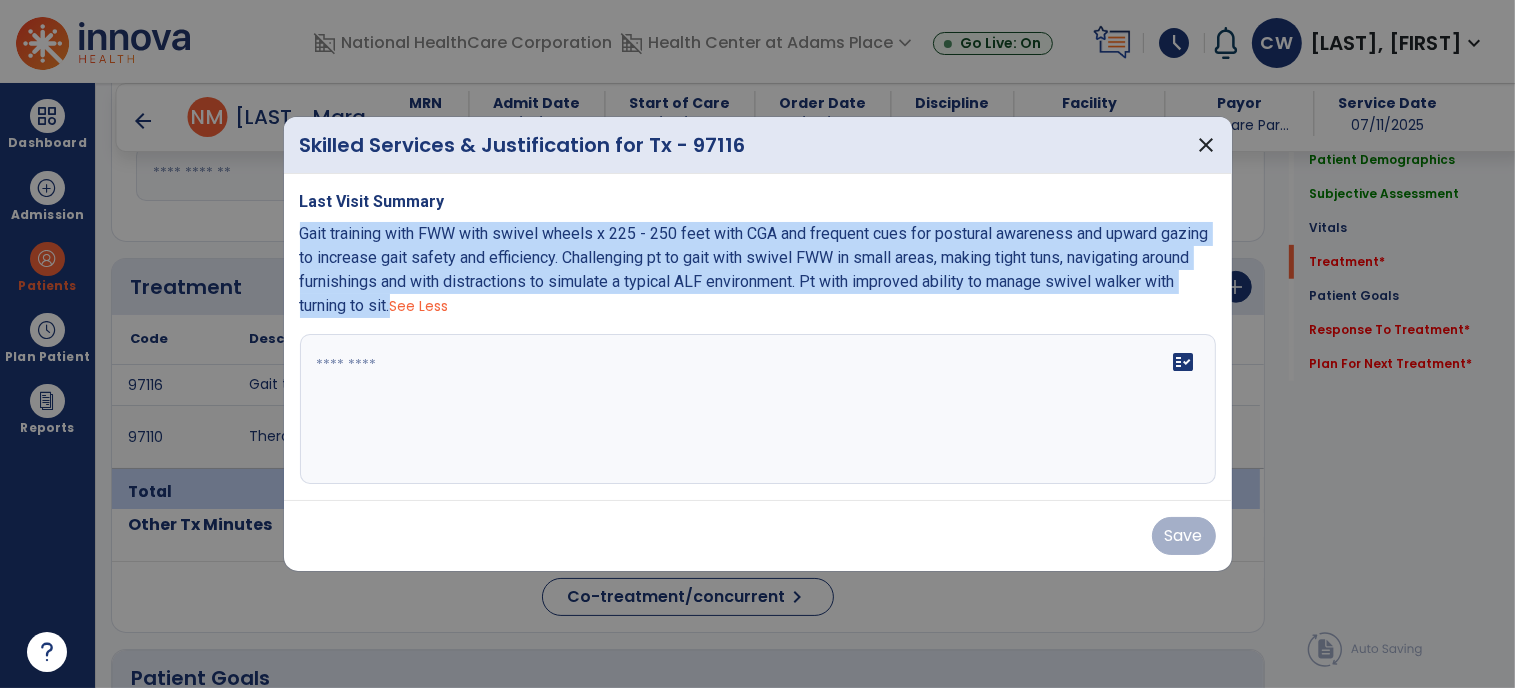 drag, startPoint x: 395, startPoint y: 311, endPoint x: 295, endPoint y: 244, distance: 120.37026 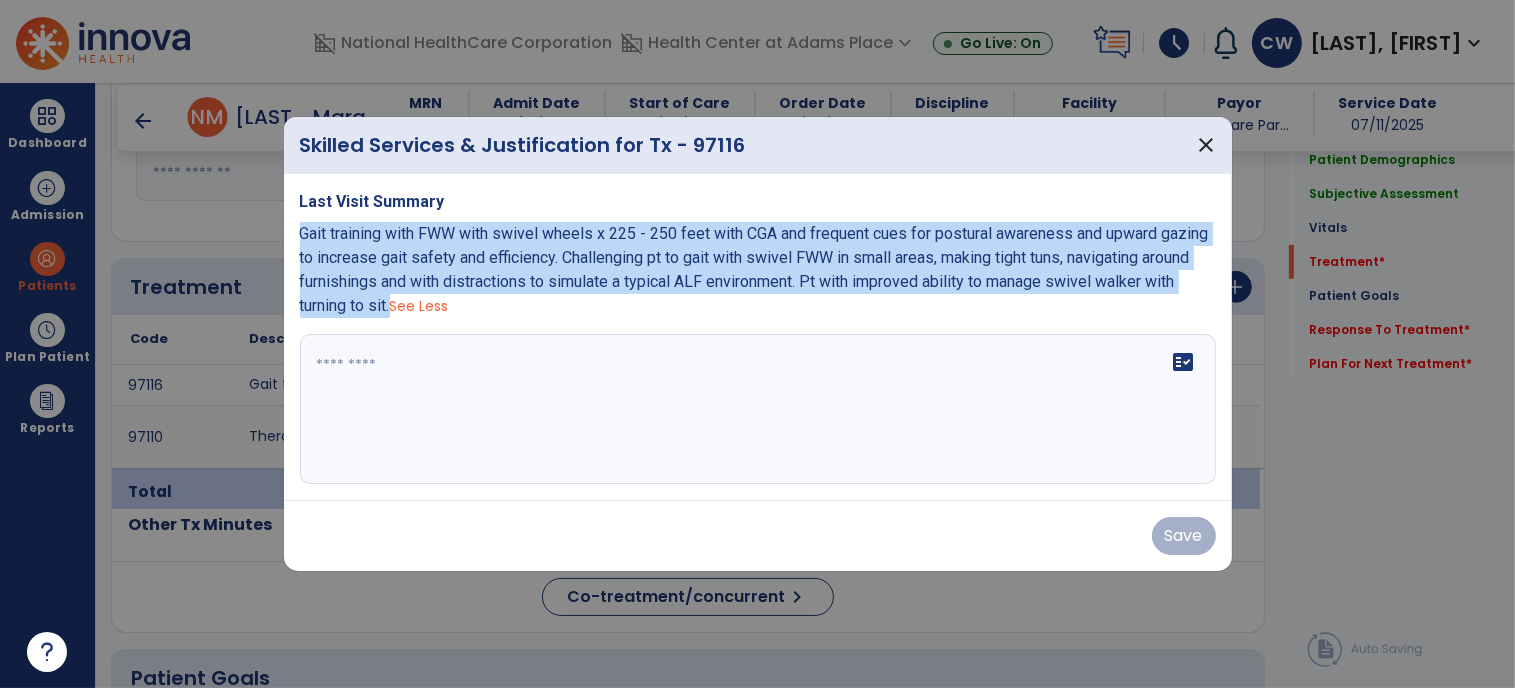 click on "Last Visit Summary Gait training with FWW with swivel wheels x 225 - 250 feet with CGA and frequent cues for postural awareness and upward gazing to increase gait safety and efficiency. Challenging pt to gait with swivel FWW in small areas, making tight tuns, navigating around furnishings and with distractions to simulate a typical ALF environment. Pt with improved ability to manage swivel walker with turning to sit. See Less fact_check" at bounding box center (758, 337) 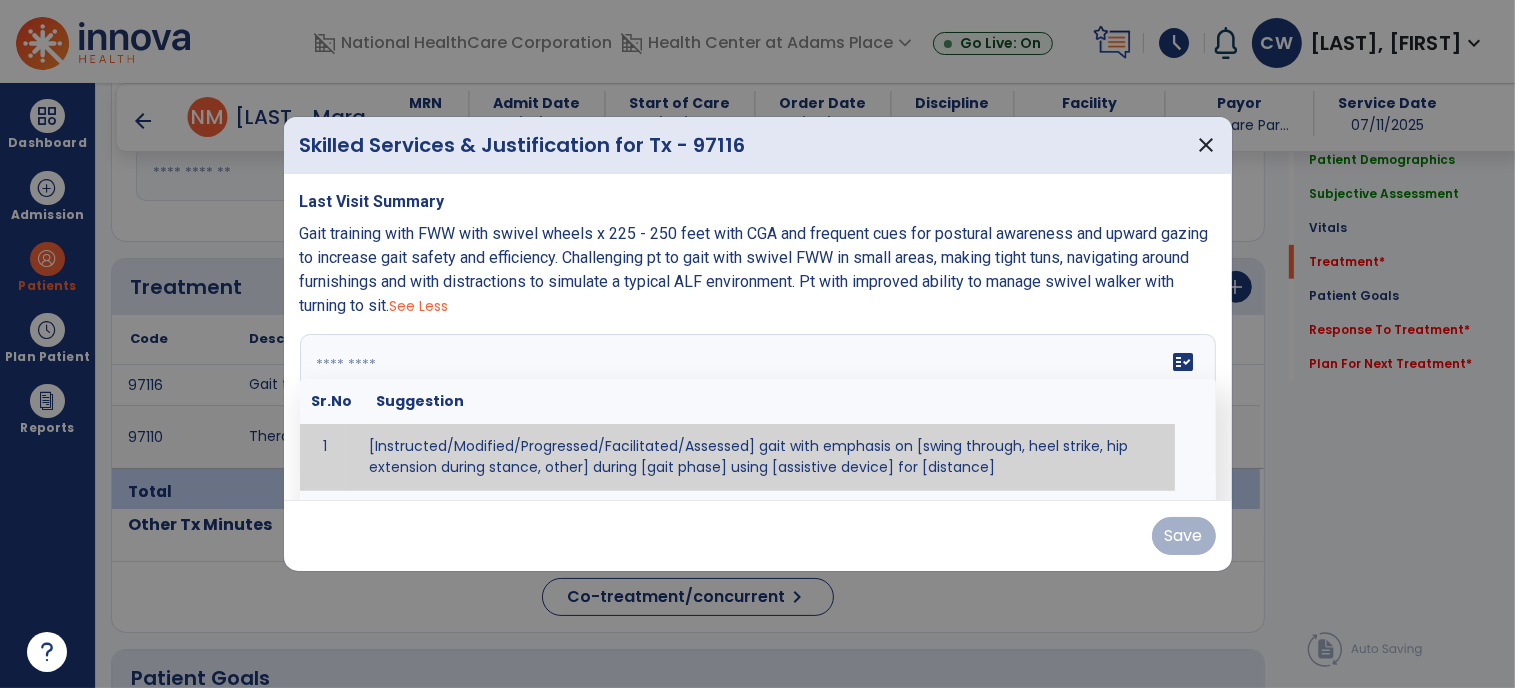 click on "fact_check  Sr.No Suggestion 1 [Instructed/Modified/Progressed/Facilitated/Assessed] gait with emphasis on [swing through, heel strike, hip extension during stance, other] during [gait phase] using [assistive device] for [distance] 2 [Instructed/Modified/Progressed/Facilitated/Assessed] use of [assistive device] and [NWB, PWB, step-to gait pattern, step through gait pattern] 3 [Instructed/Modified/Progressed/Facilitated/Assessed] patient's ability to [ascend/descend # of steps, perform directional changes, walk on even/uneven surfaces, pick-up objects off floor, velocity changes, other] using [assistive device]. 4 [Instructed/Modified/Progressed/Facilitated/Assessed] pre-gait activities including [identify exercise] in order to prepare for gait training. 5" at bounding box center [758, 409] 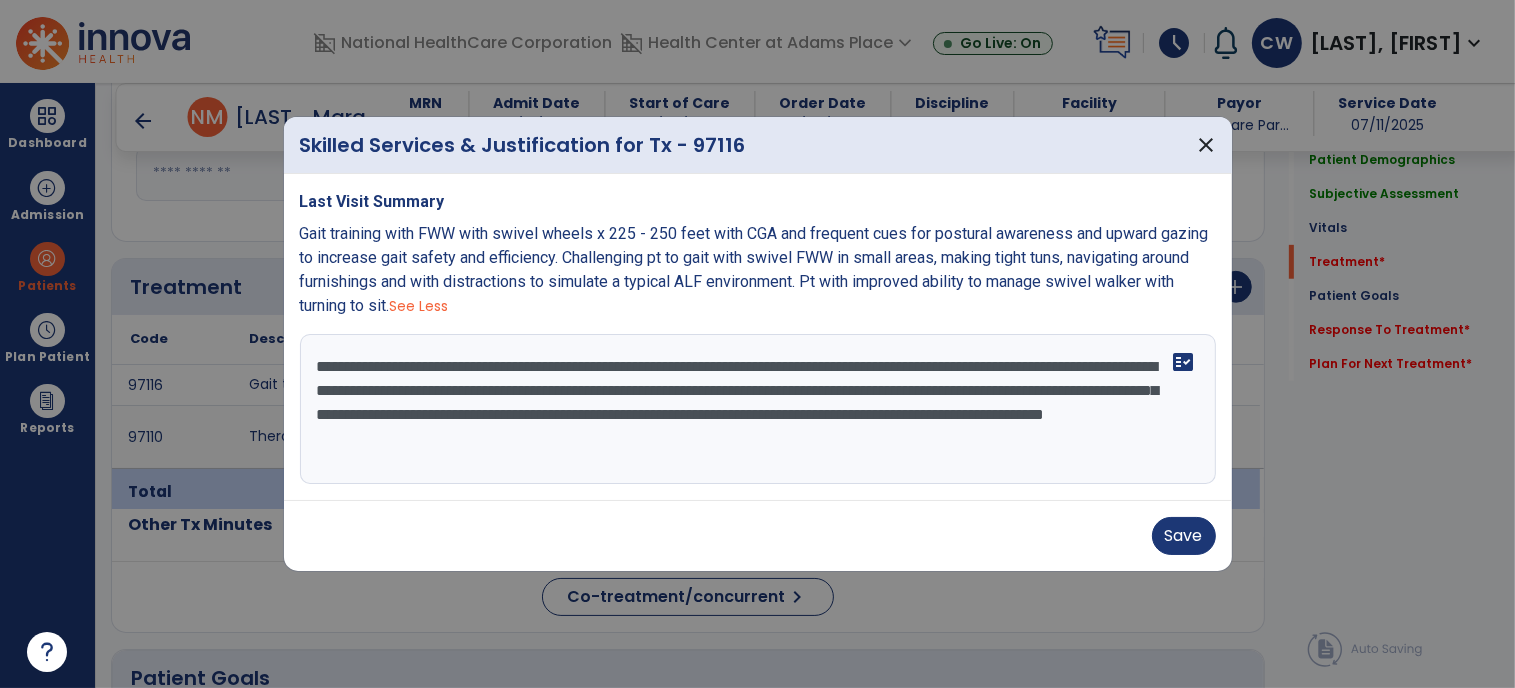 click on "**********" at bounding box center [758, 409] 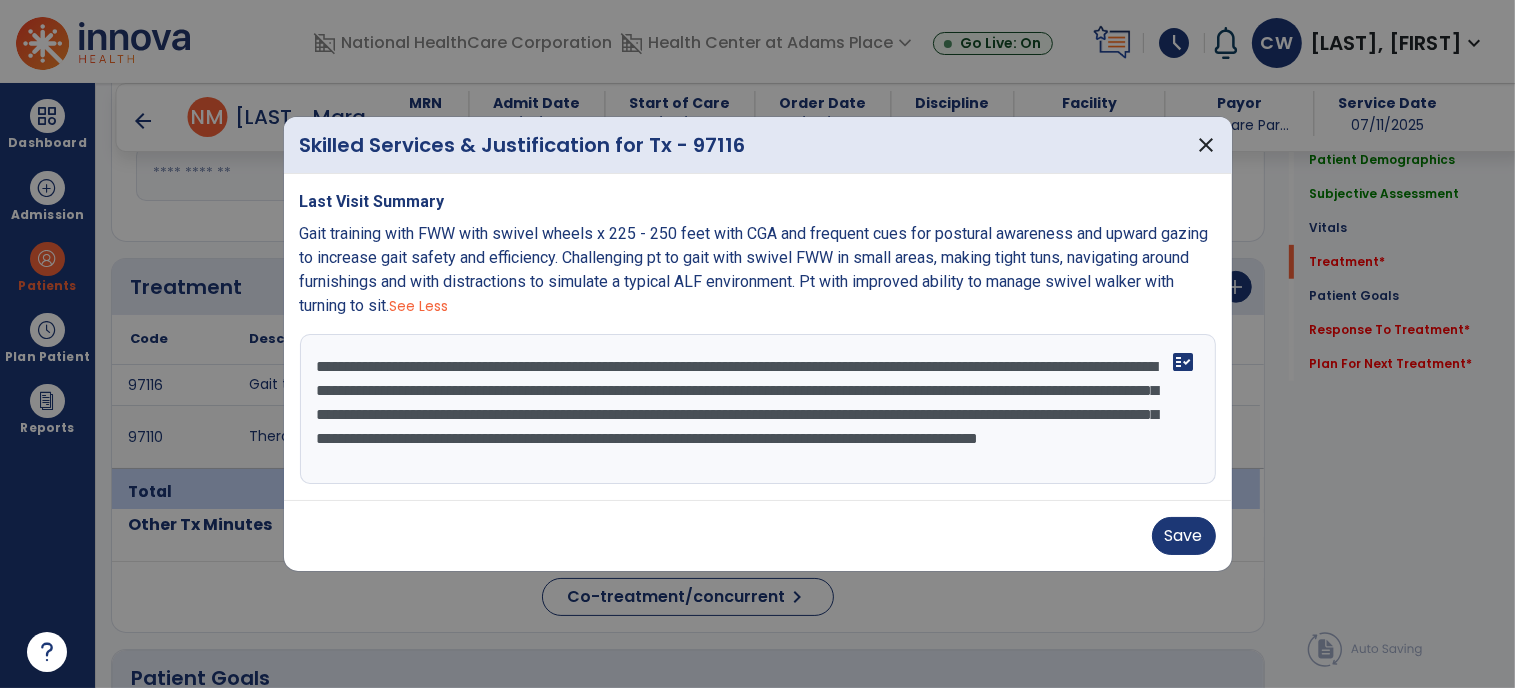 click on "**********" at bounding box center [758, 409] 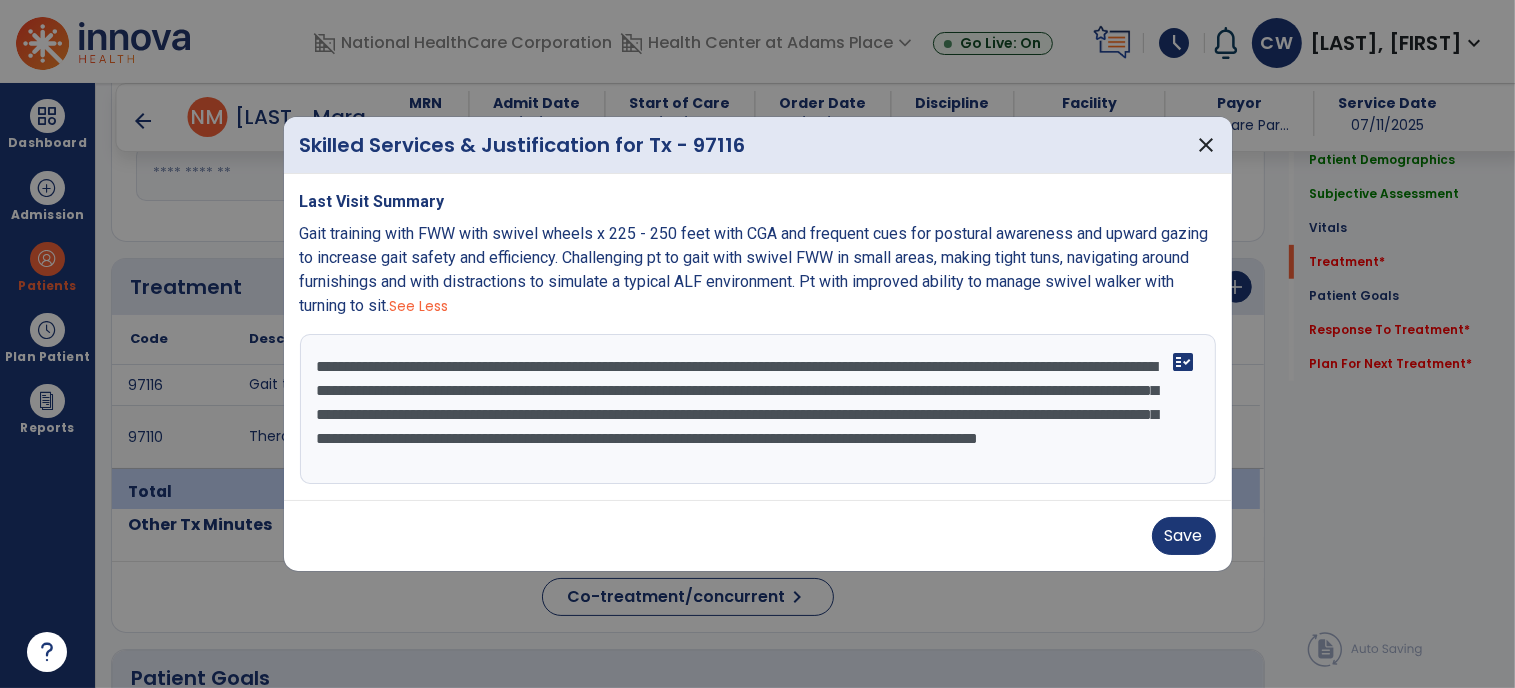scroll, scrollTop: 24, scrollLeft: 0, axis: vertical 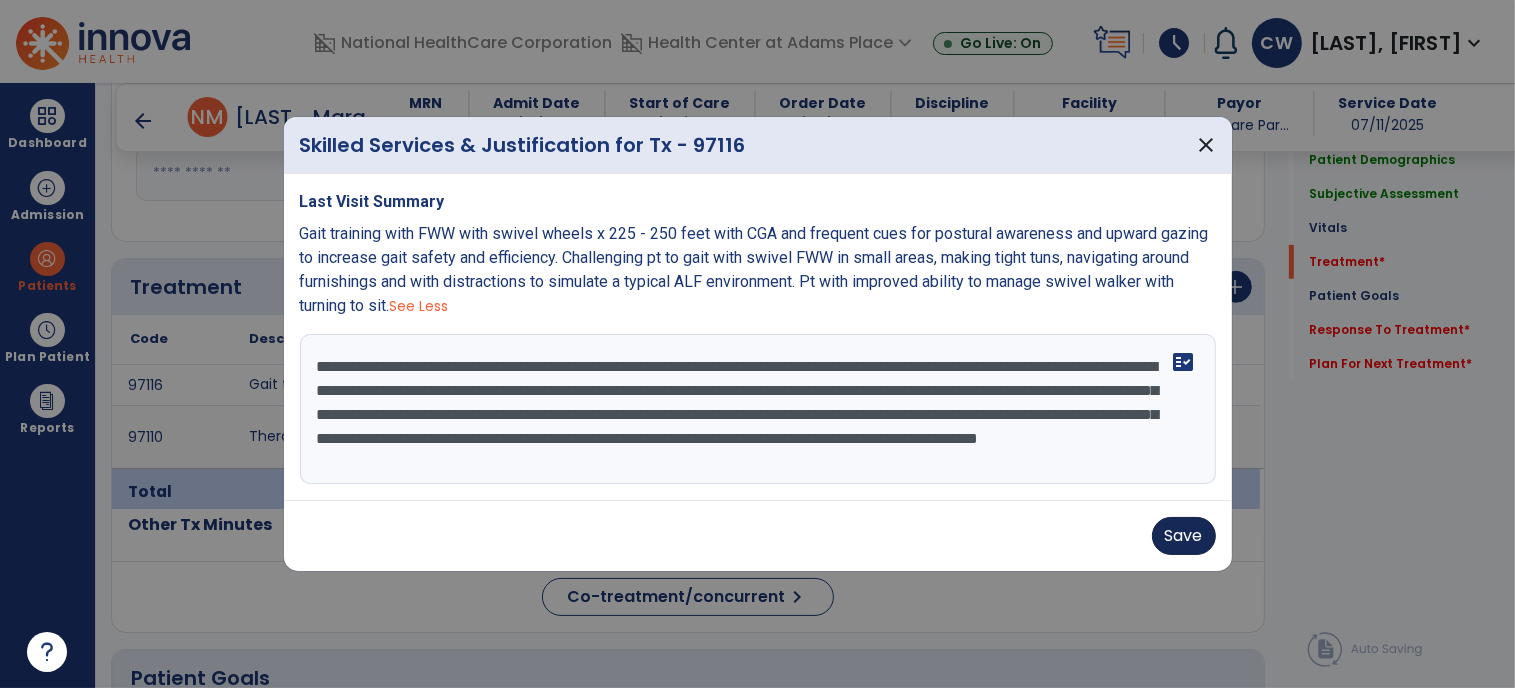 type on "**********" 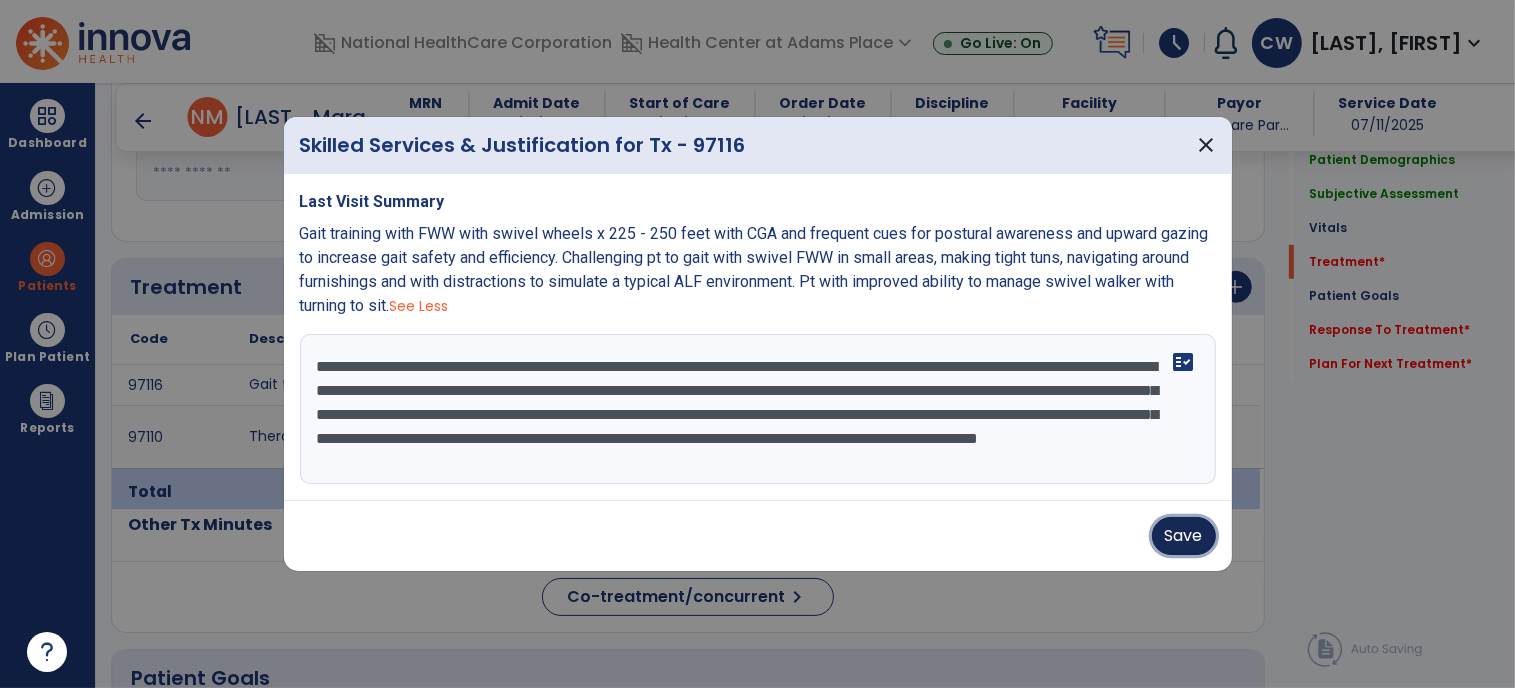 click on "Save" at bounding box center (1184, 536) 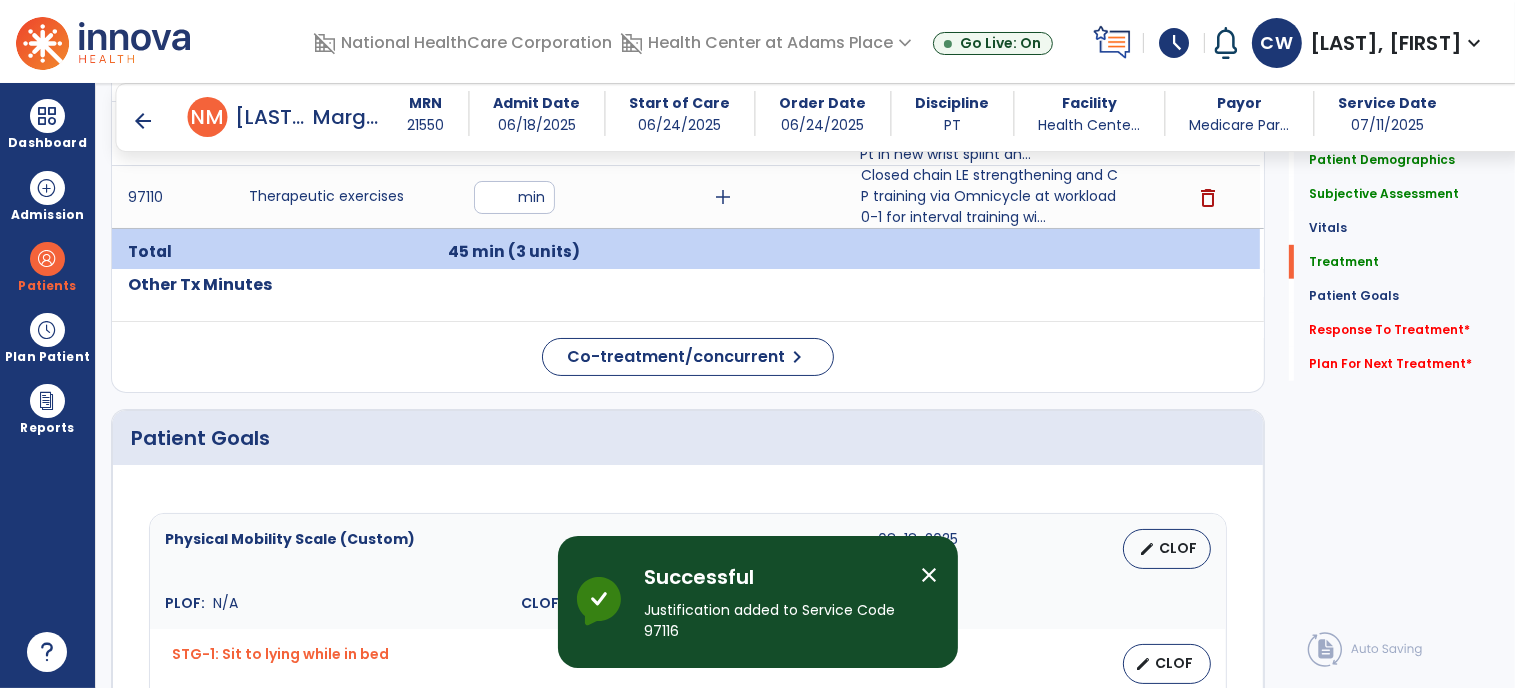 scroll, scrollTop: 1335, scrollLeft: 0, axis: vertical 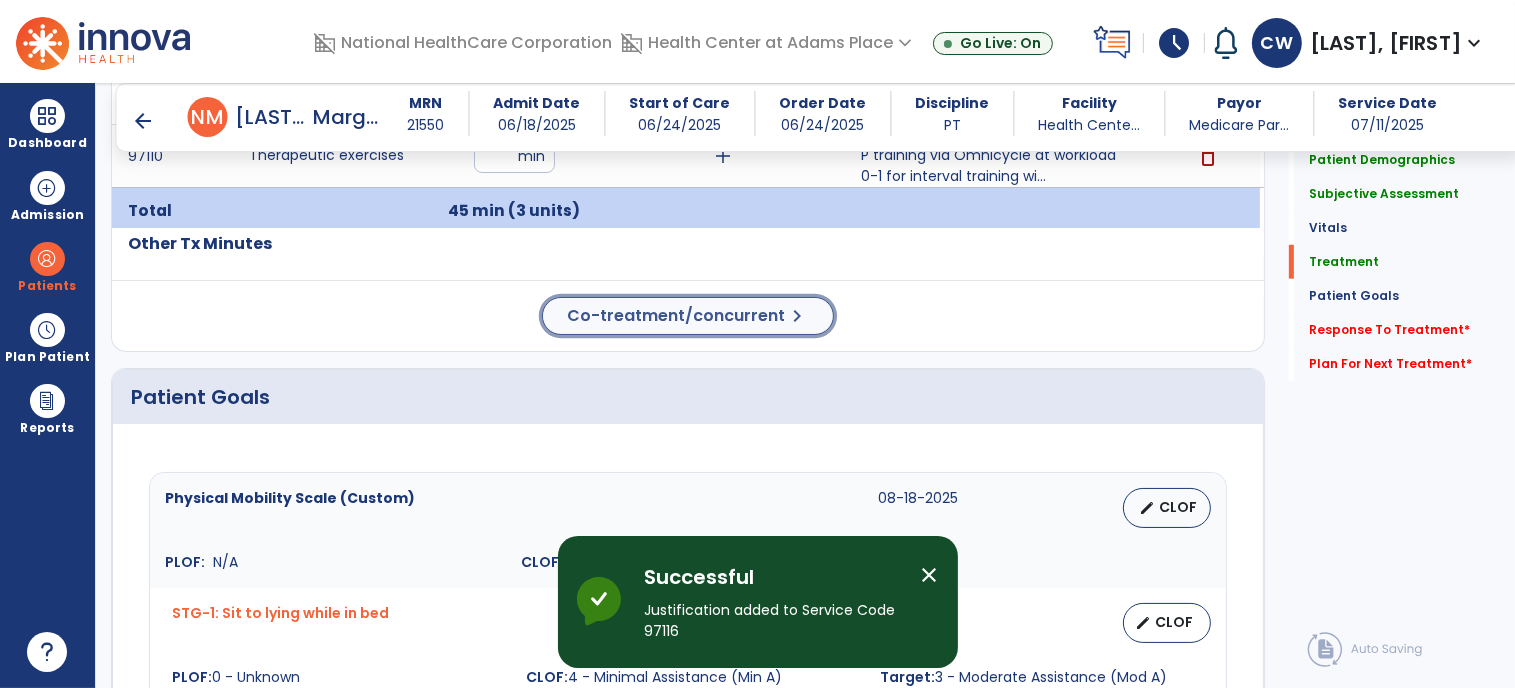click on "Co-treatment/concurrent" 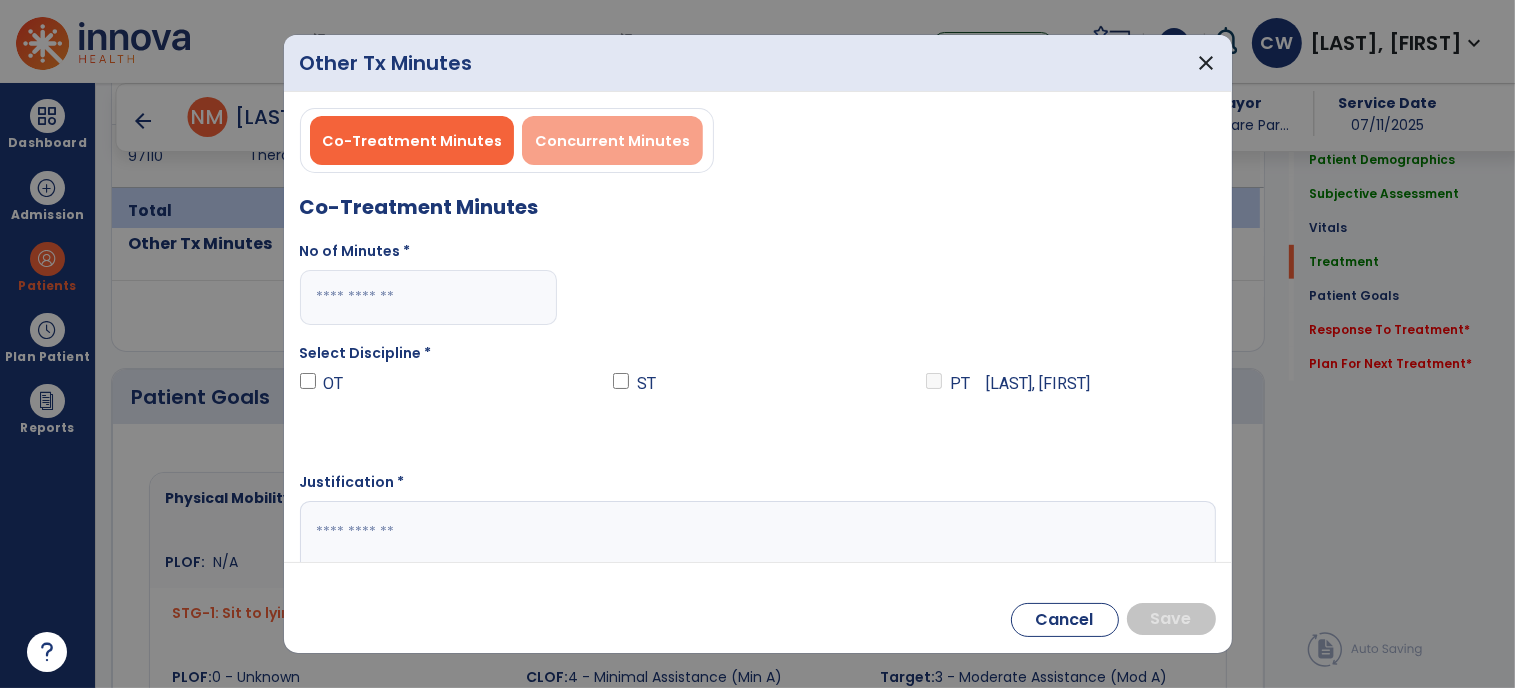 click on "Concurrent Minutes" at bounding box center [612, 141] 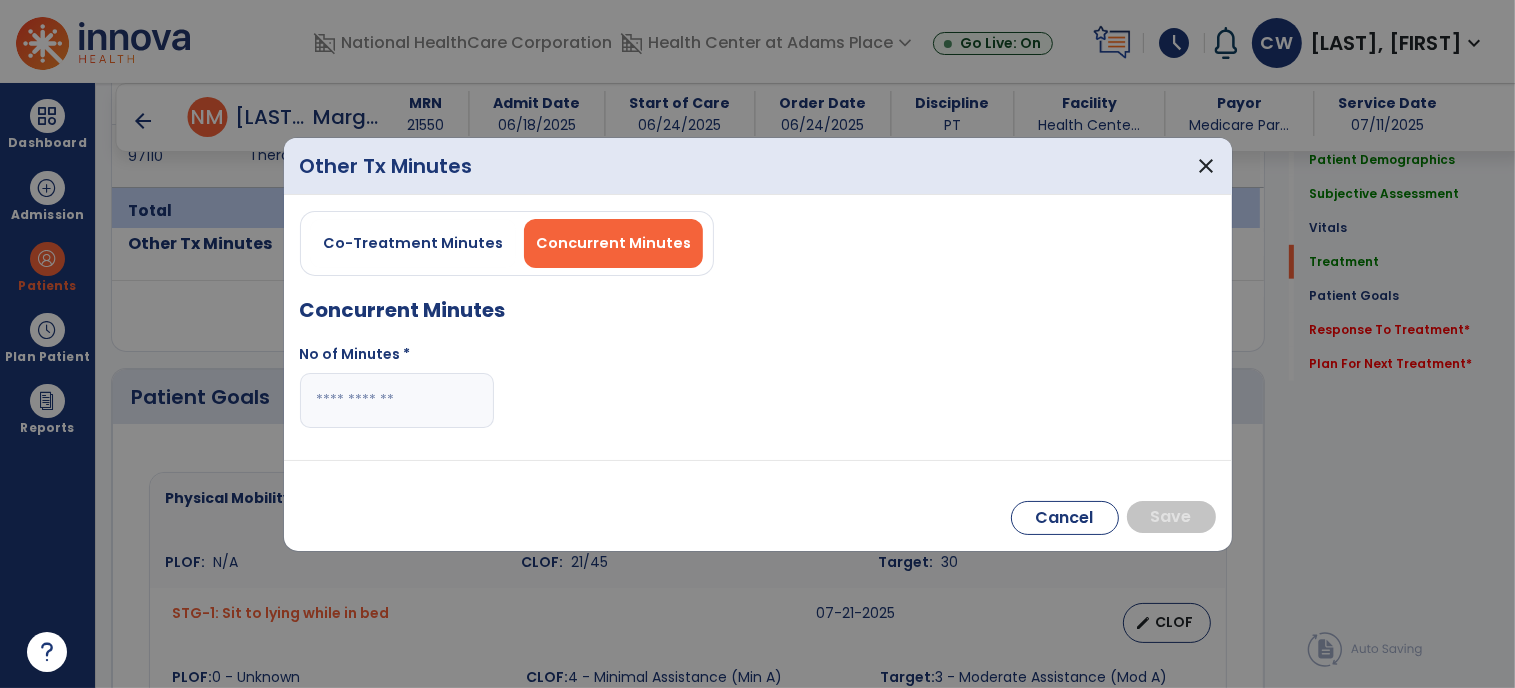 click at bounding box center [397, 400] 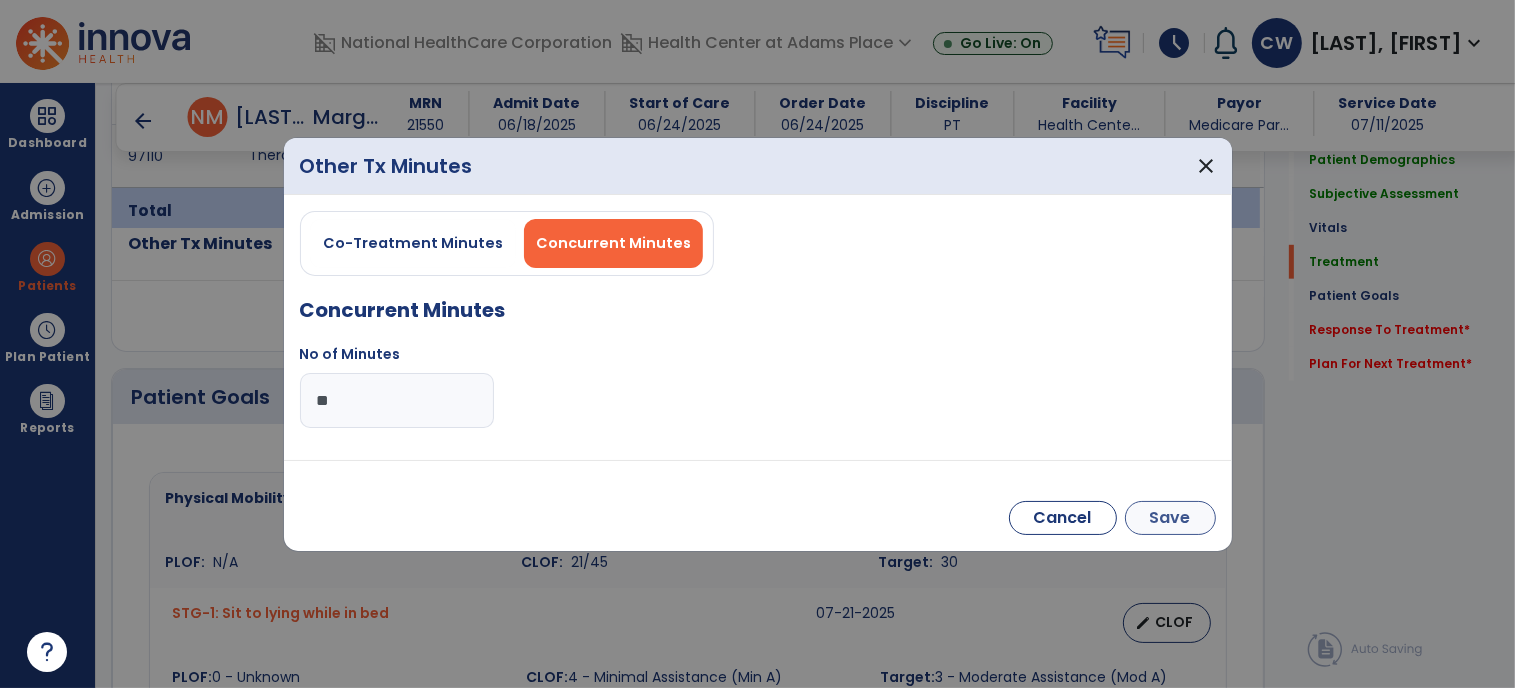 type on "**" 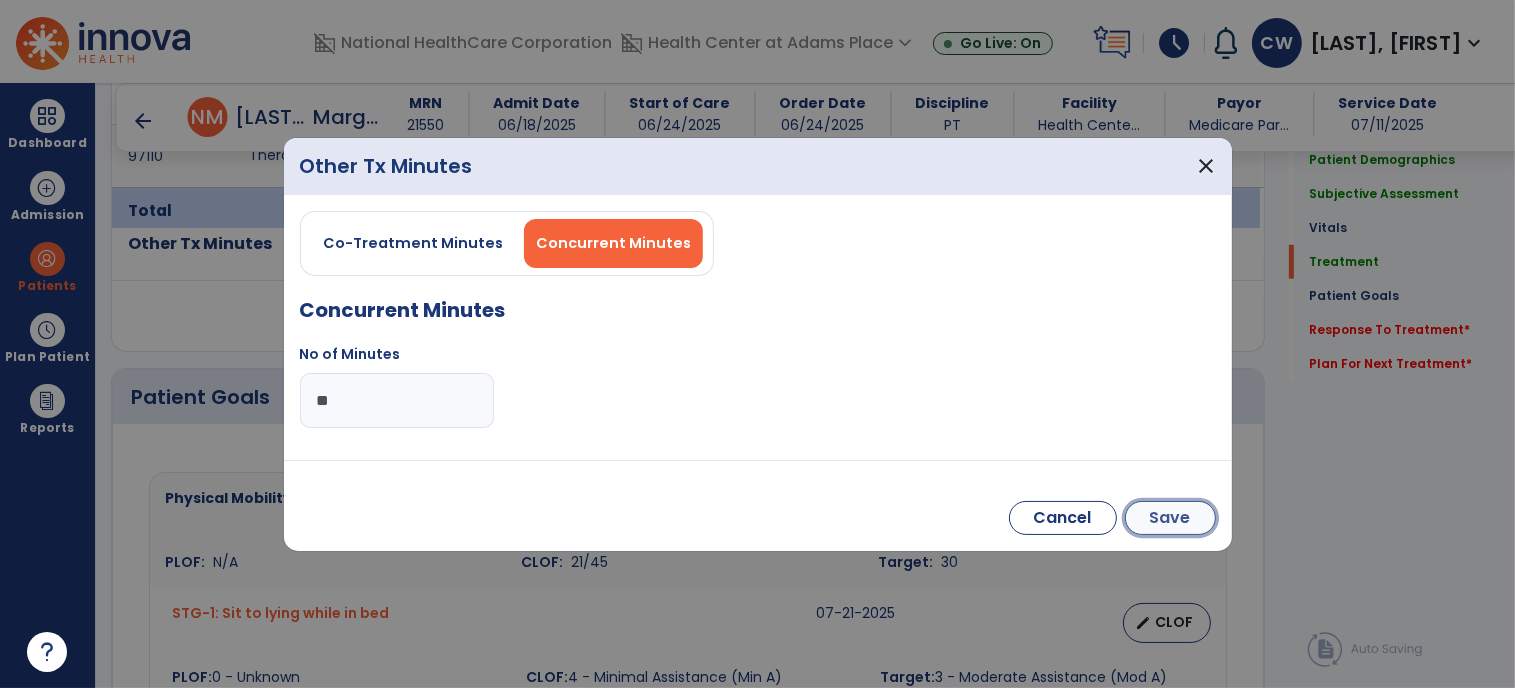 click on "Save" at bounding box center (1170, 518) 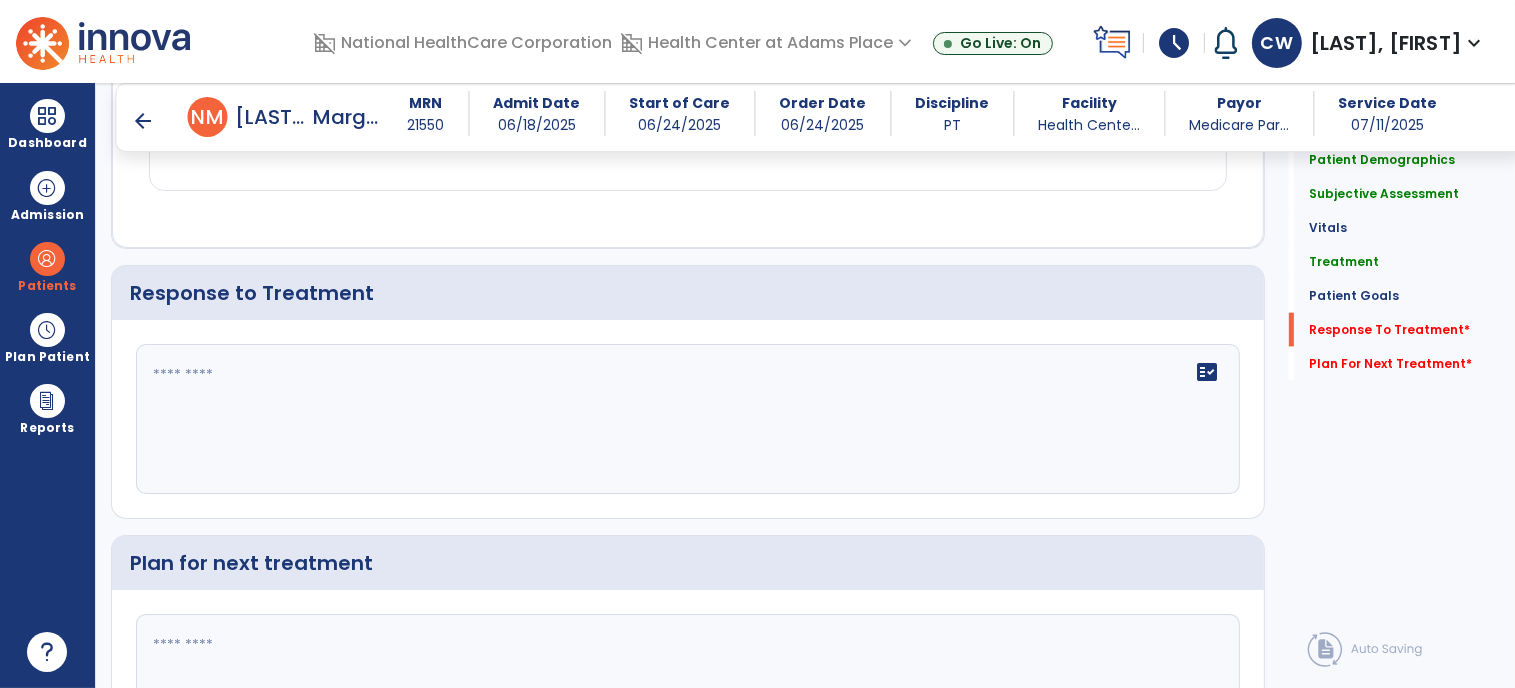 scroll, scrollTop: 2480, scrollLeft: 0, axis: vertical 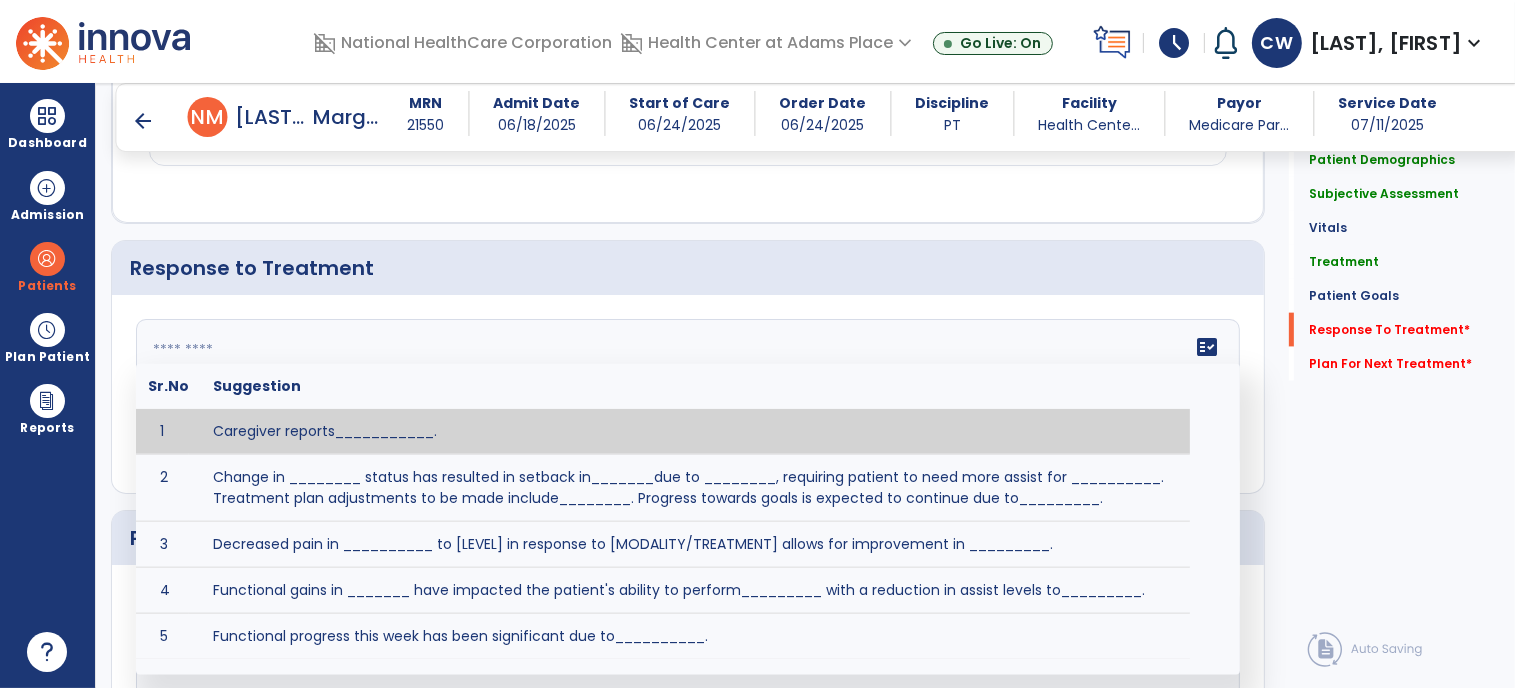 click on "fact_check  Sr.No Suggestion 1 Caregiver reports___________. 2 Change in ________ status has resulted in setback in_______due to ________, requiring patient to need more assist for __________.   Treatment plan adjustments to be made include________.  Progress towards goals is expected to continue due to_________. 3 Decreased pain in __________ to [LEVEL] in response to [MODALITY/TREATMENT] allows for improvement in _________. 4 Functional gains in _______ have impacted the patient's ability to perform_________ with a reduction in assist levels to_________. 5 Functional progress this week has been significant due to__________. 6 Gains in ________ have improved the patient's ability to perform ______with decreased levels of assist to___________. 7 Improvement in ________allows patient to tolerate higher levels of challenges in_________. 8 Pain in [AREA] has decreased to [LEVEL] in response to [TREATMENT/MODALITY], allowing fore ease in completing__________. 9 10 11 12 13 14 15 16 17 18 19 20 21" 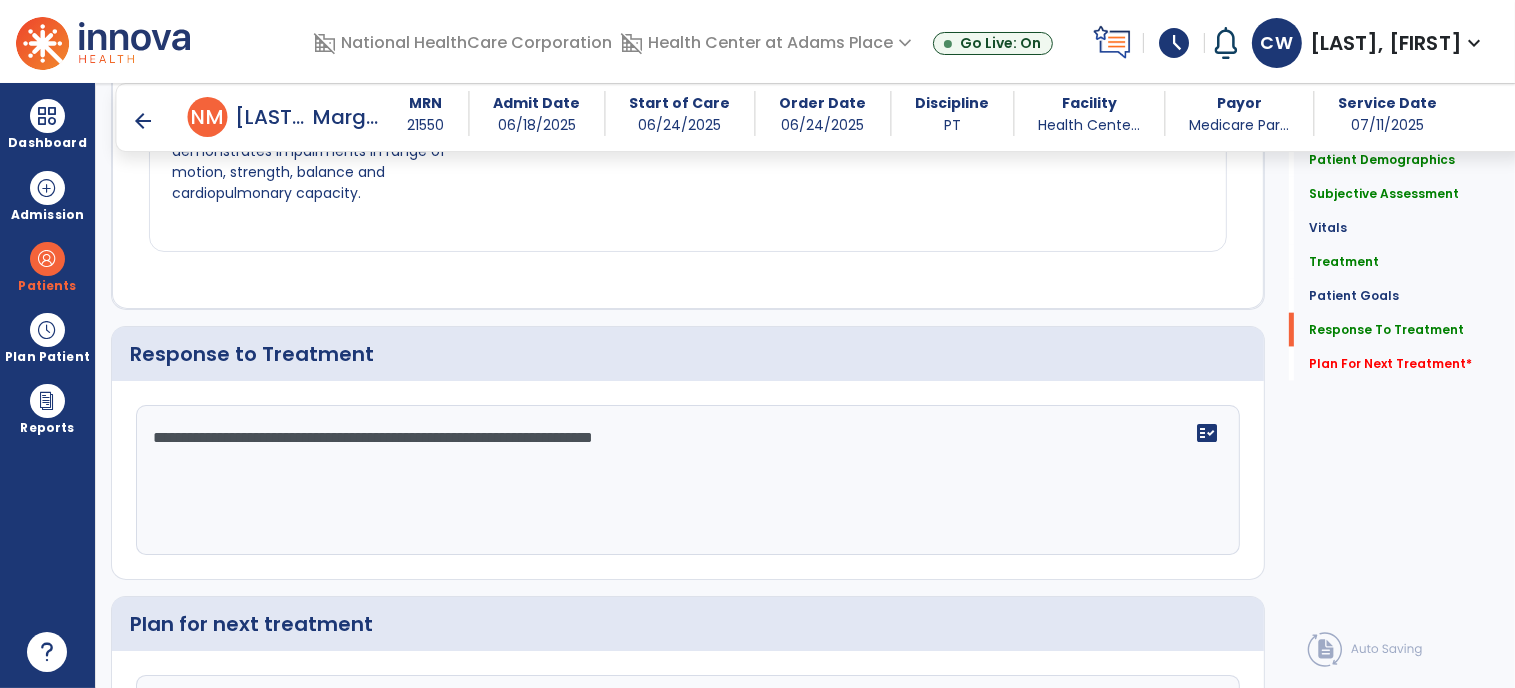 scroll, scrollTop: 2480, scrollLeft: 0, axis: vertical 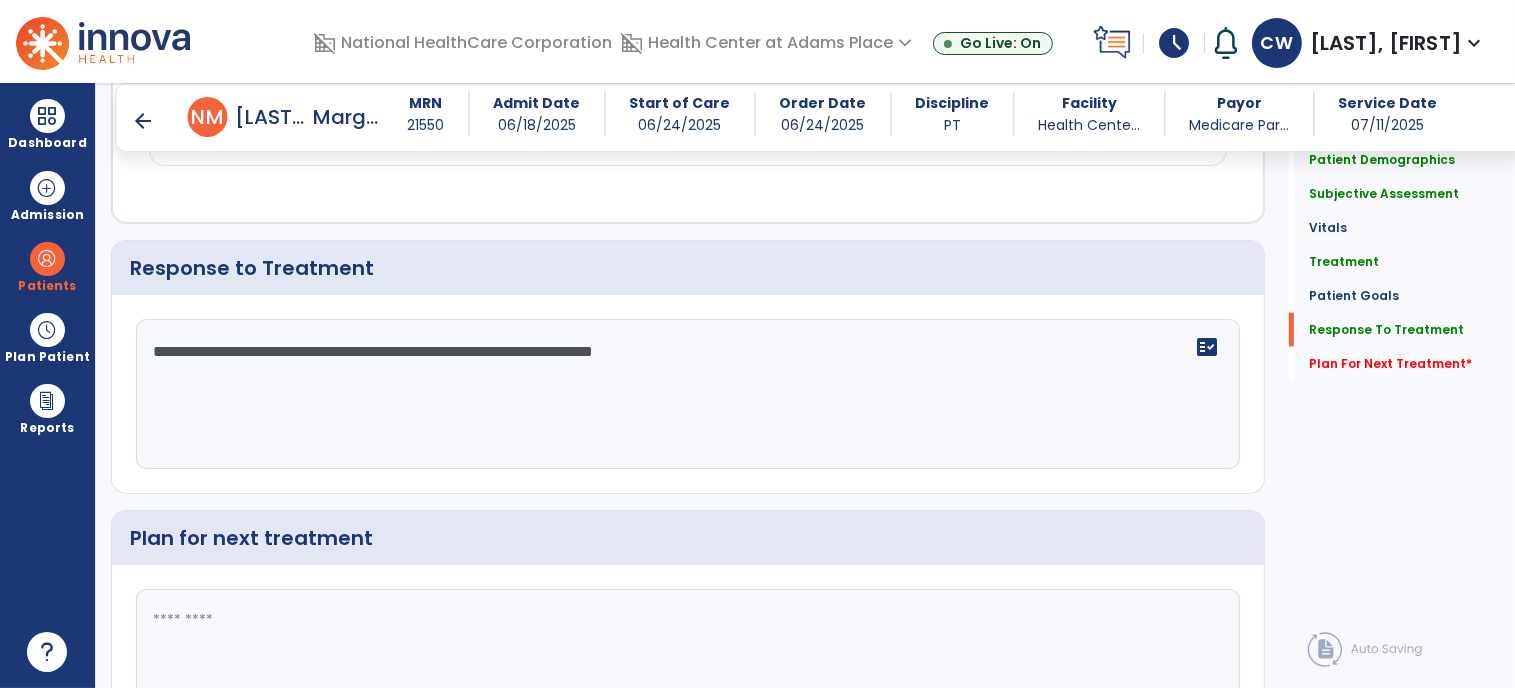 type on "**********" 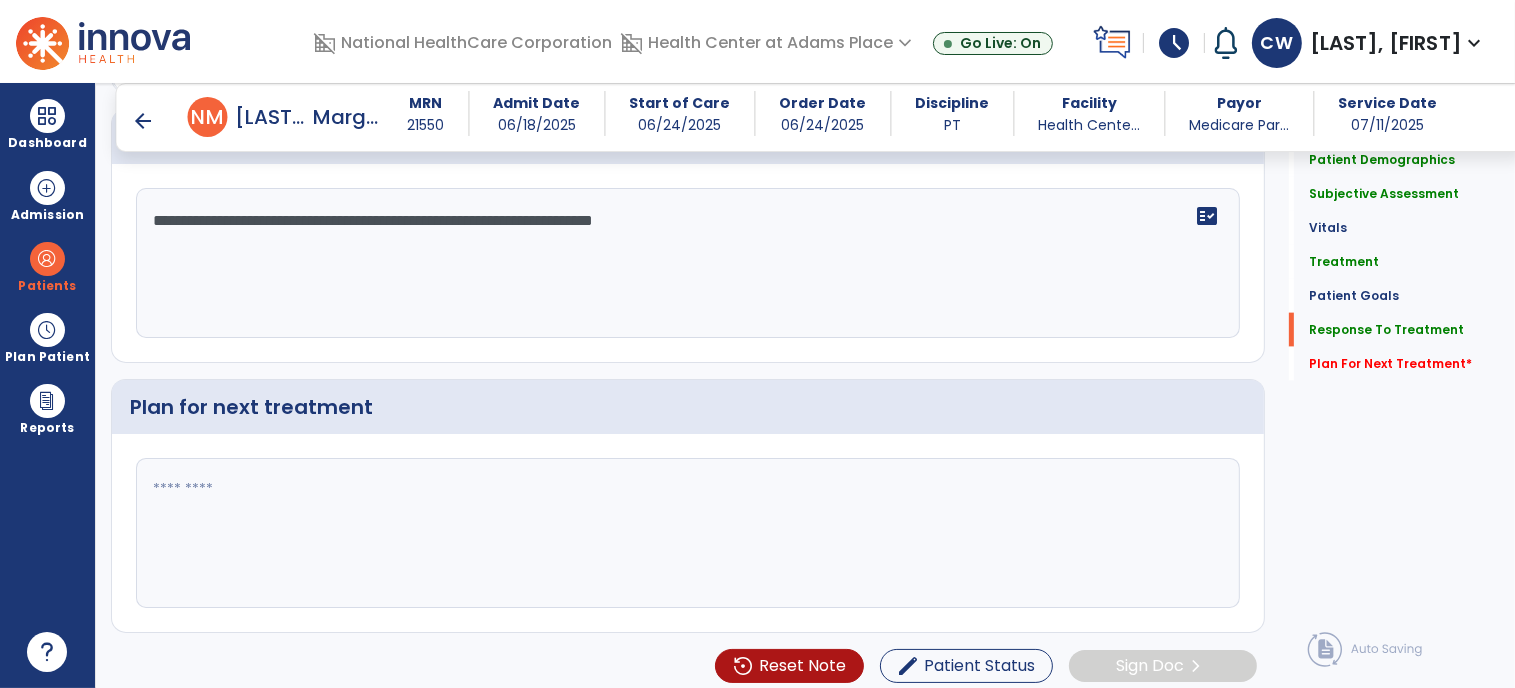 scroll, scrollTop: 2616, scrollLeft: 0, axis: vertical 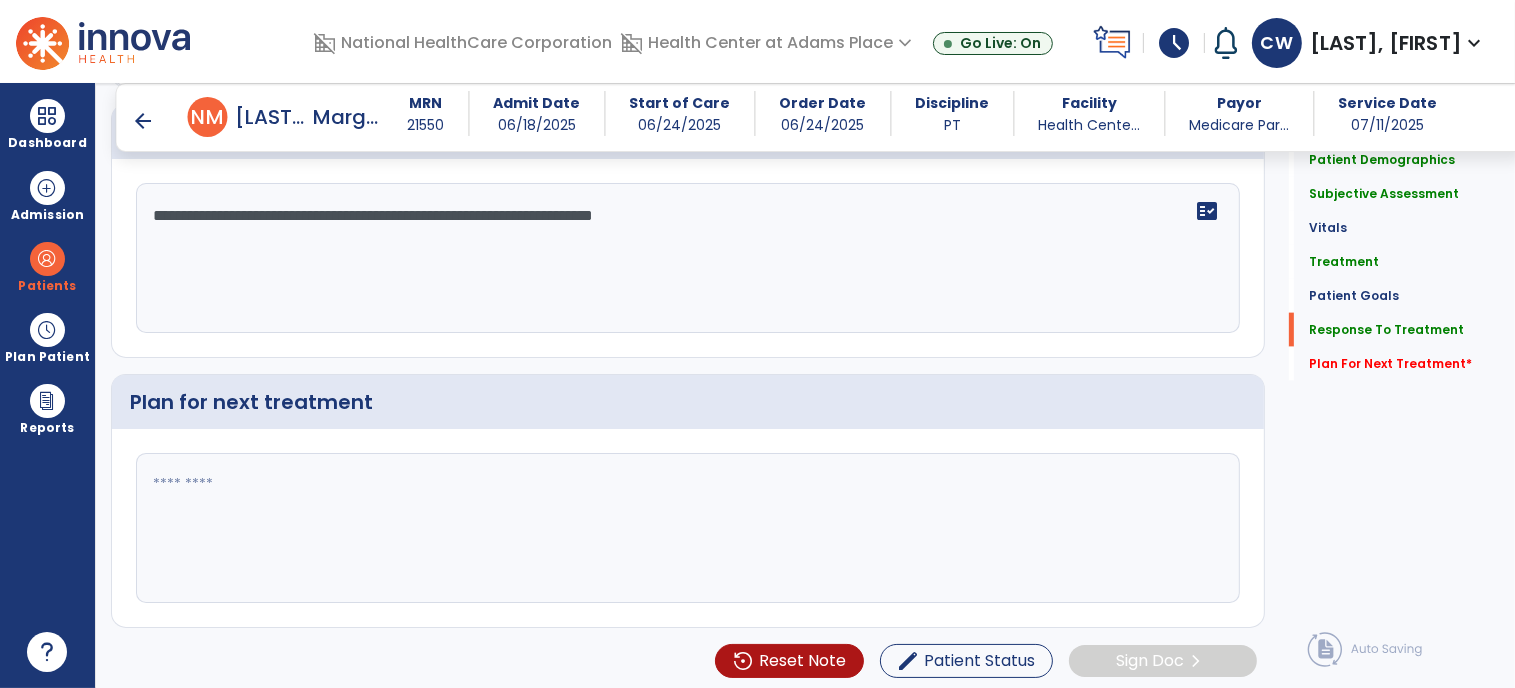 click 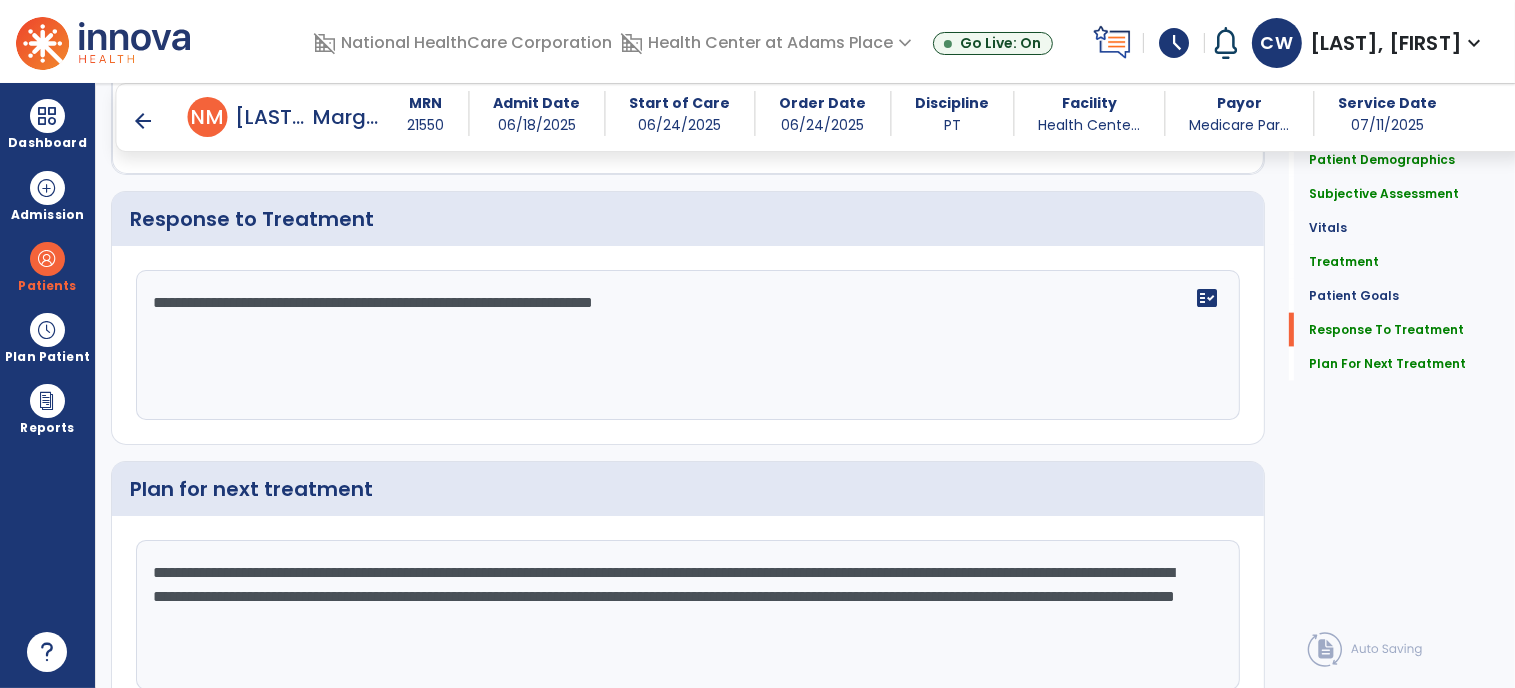 scroll, scrollTop: 2616, scrollLeft: 0, axis: vertical 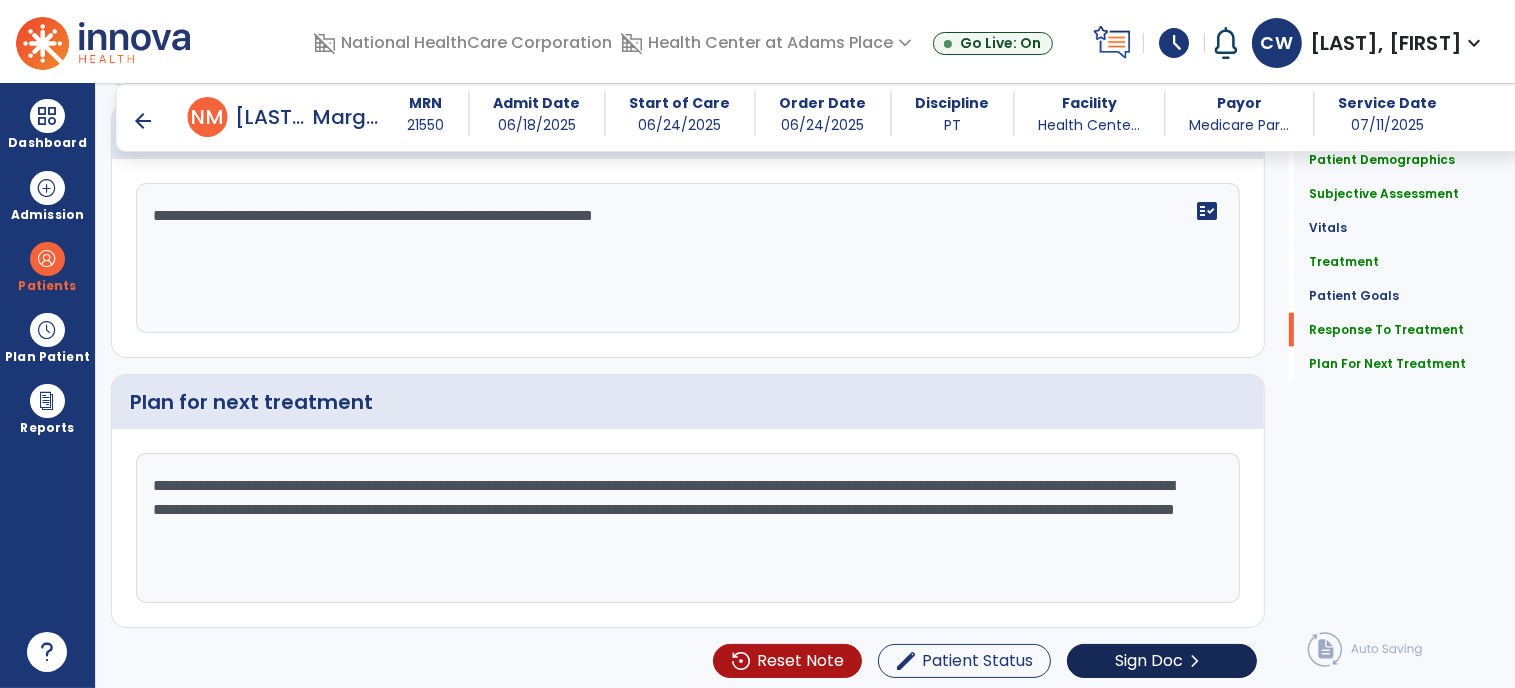 type on "**********" 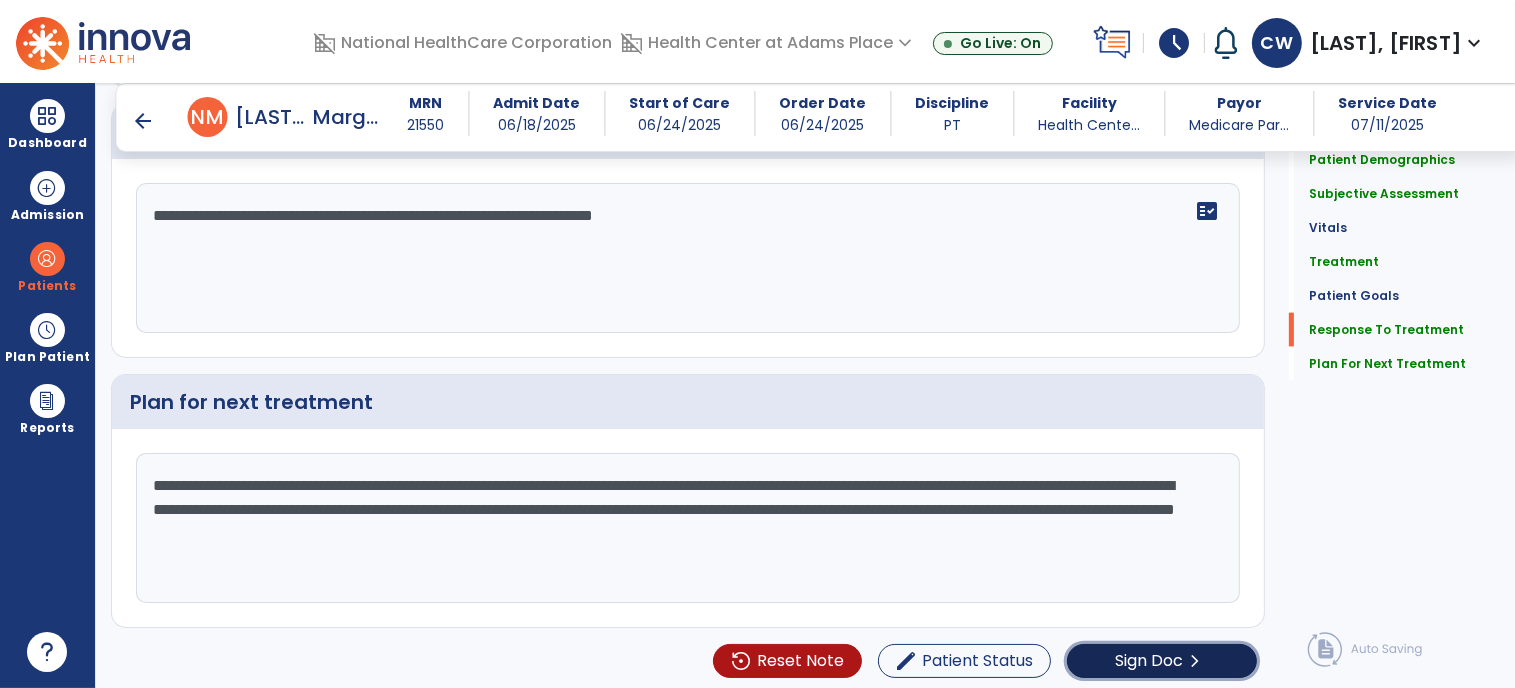 click on "Sign Doc" 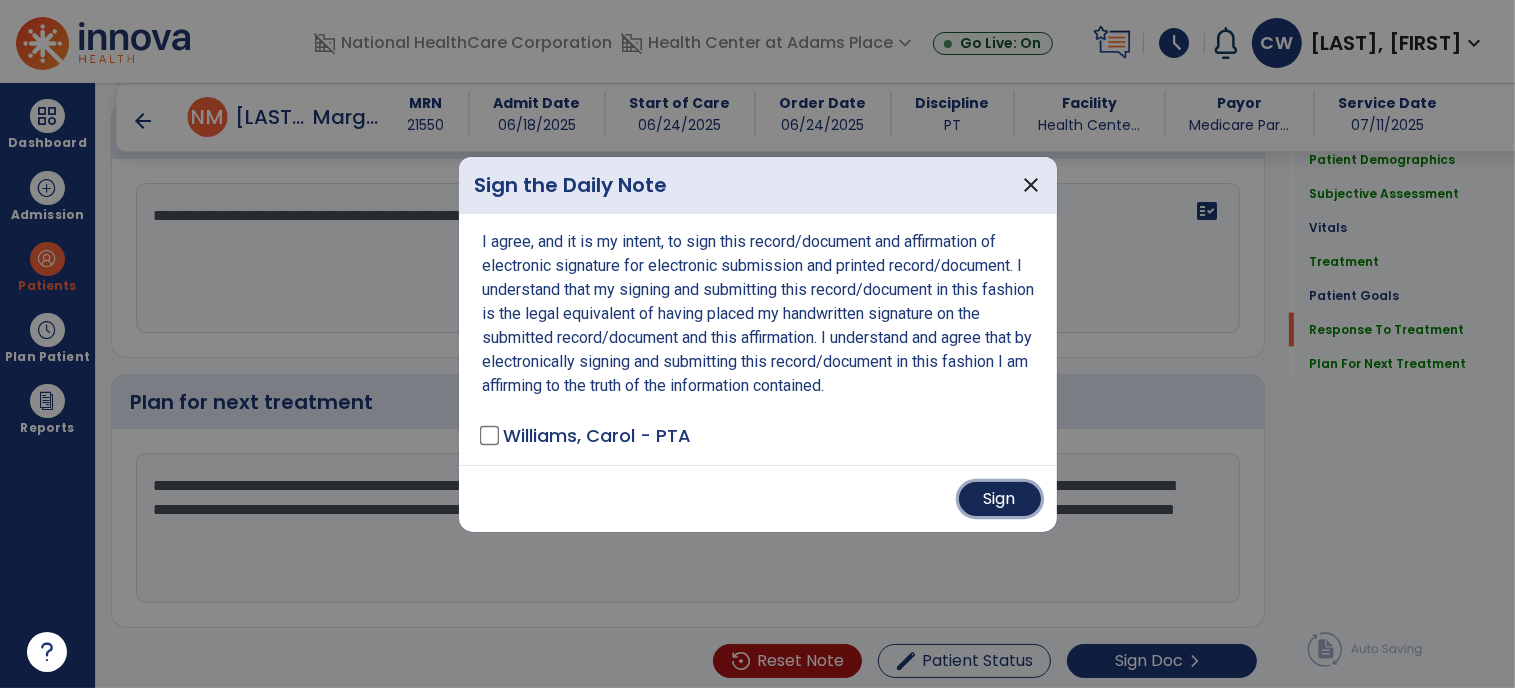 click on "Sign" at bounding box center (1000, 499) 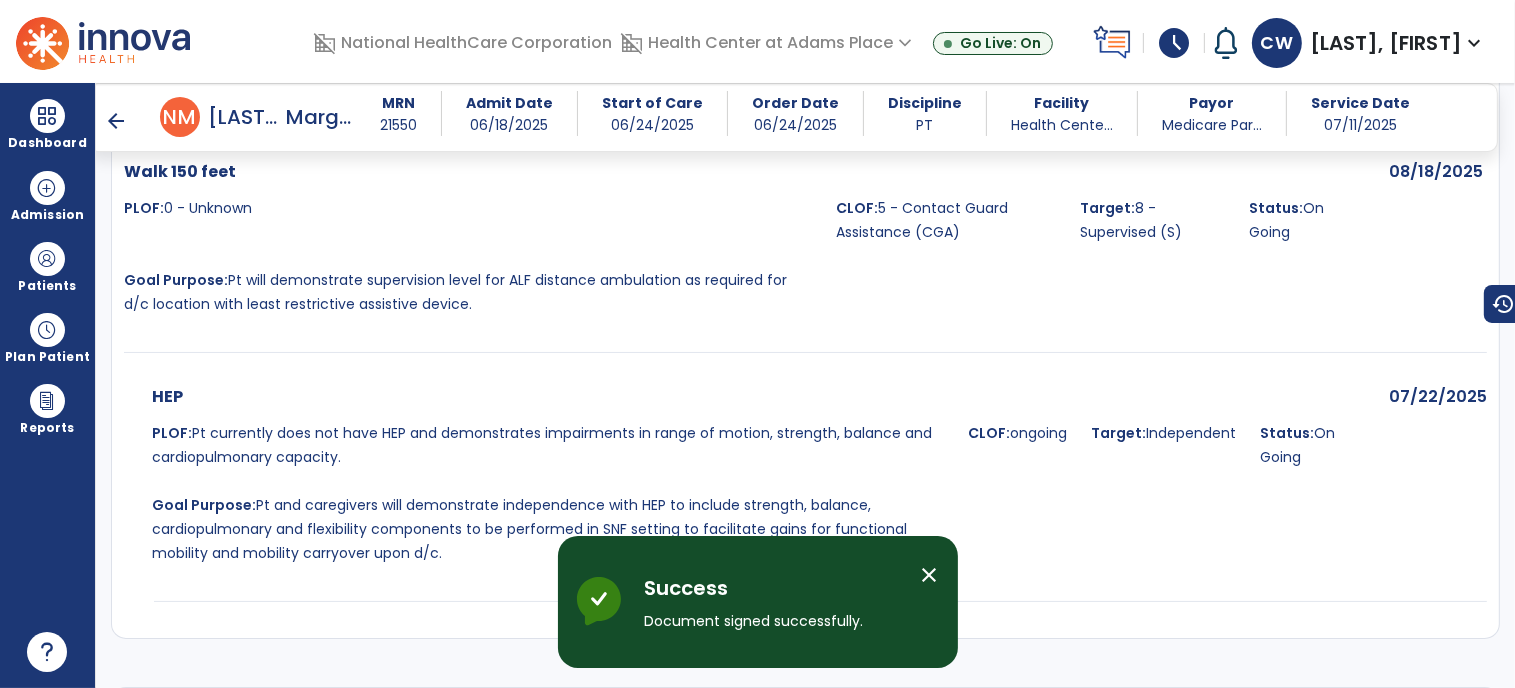 scroll, scrollTop: 4205, scrollLeft: 0, axis: vertical 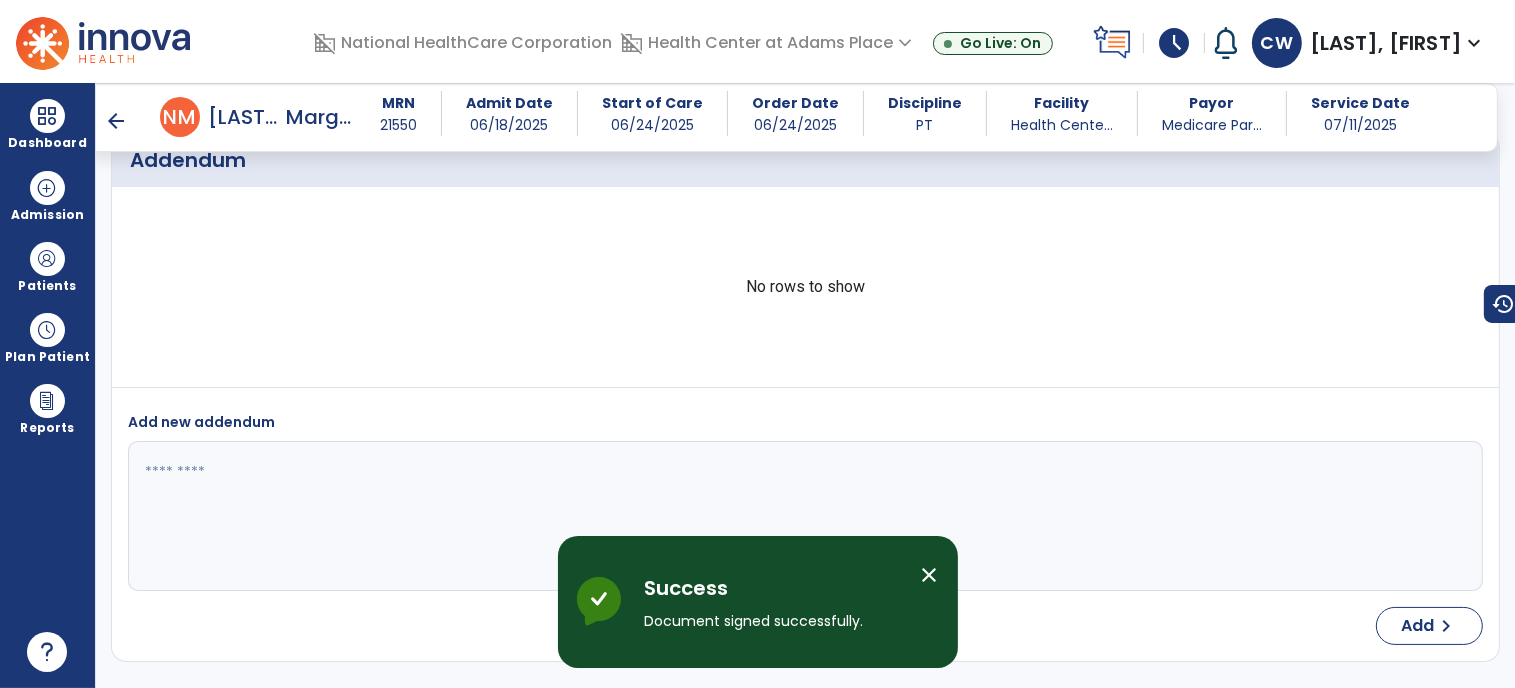 click on "arrow_back" at bounding box center (116, 121) 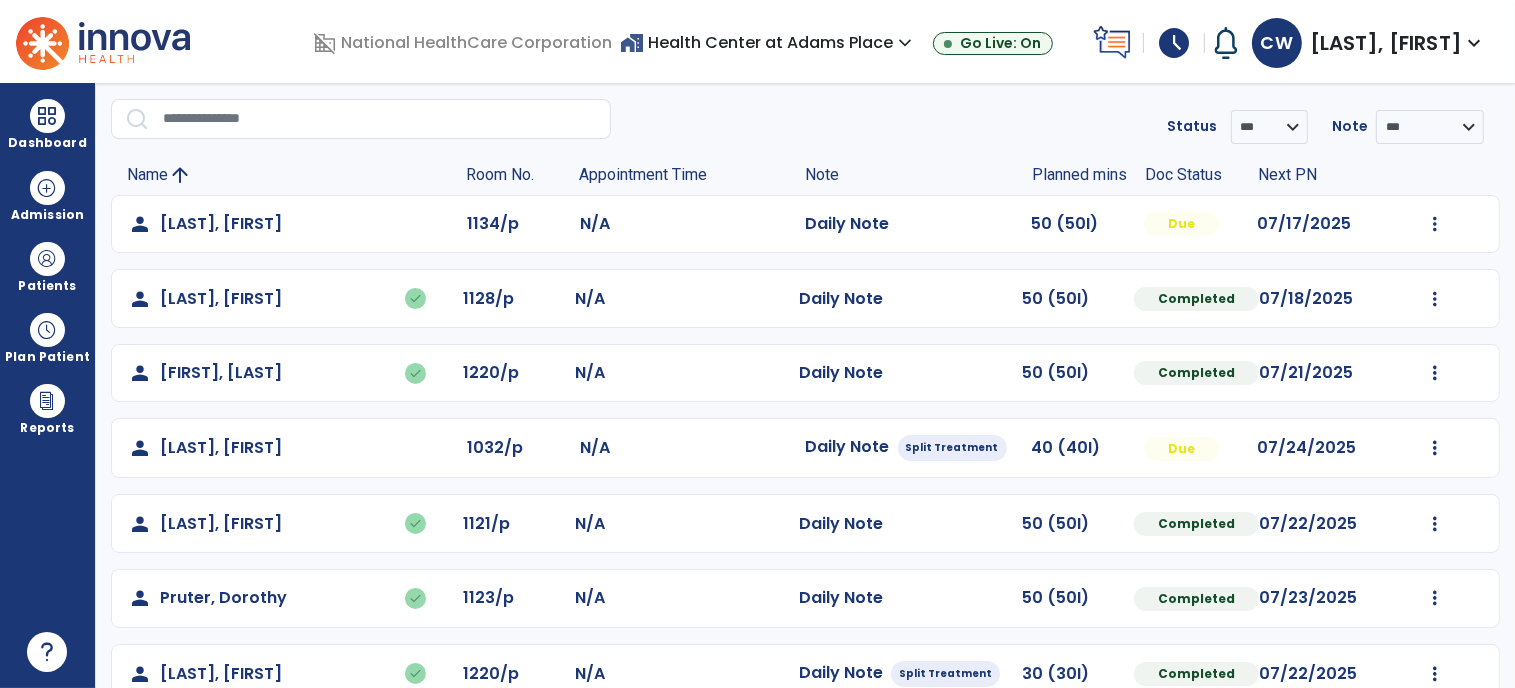 scroll, scrollTop: 67, scrollLeft: 0, axis: vertical 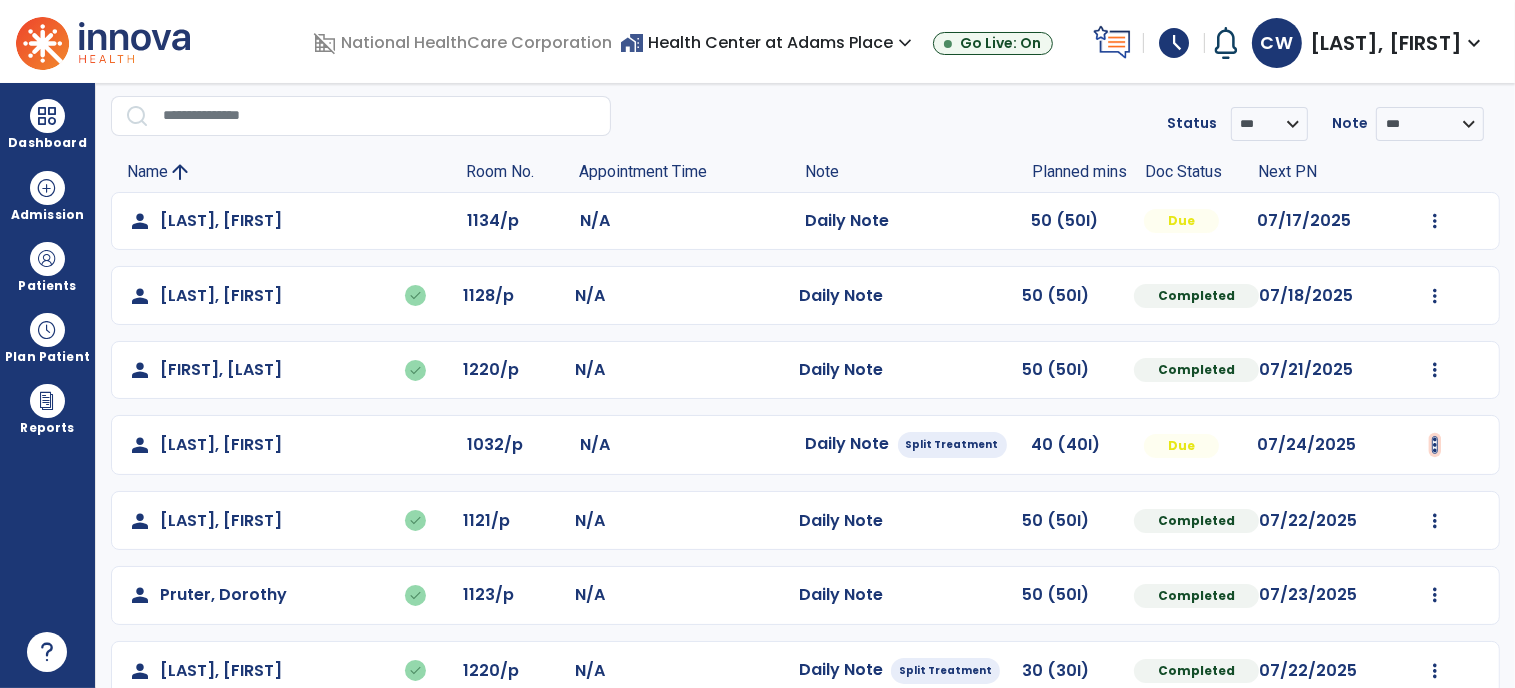 click at bounding box center (1435, 221) 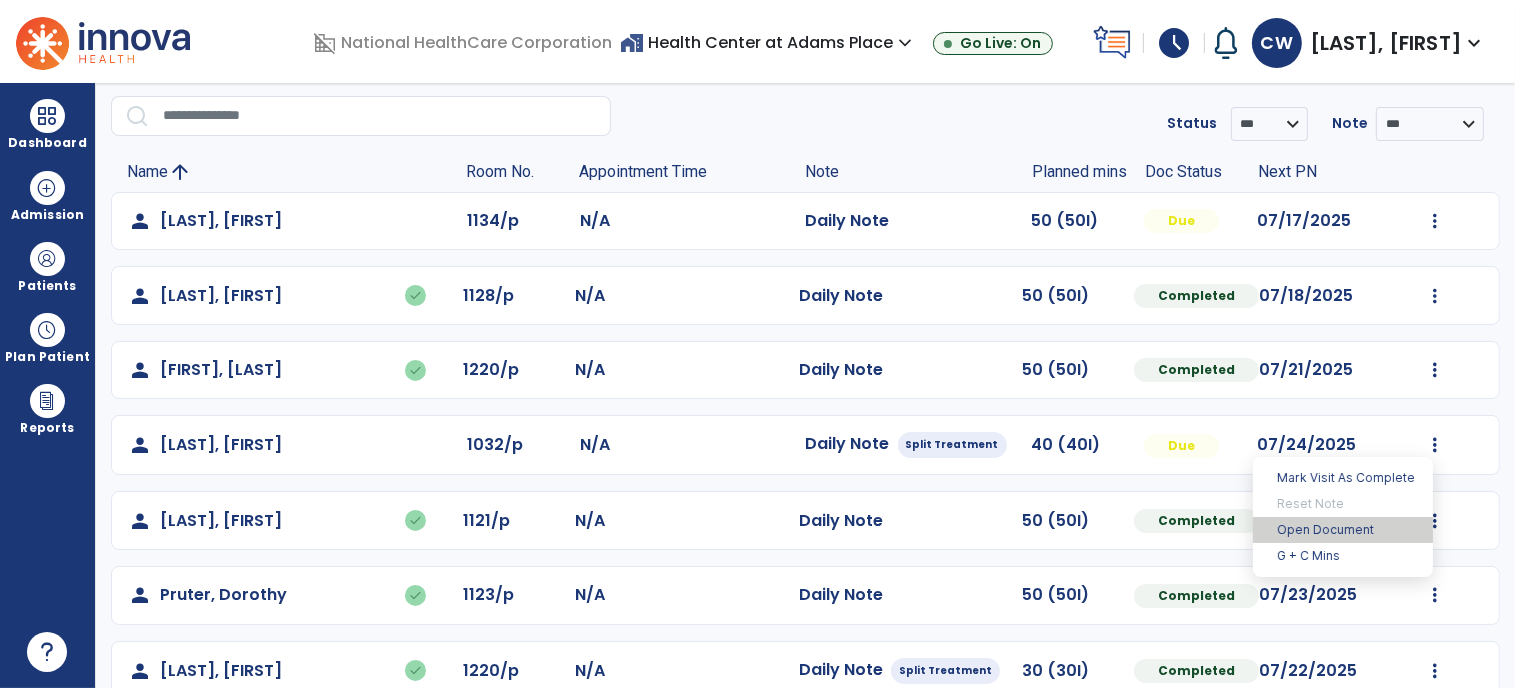 click on "Open Document" at bounding box center (1343, 530) 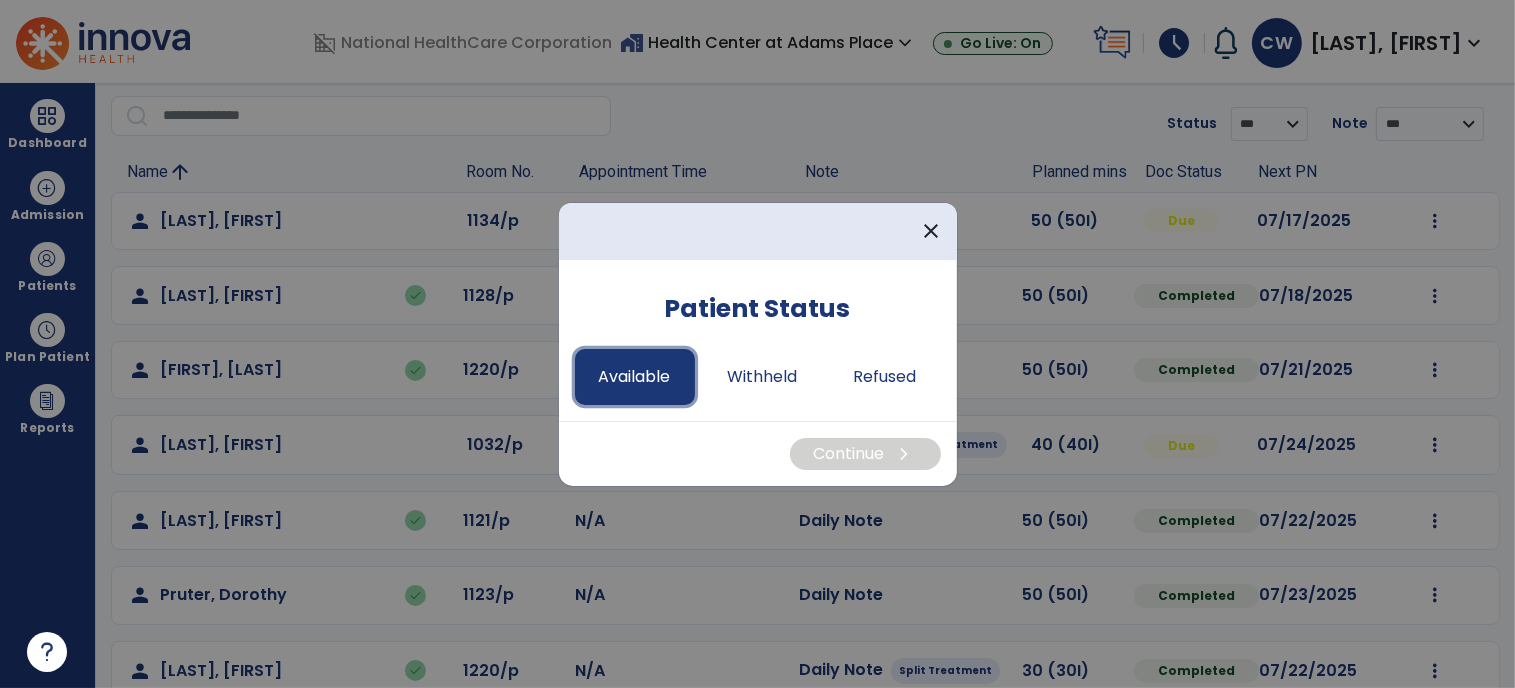 click on "Available" at bounding box center [635, 377] 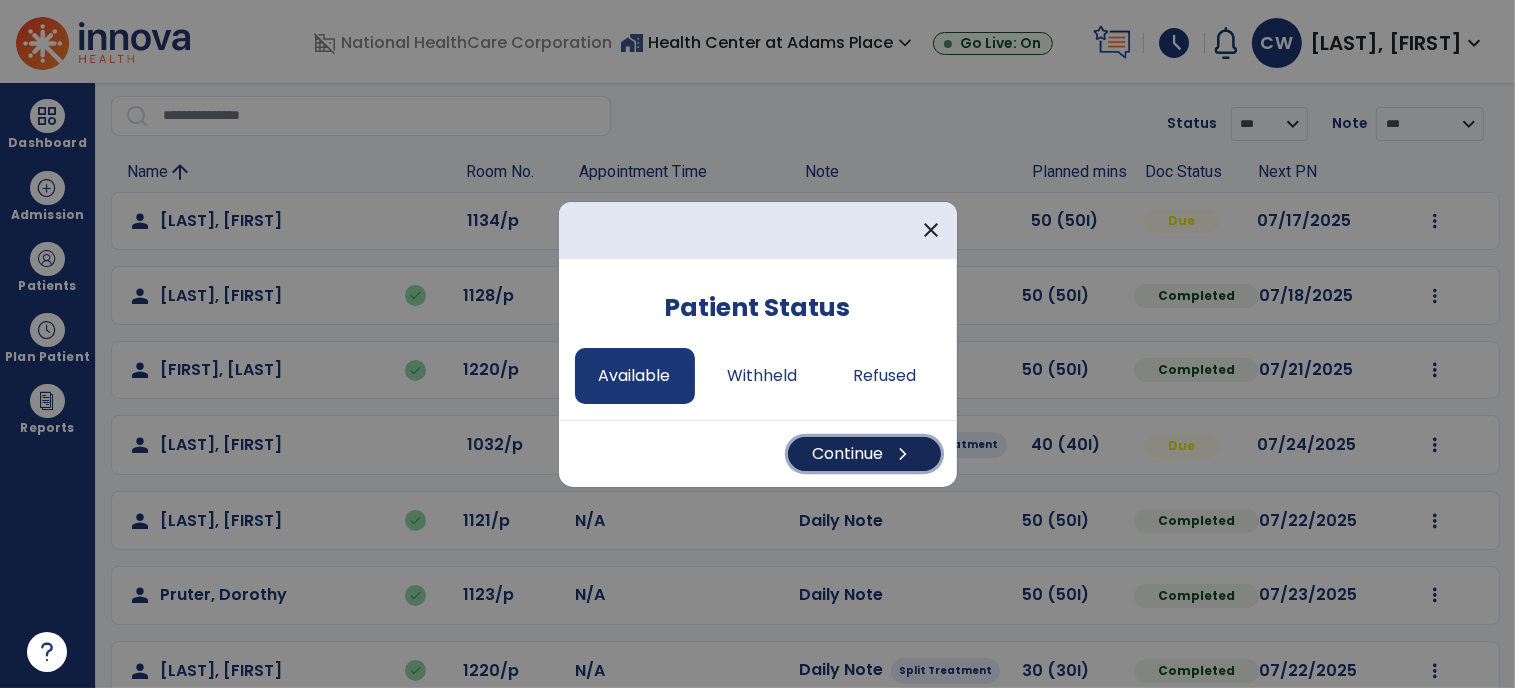 click on "Continue   chevron_right" at bounding box center (864, 454) 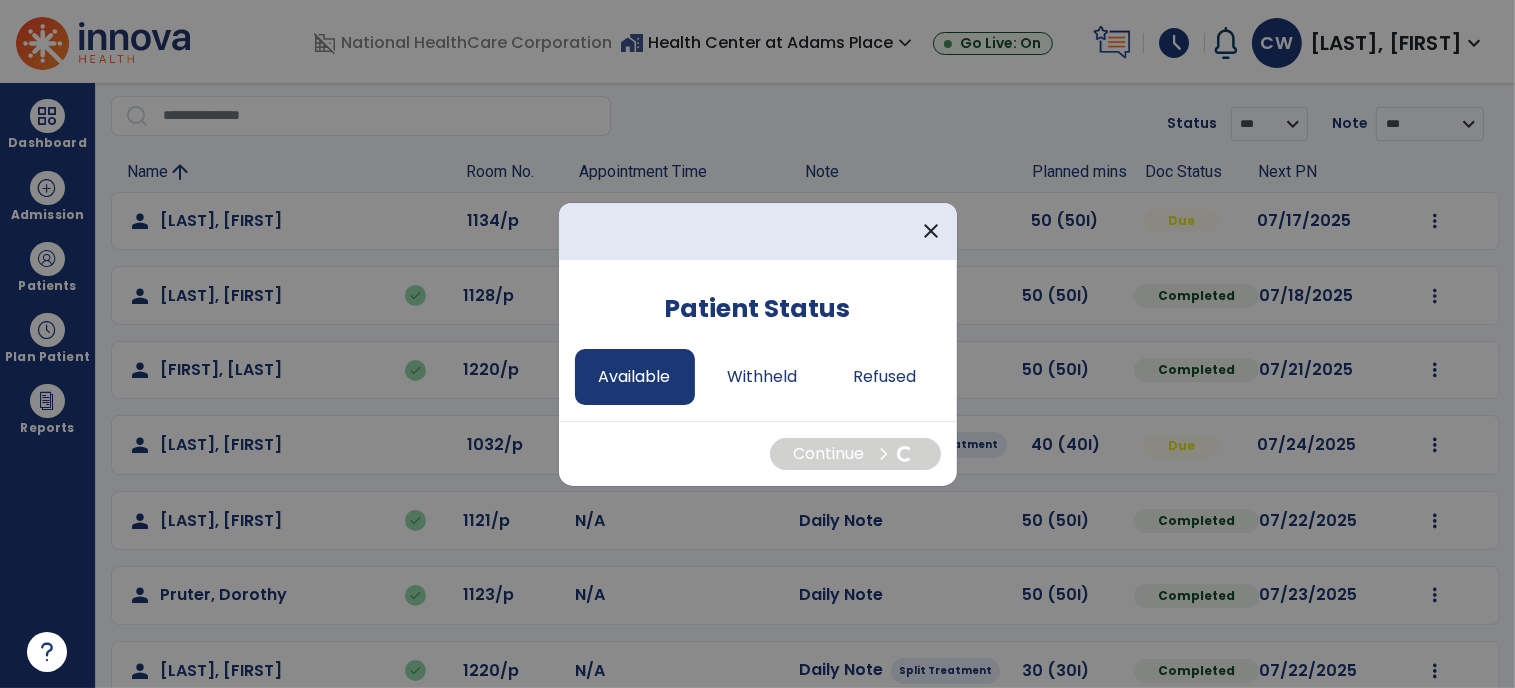 select on "*" 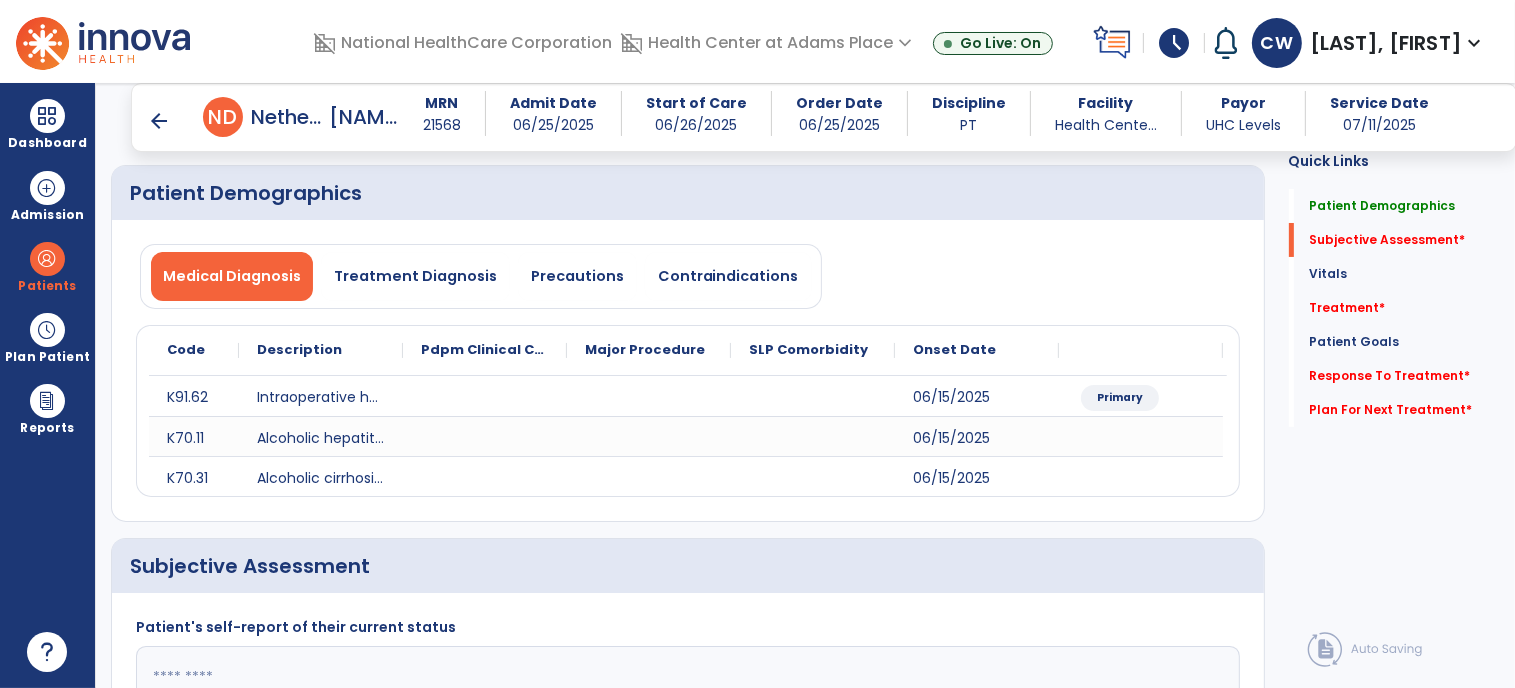 scroll, scrollTop: 0, scrollLeft: 0, axis: both 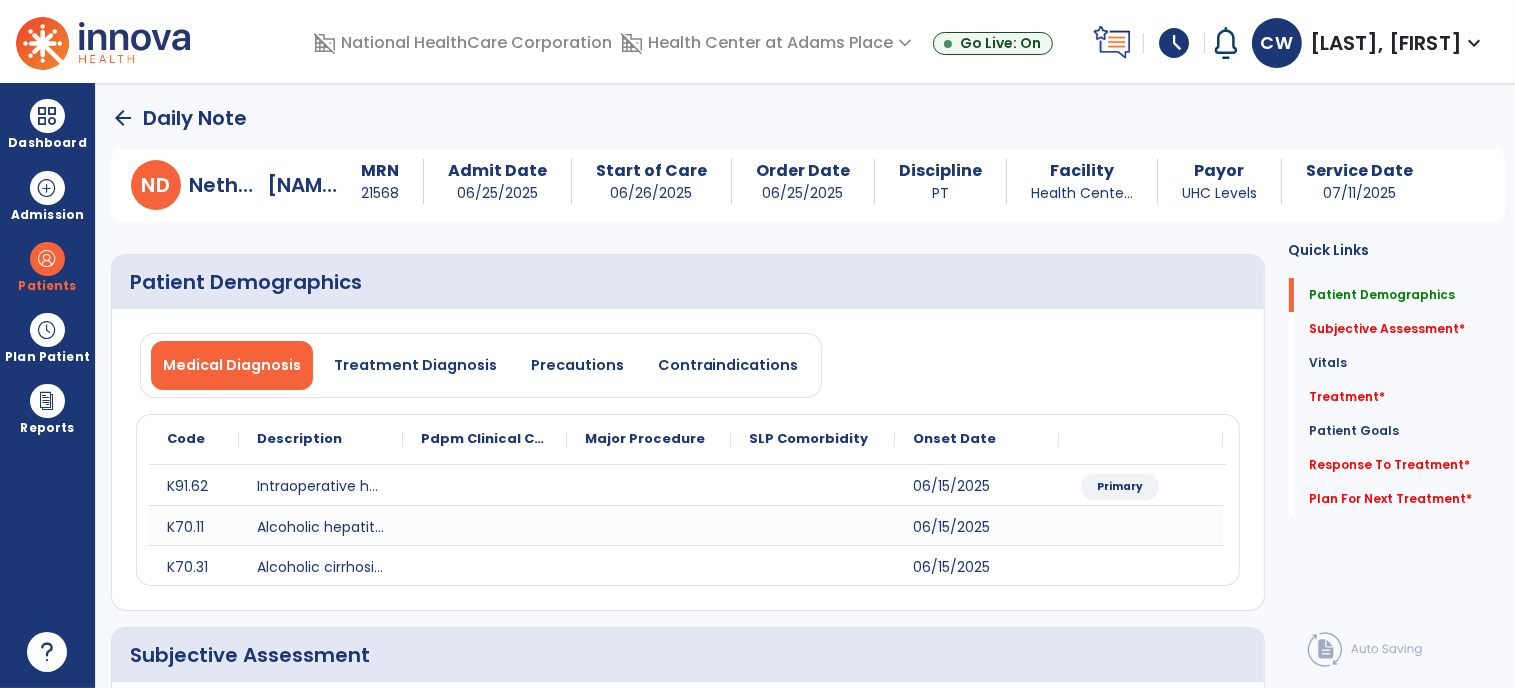 click on "arrow_back" 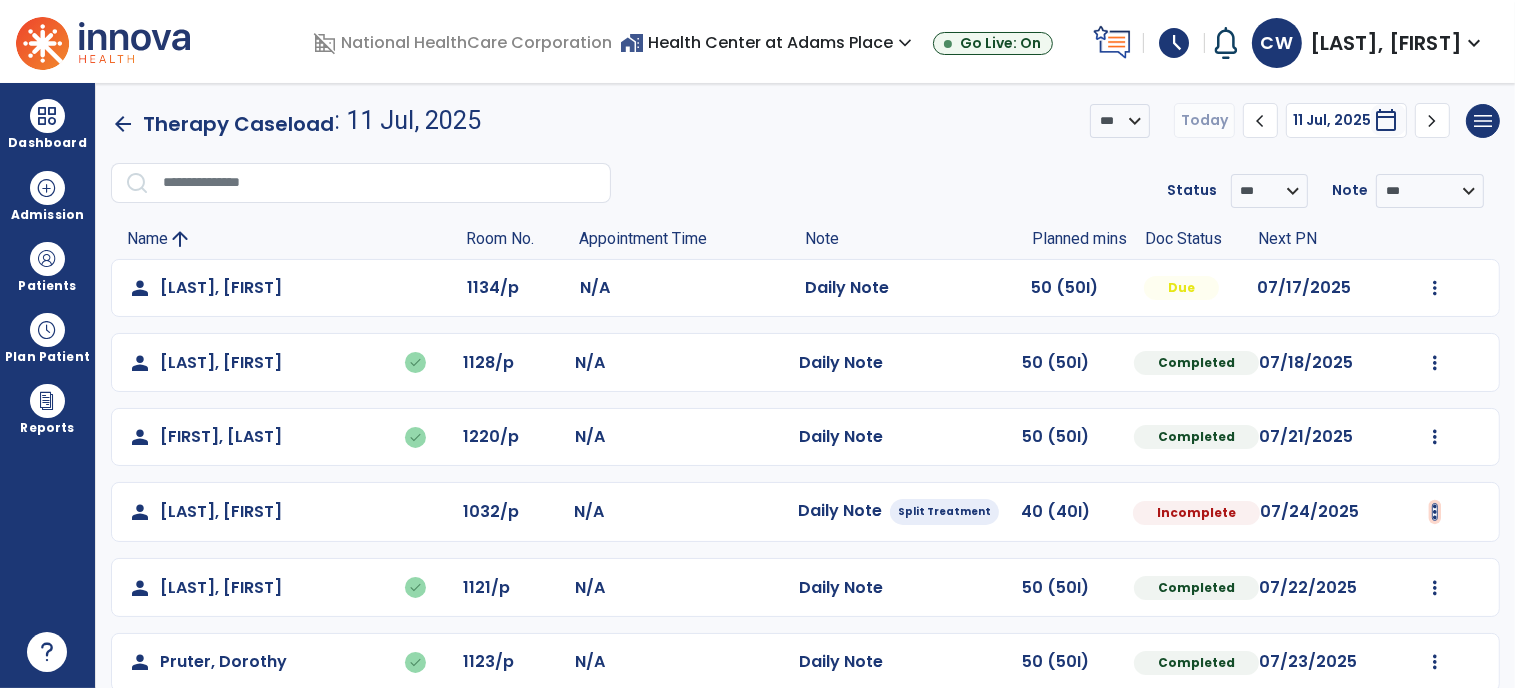 click at bounding box center (1435, 288) 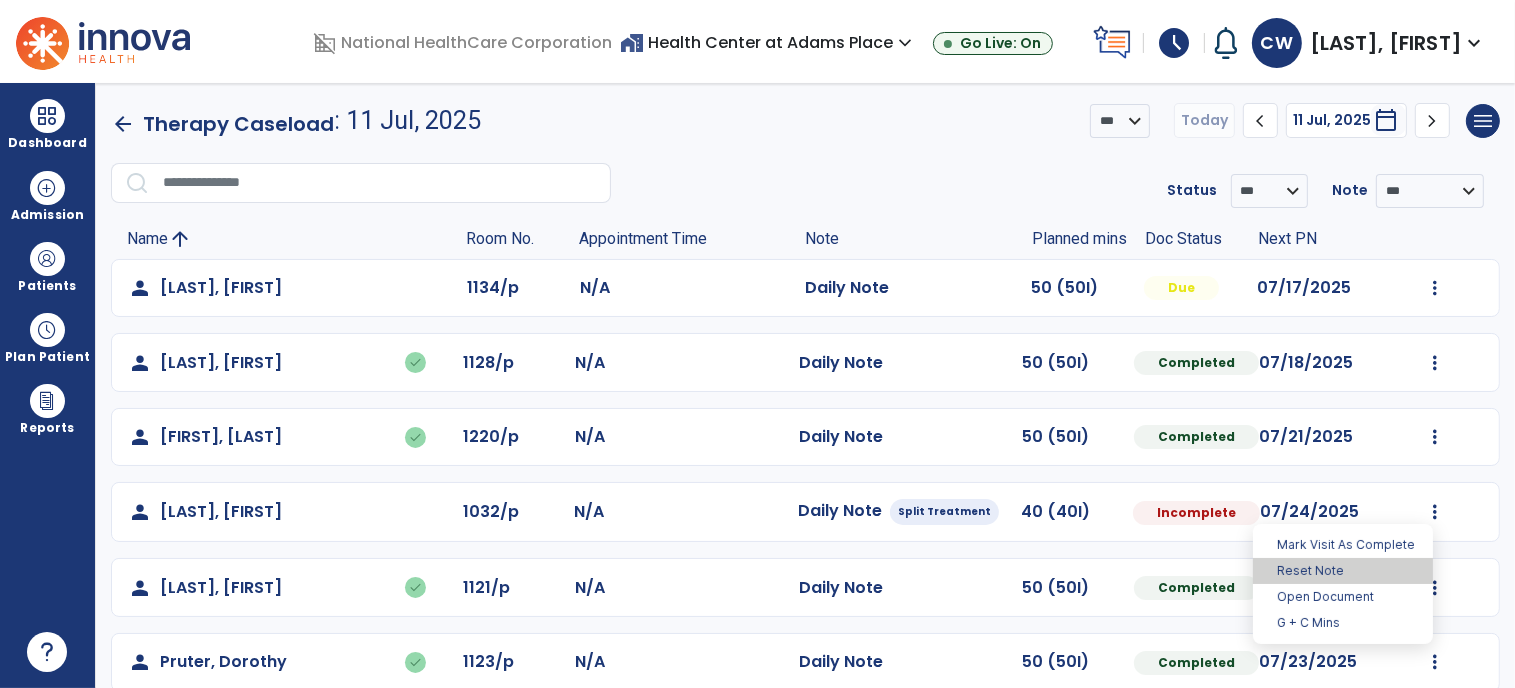 click on "Reset Note" at bounding box center (1343, 571) 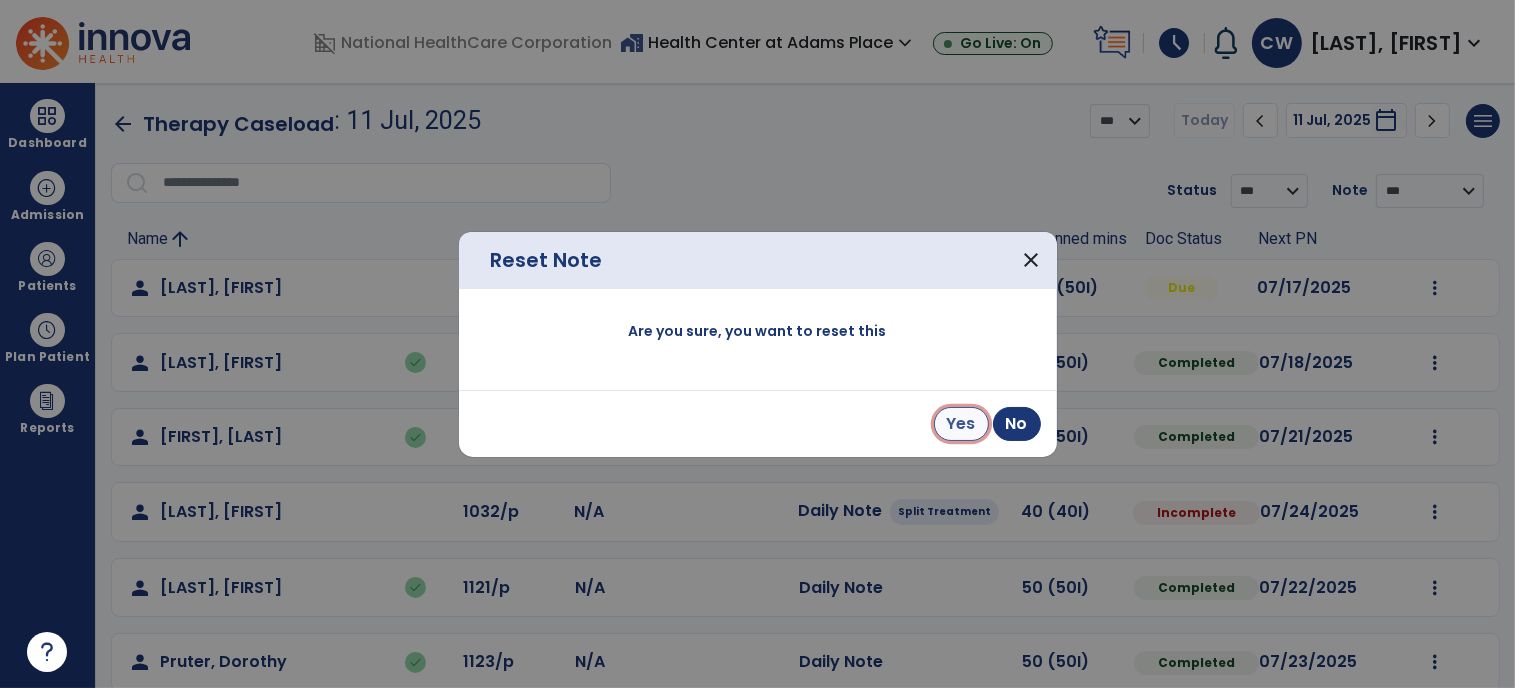 click on "Yes" at bounding box center [961, 424] 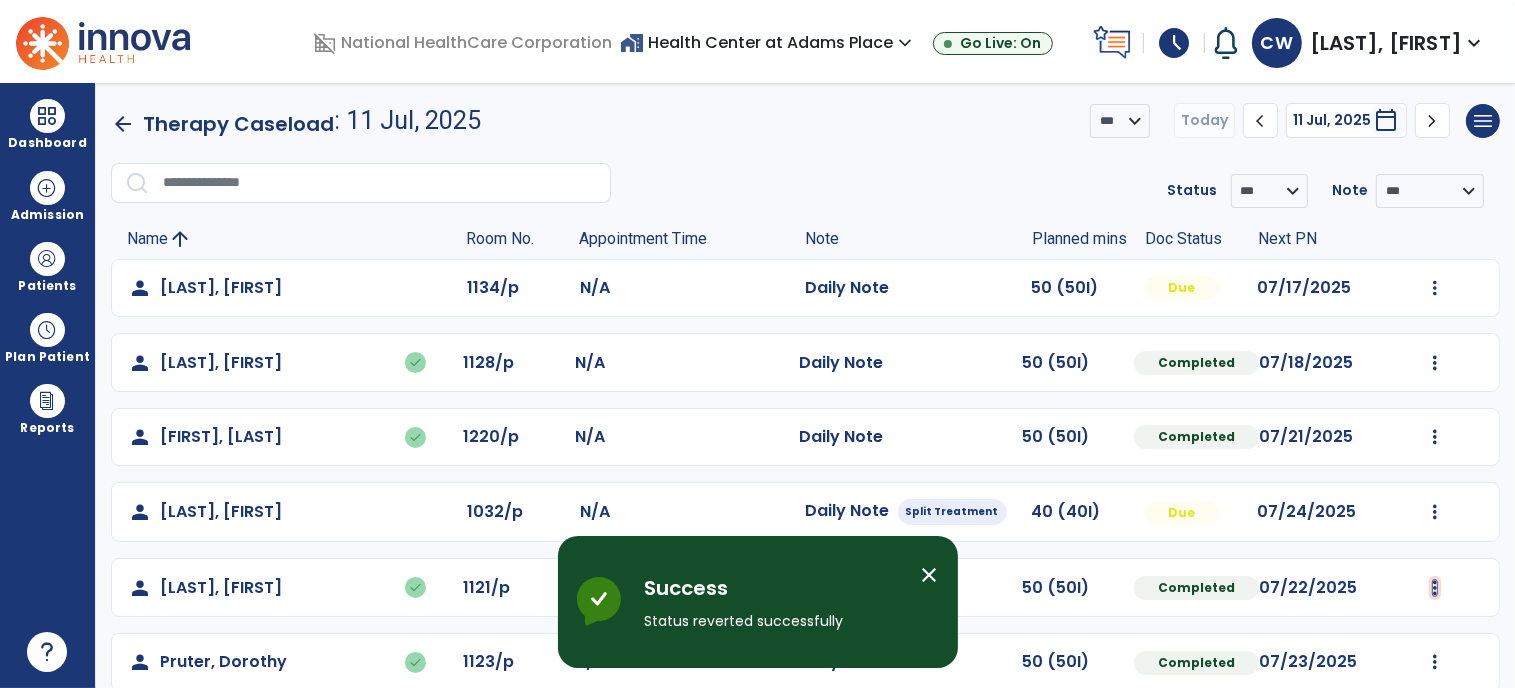 click at bounding box center [1435, 288] 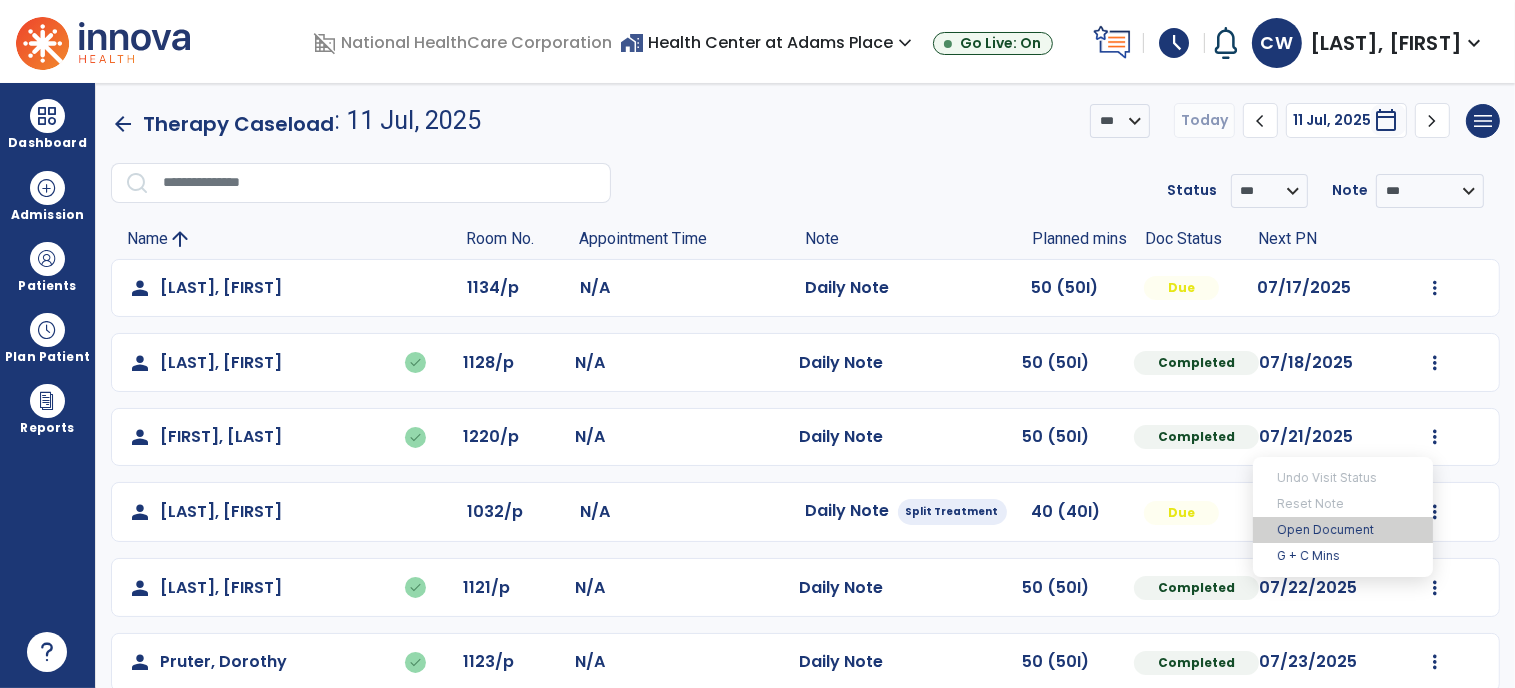 click on "Open Document" at bounding box center [1343, 530] 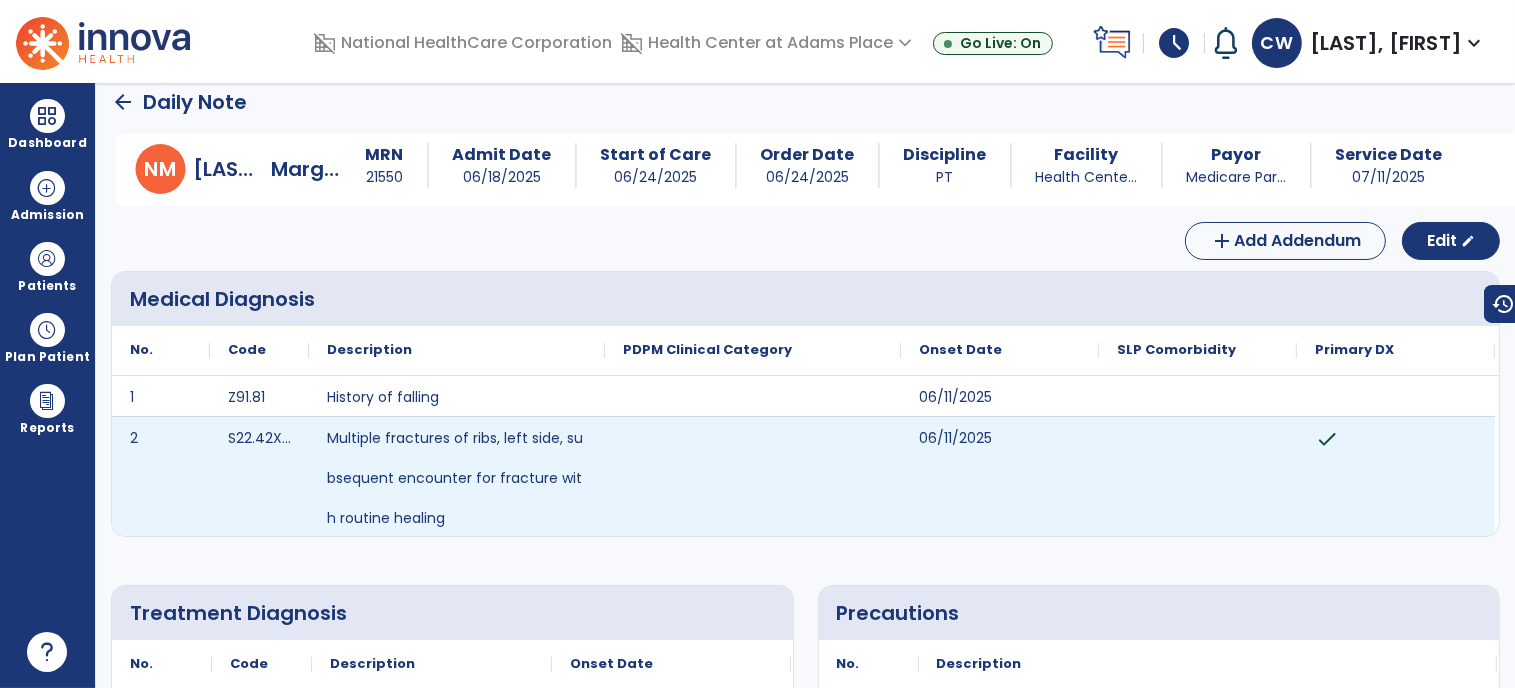 scroll, scrollTop: 0, scrollLeft: 0, axis: both 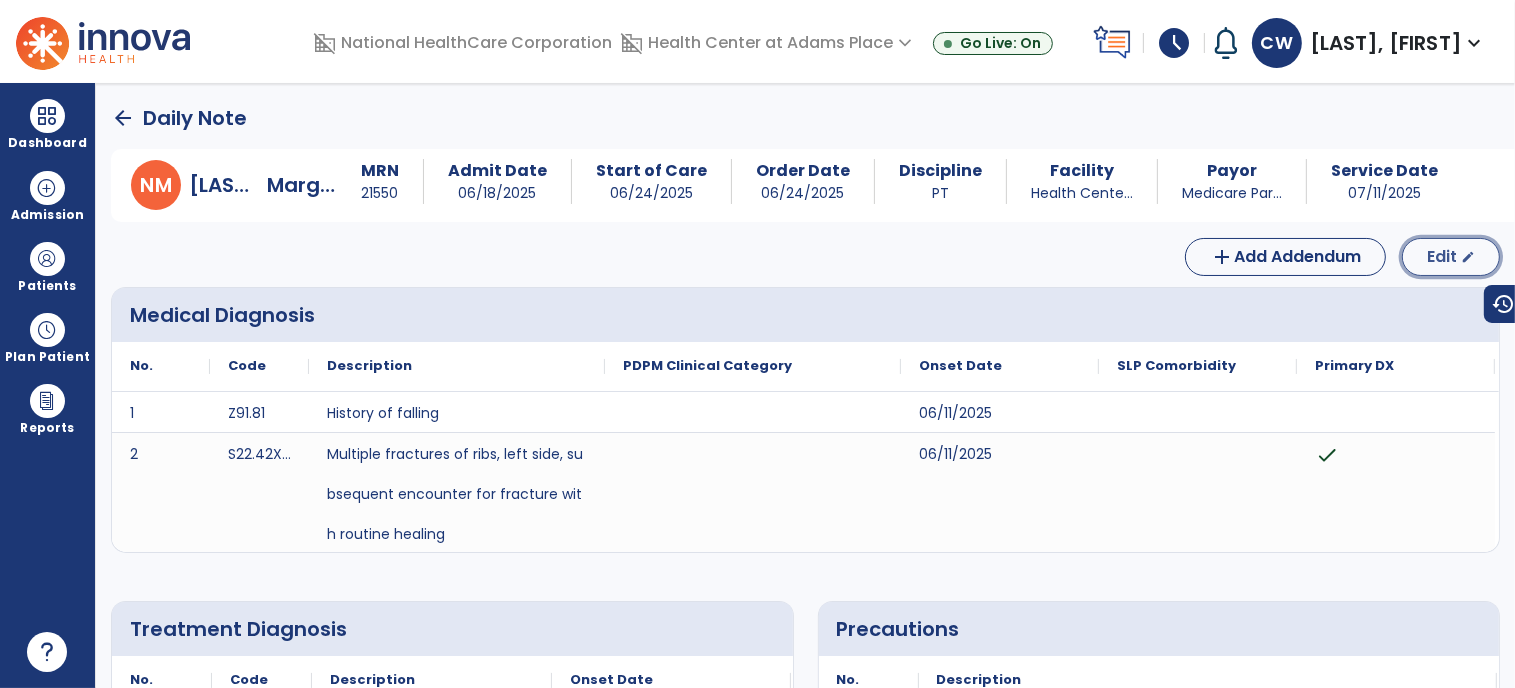 click on "edit" 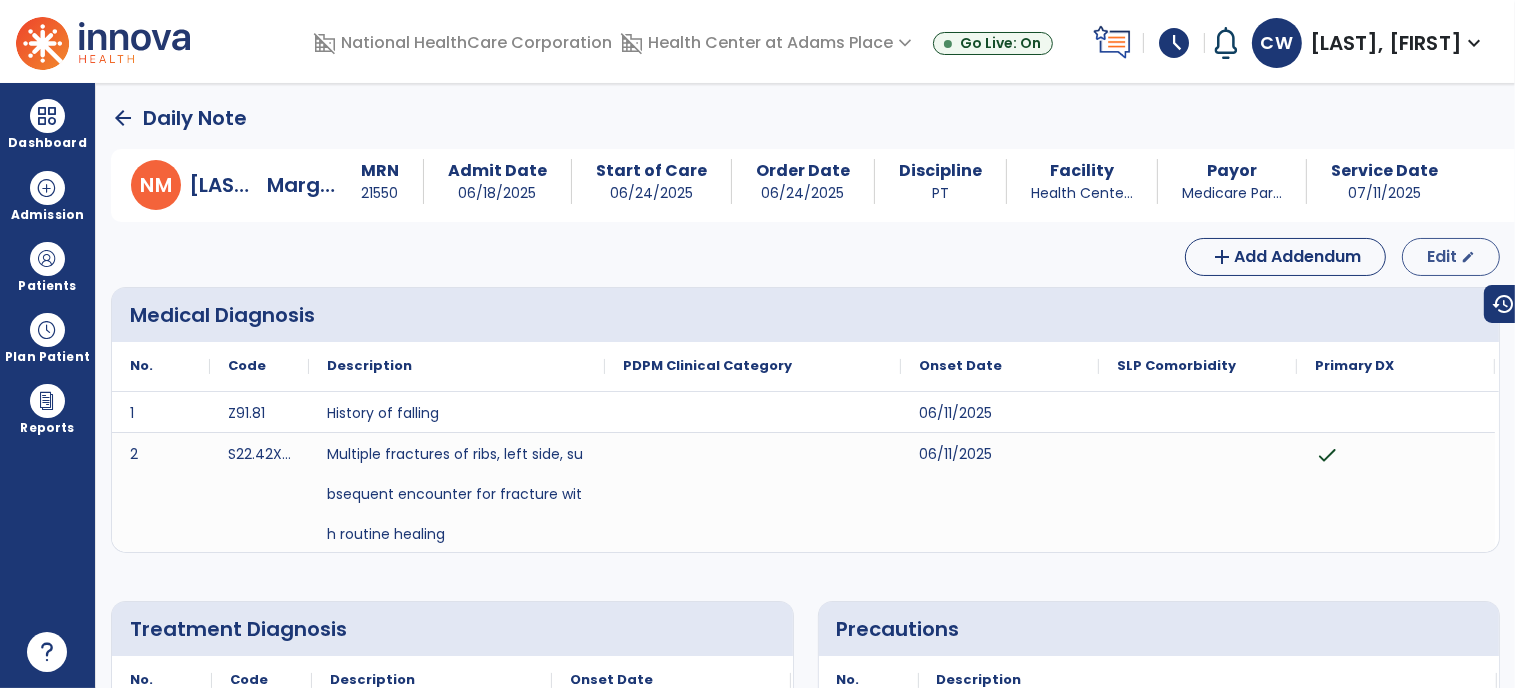 select on "*" 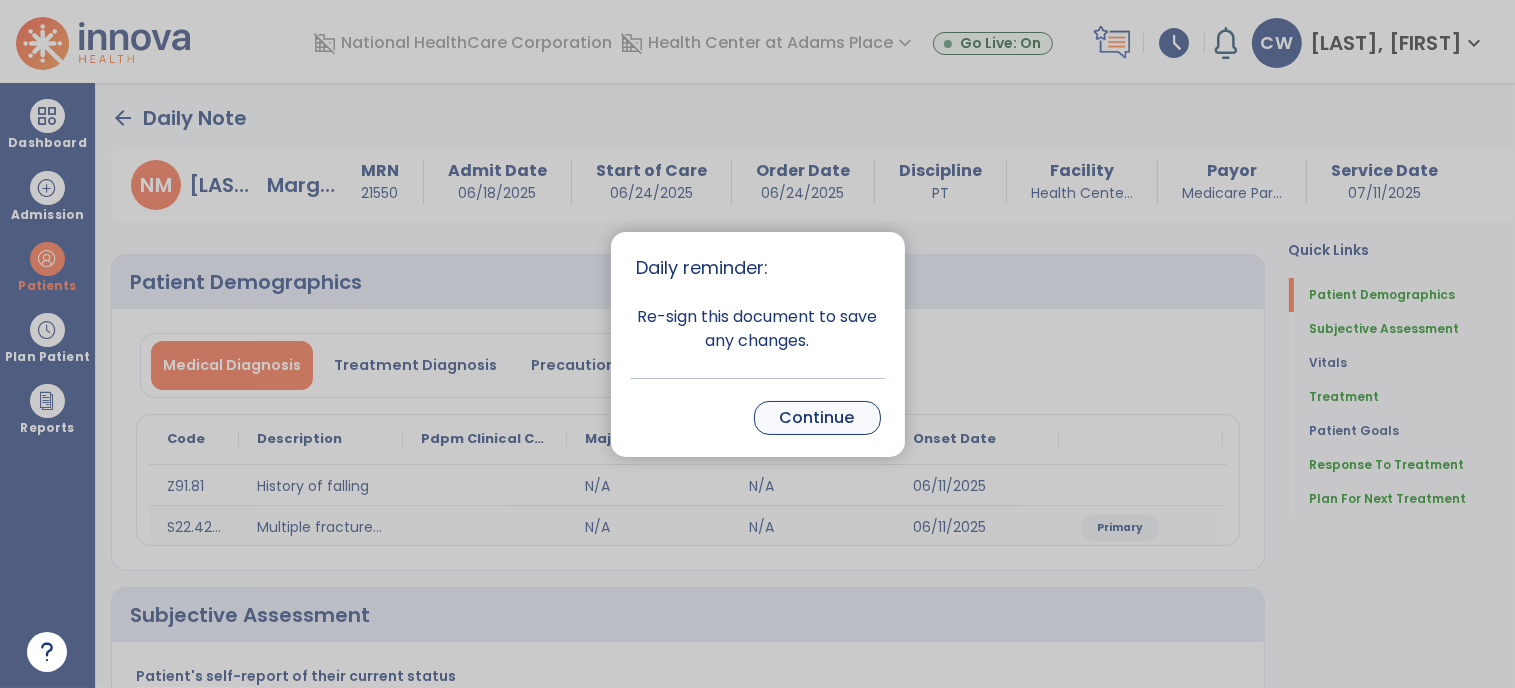 click on "Continue" at bounding box center (817, 418) 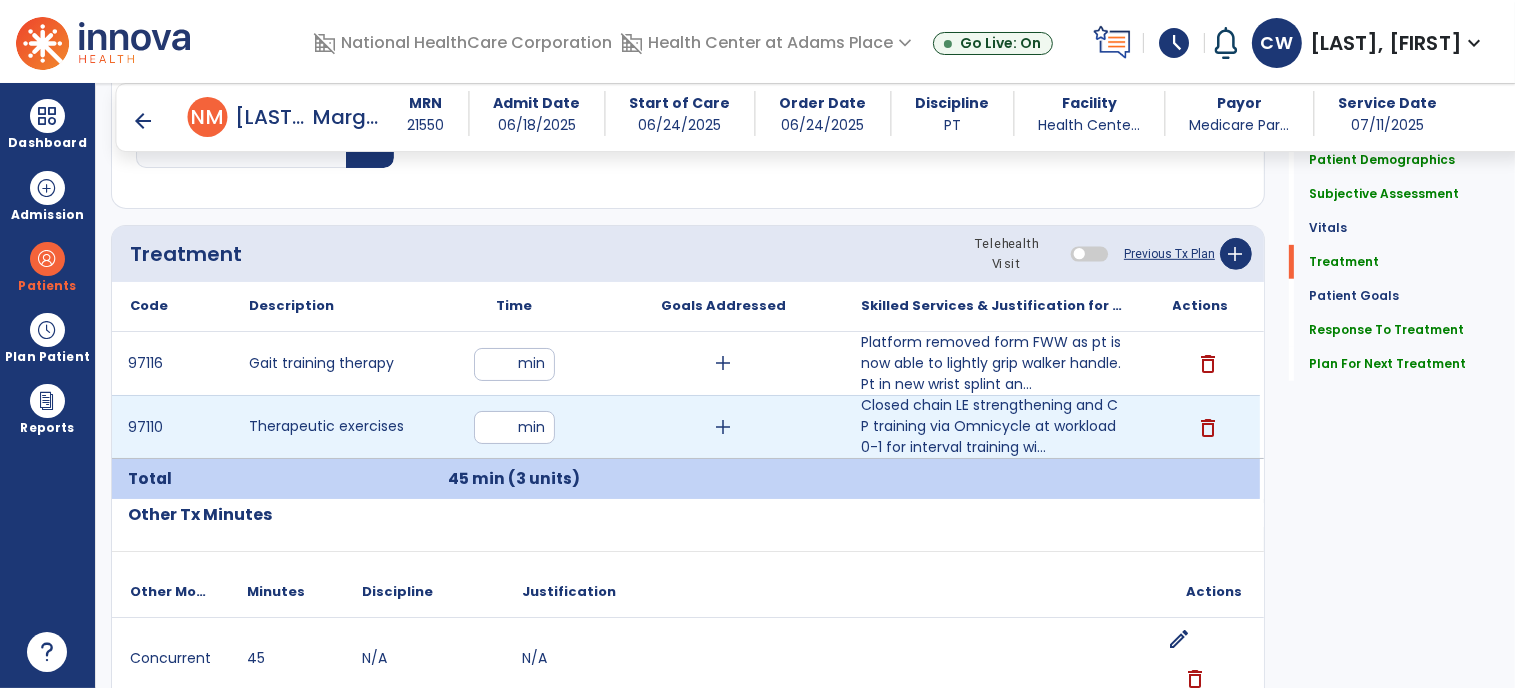 scroll, scrollTop: 1064, scrollLeft: 0, axis: vertical 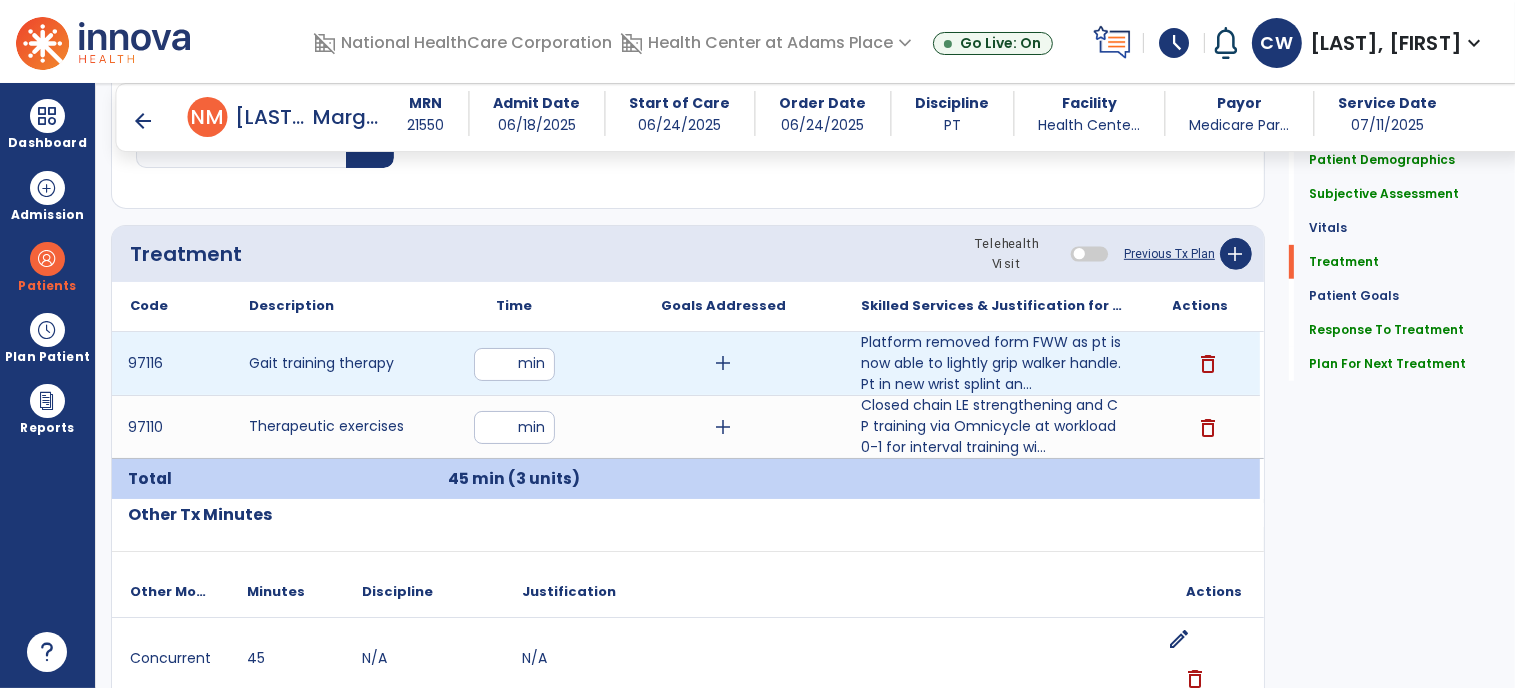 drag, startPoint x: 504, startPoint y: 361, endPoint x: 479, endPoint y: 358, distance: 25.179358 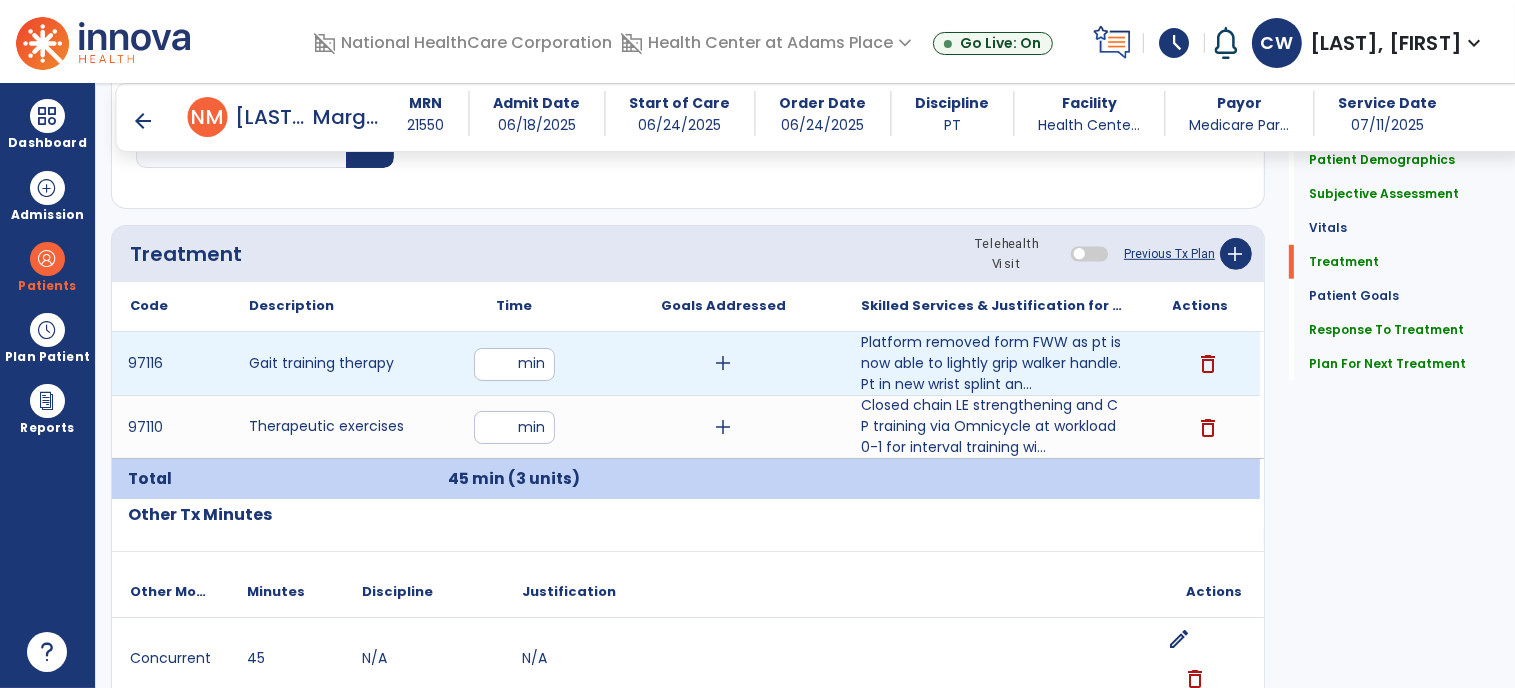 type on "**" 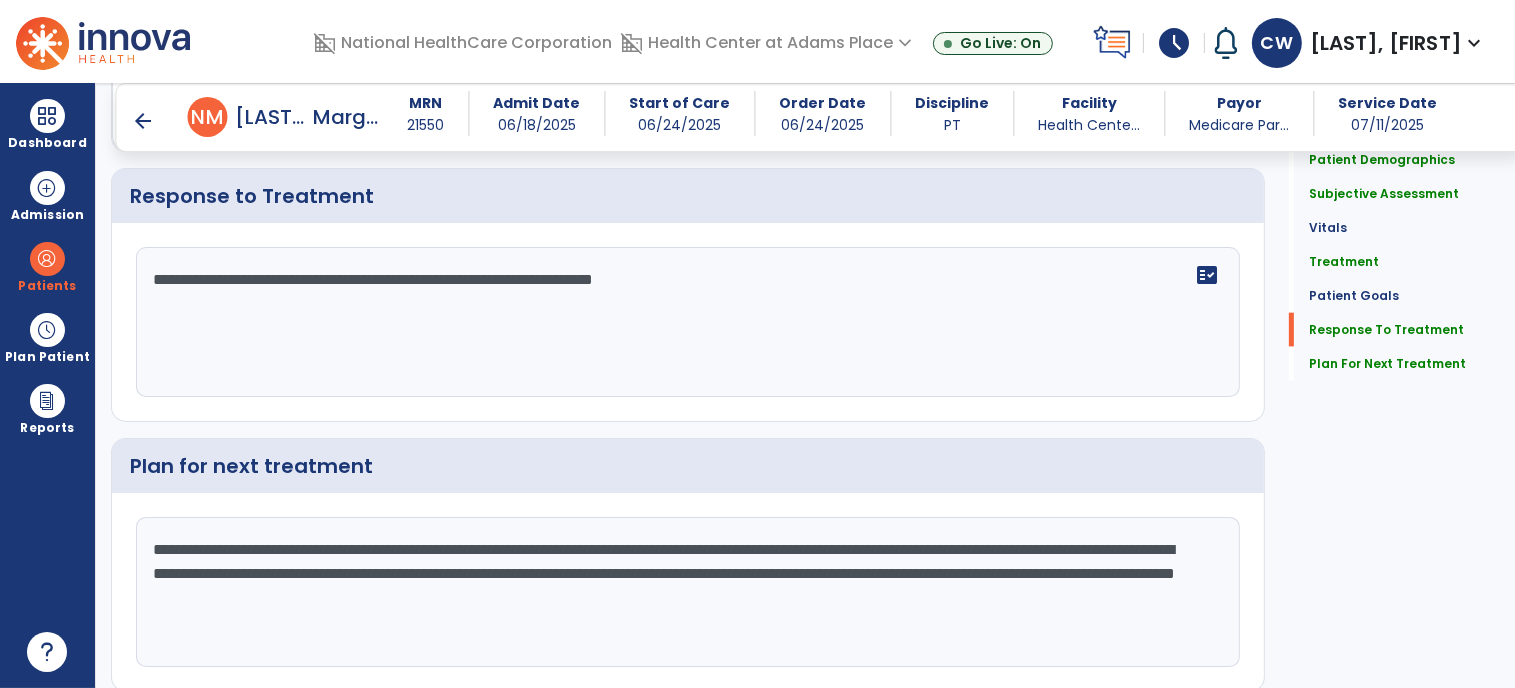 scroll, scrollTop: 2616, scrollLeft: 0, axis: vertical 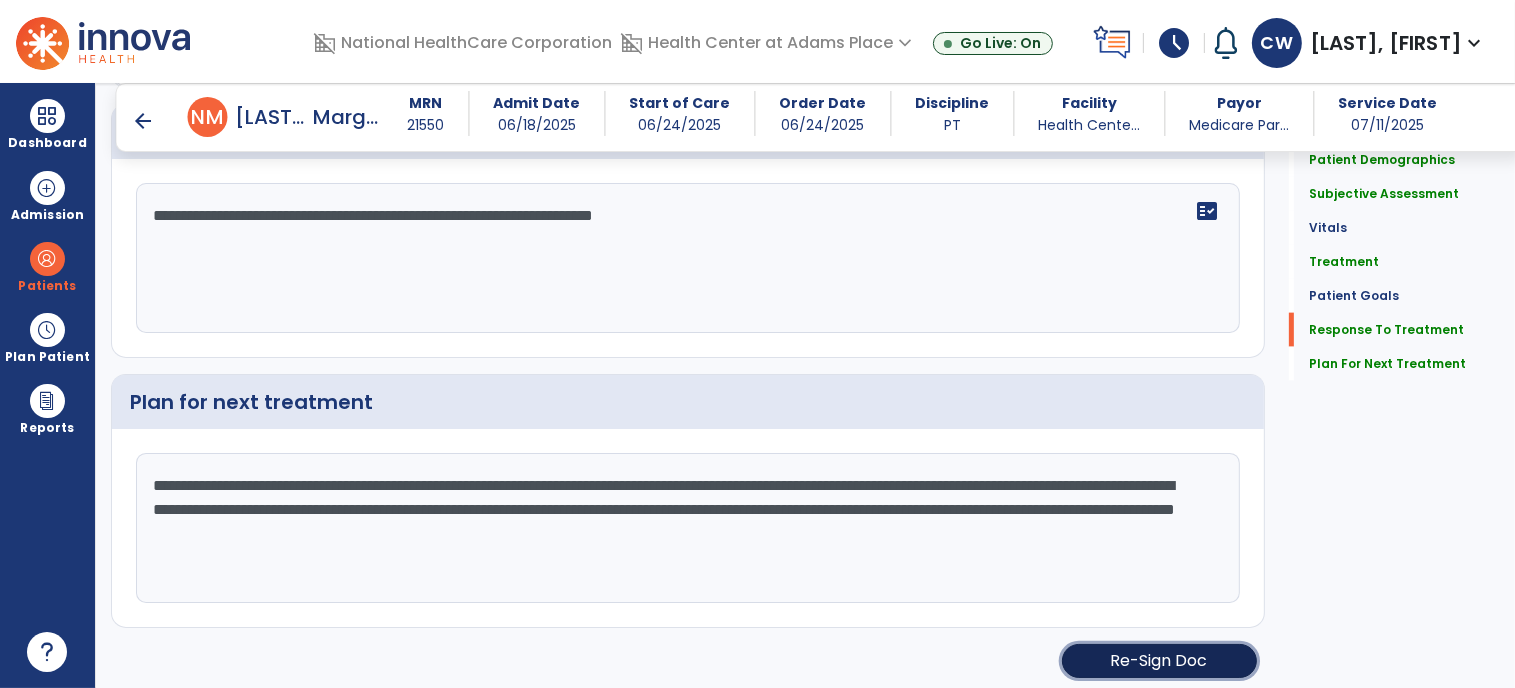 click on "Re-Sign Doc" 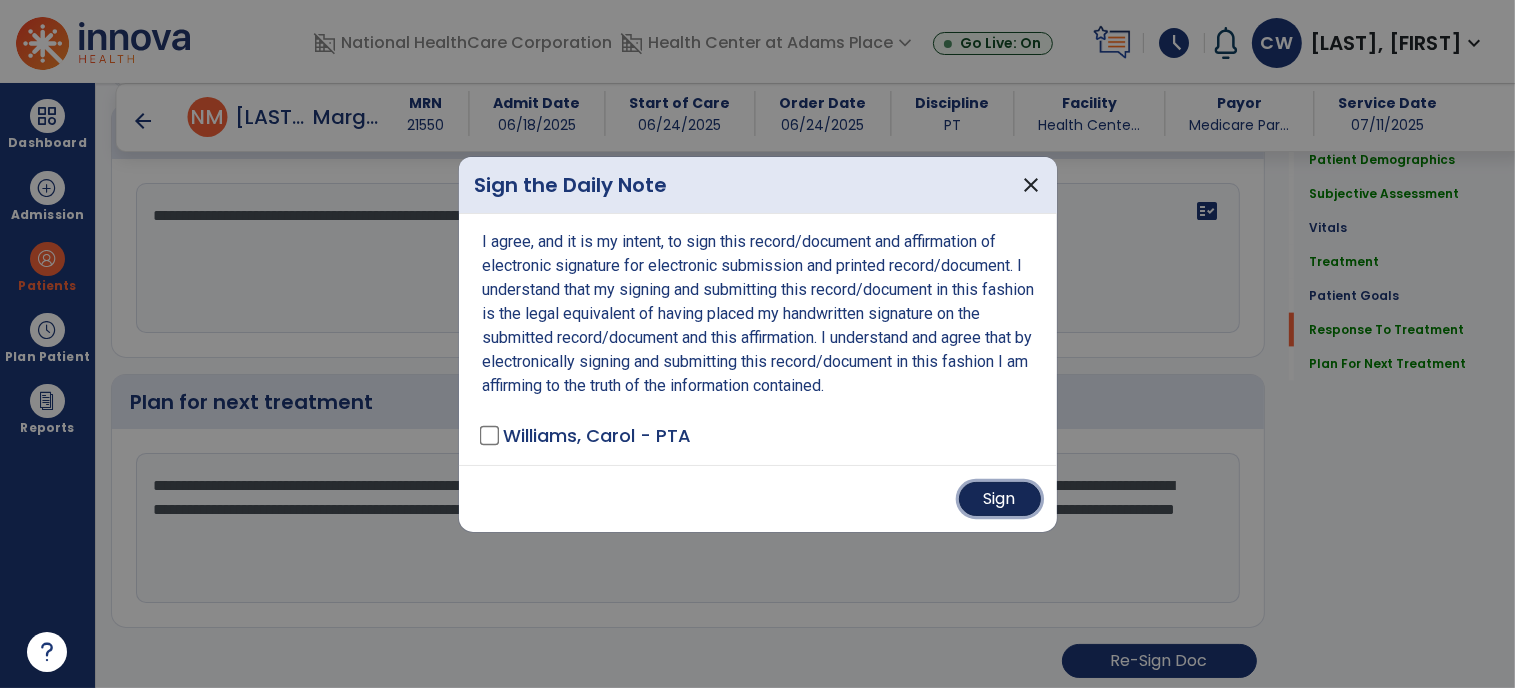 click on "Sign" at bounding box center [1000, 499] 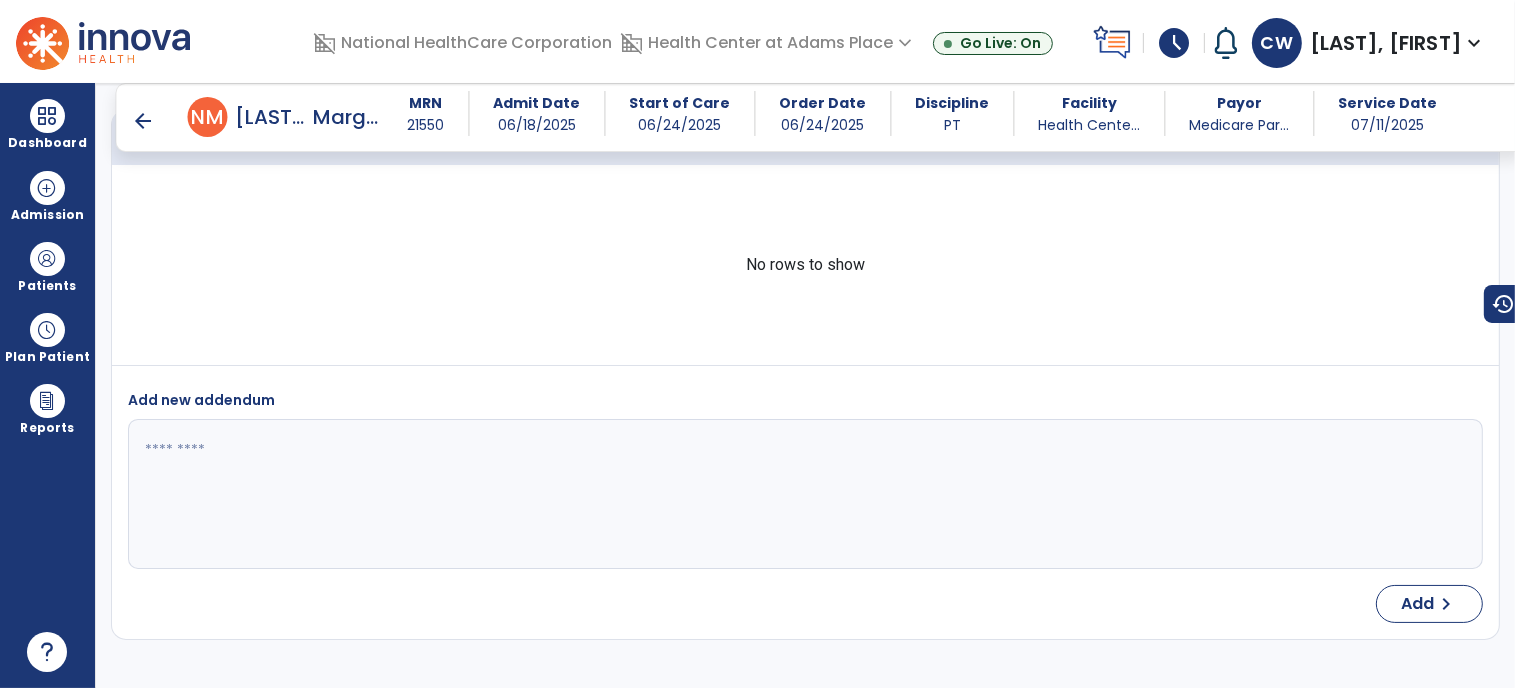 scroll, scrollTop: 4205, scrollLeft: 0, axis: vertical 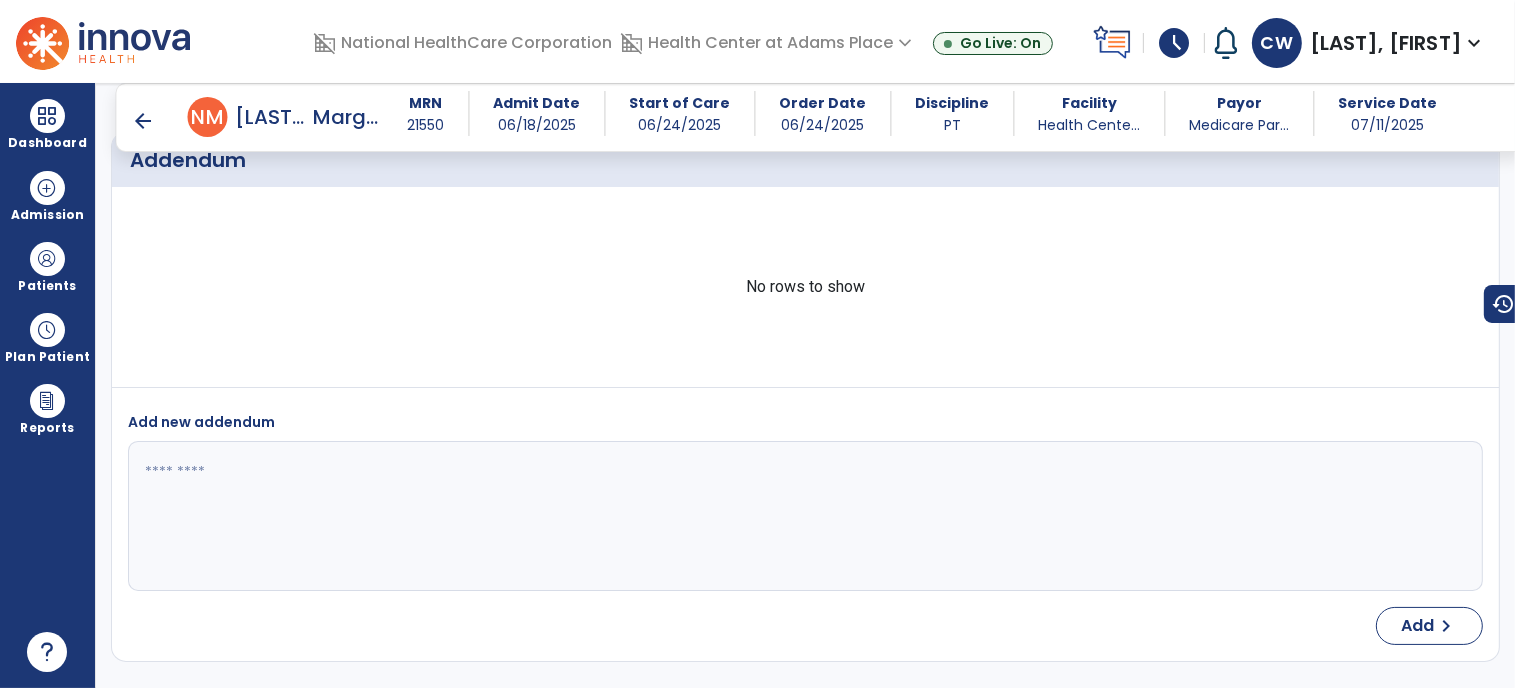 click on "arrow_back" at bounding box center (144, 121) 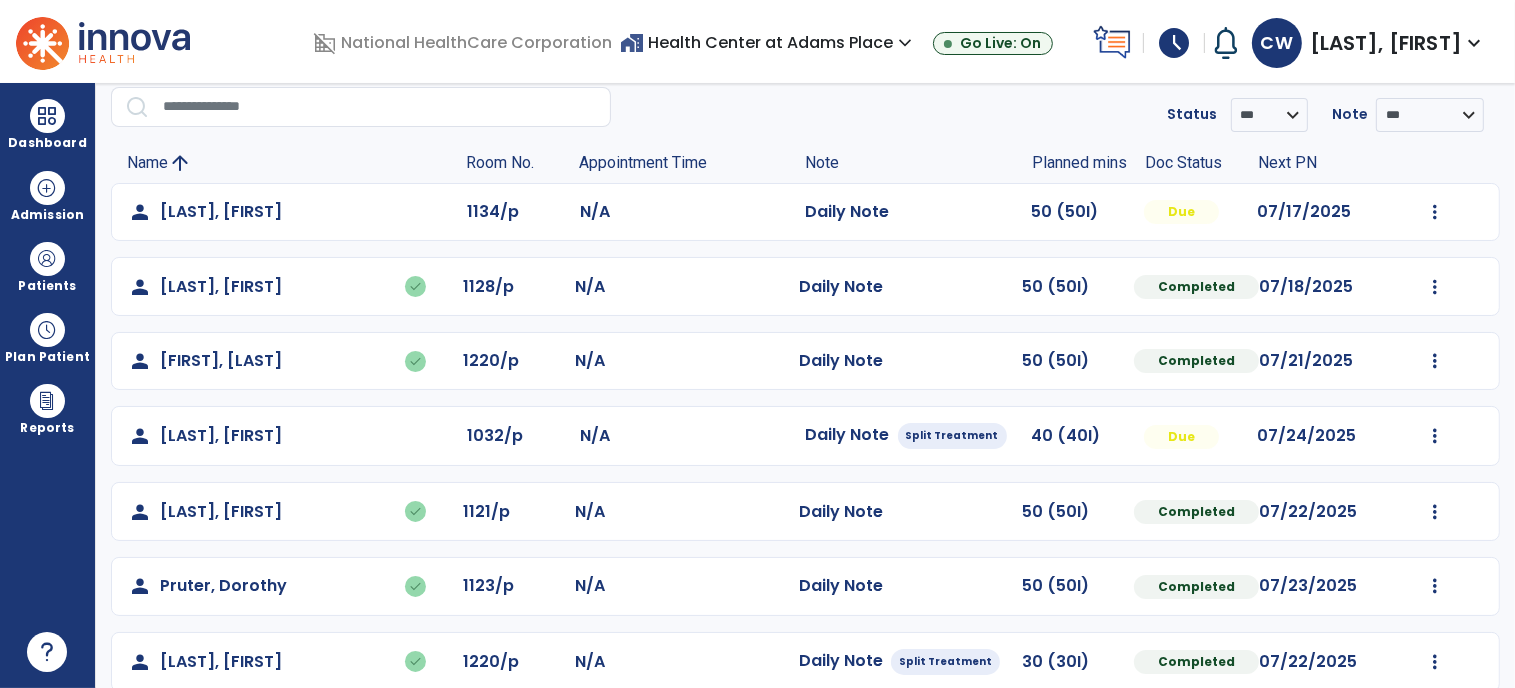 scroll, scrollTop: 0, scrollLeft: 0, axis: both 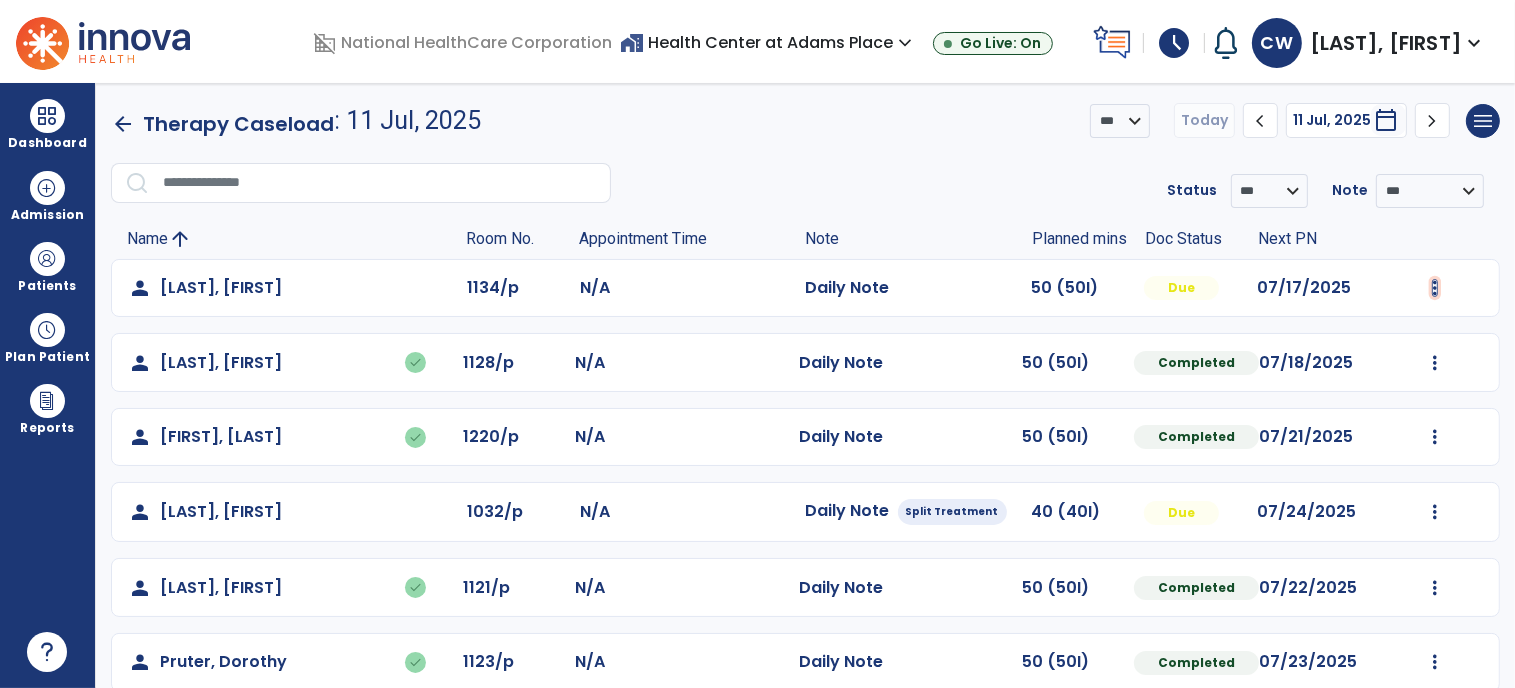 click at bounding box center [1435, 288] 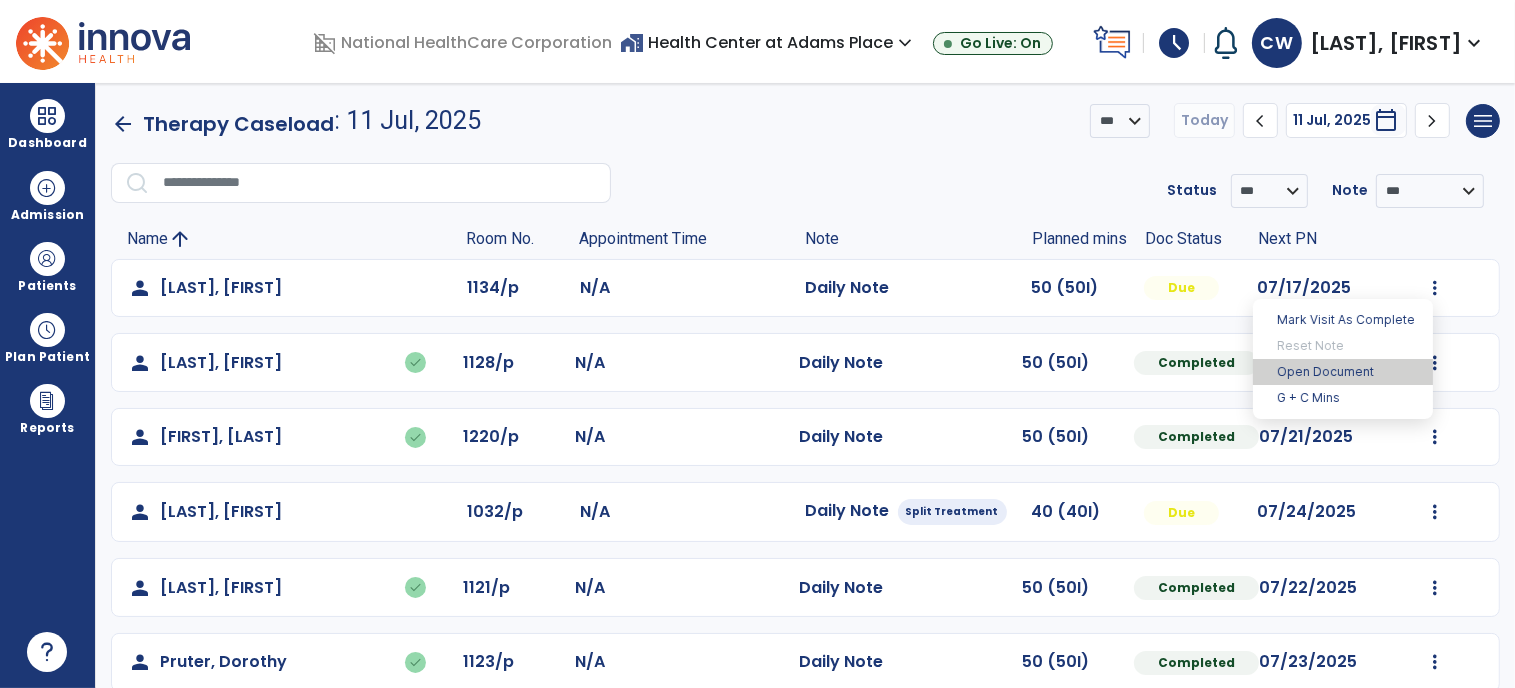 click on "Open Document" at bounding box center (1343, 372) 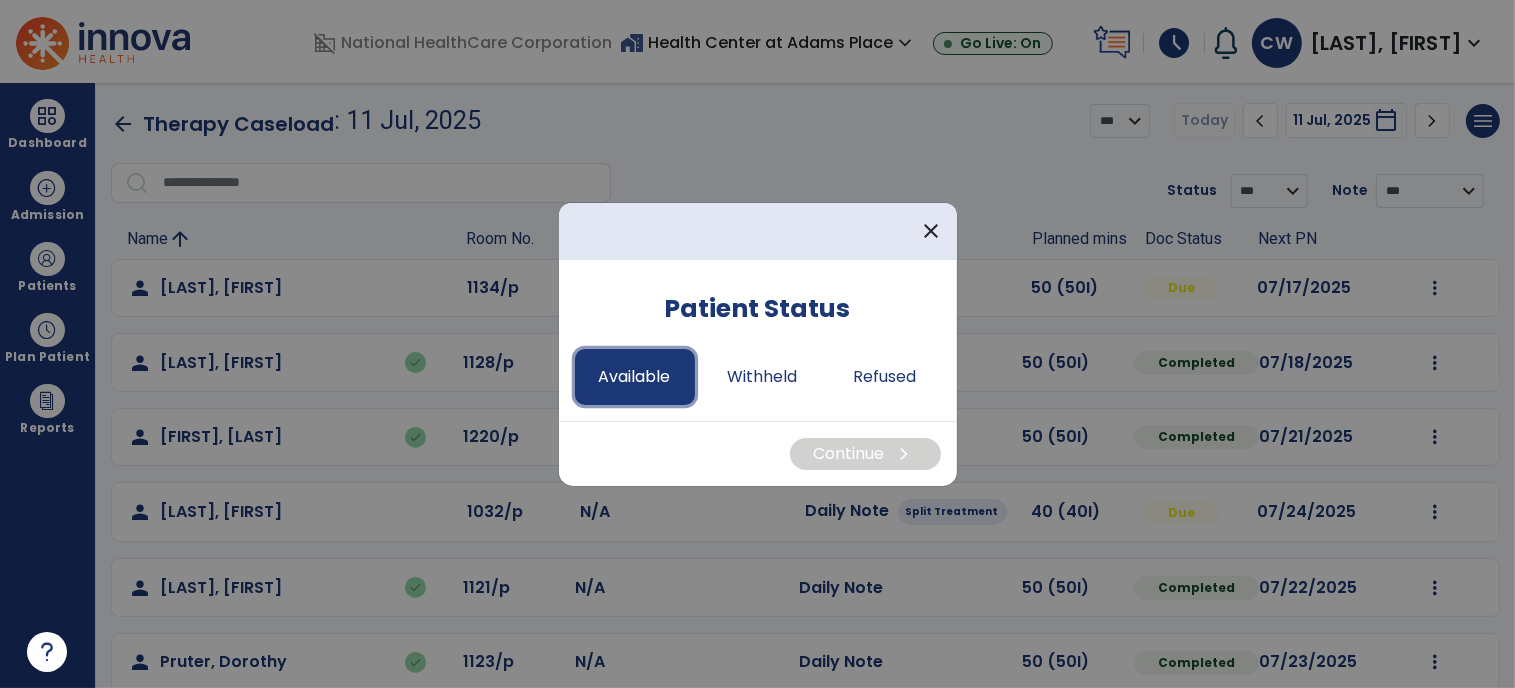 click on "Available" at bounding box center (635, 377) 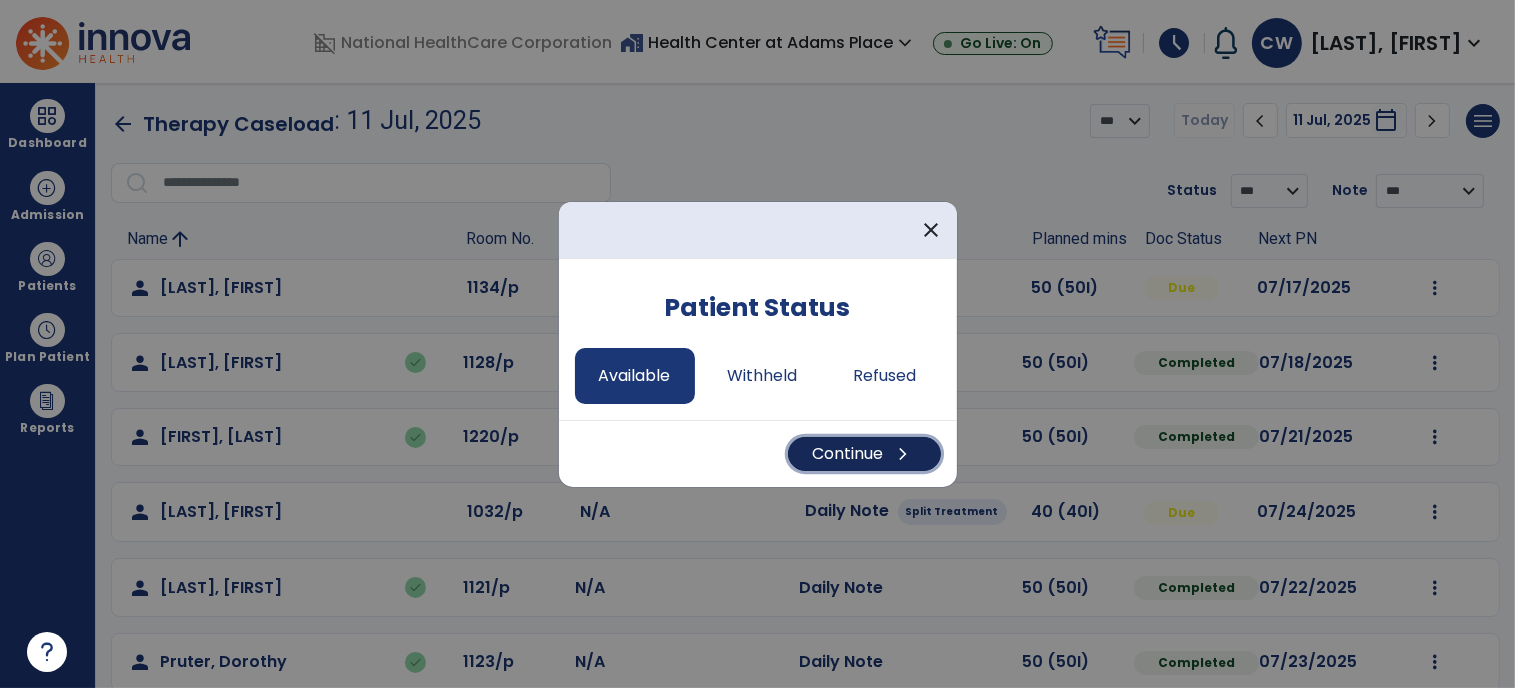 click on "Continue   chevron_right" at bounding box center [864, 454] 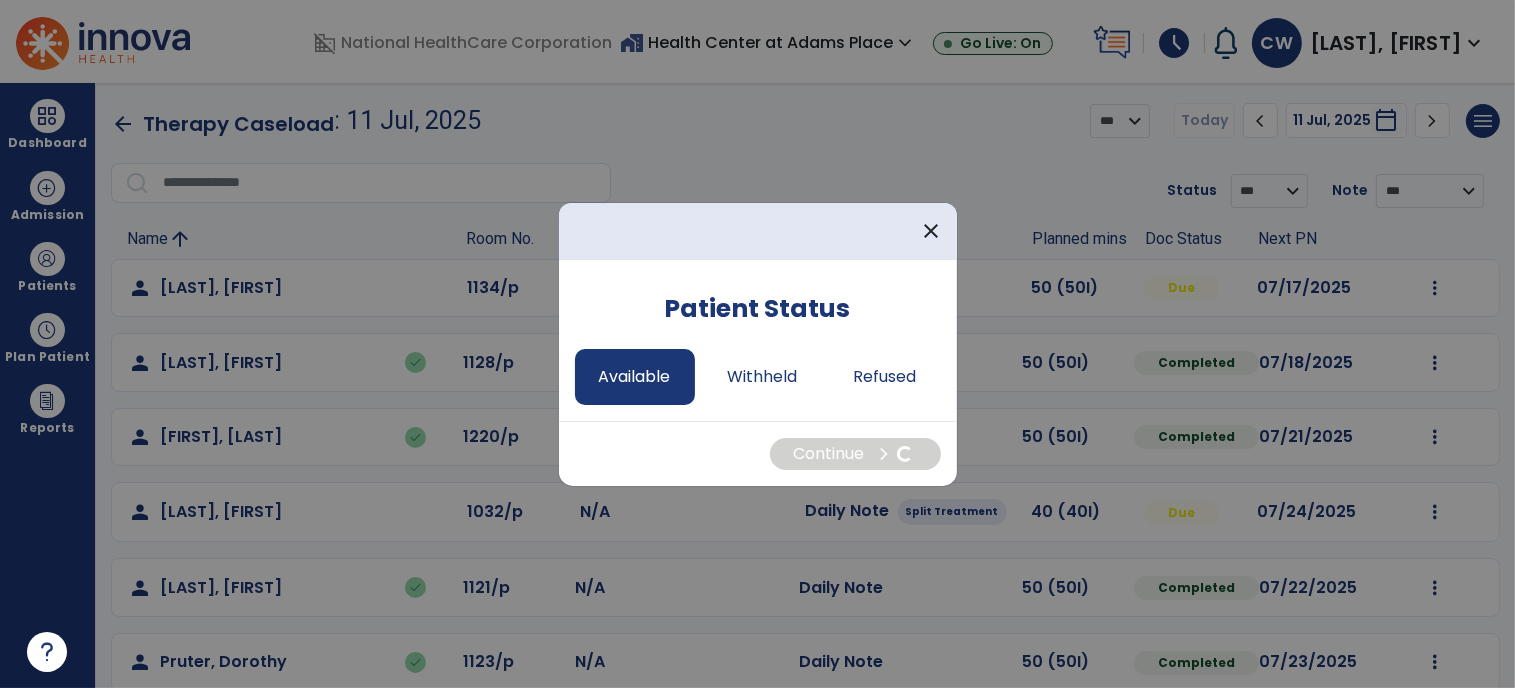 select on "*" 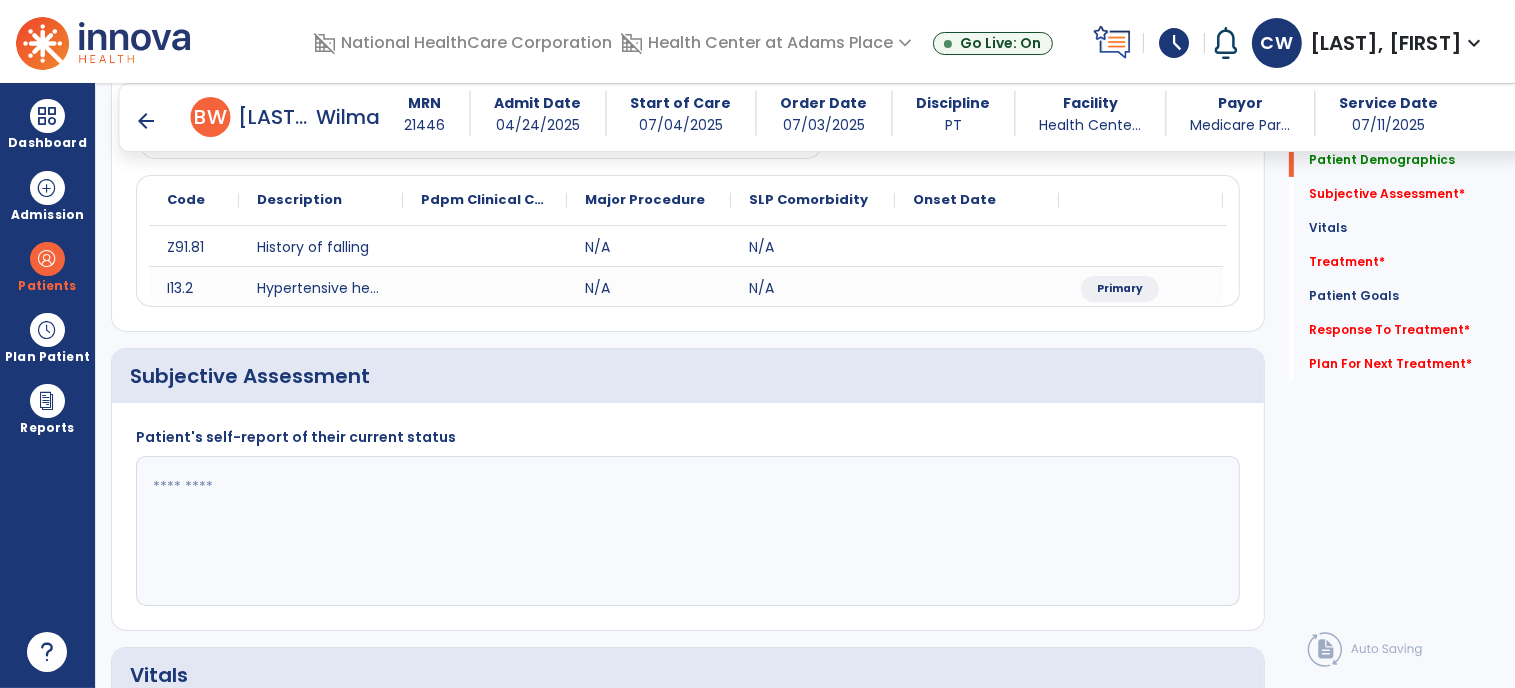 scroll, scrollTop: 223, scrollLeft: 0, axis: vertical 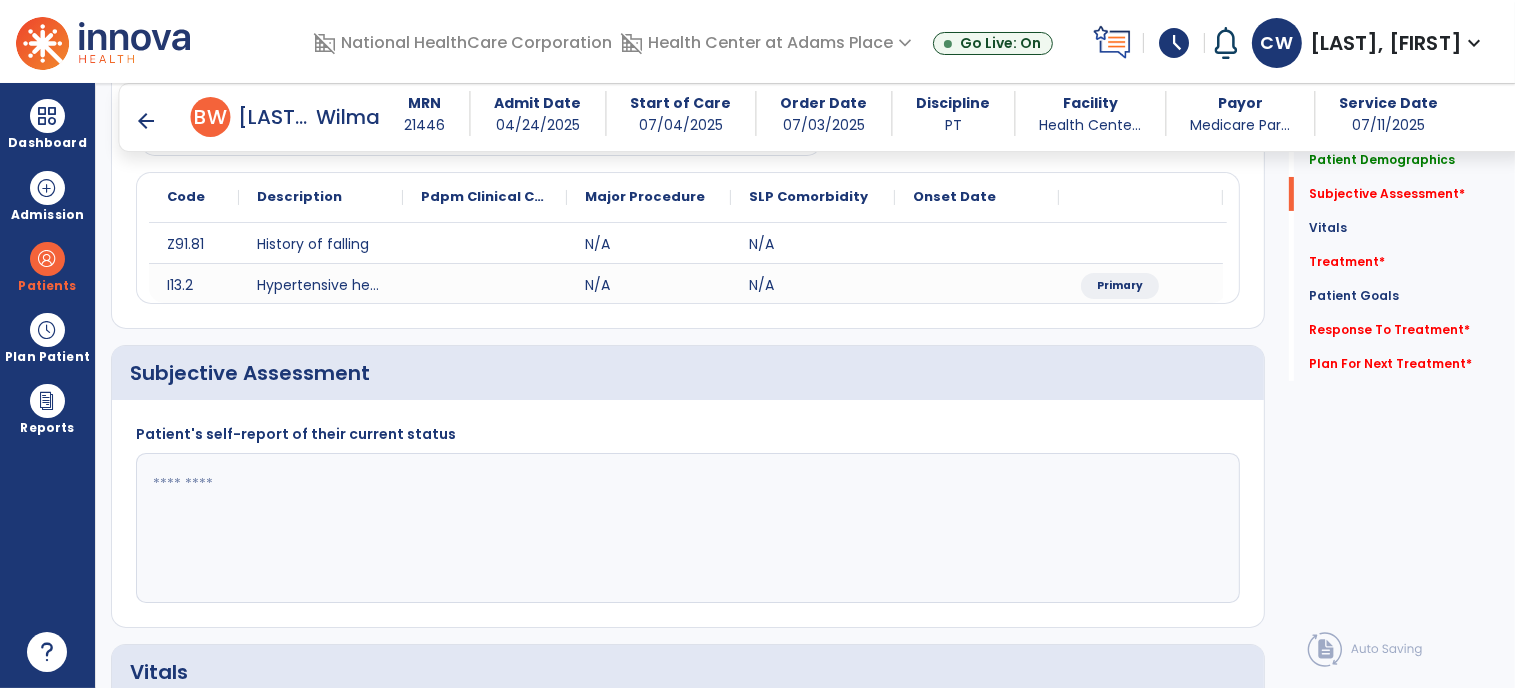 click 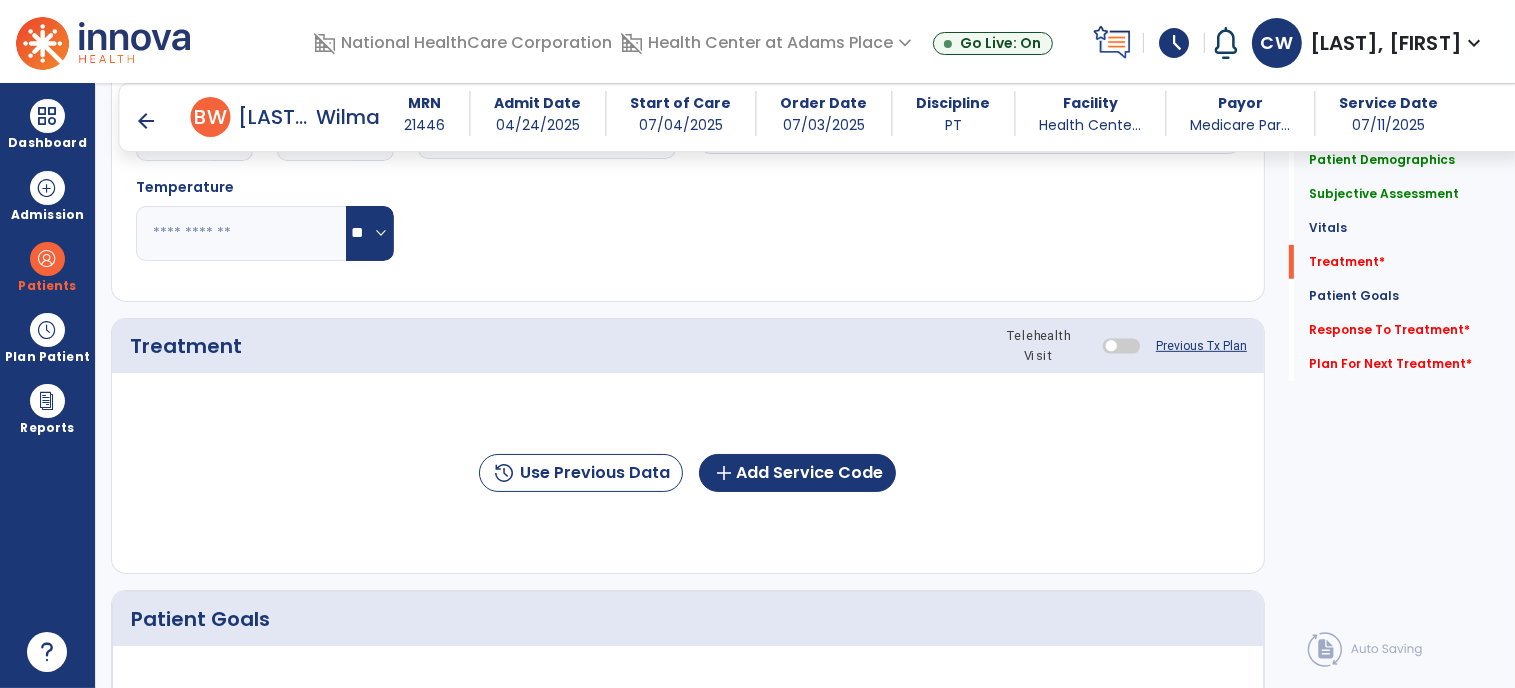 scroll, scrollTop: 975, scrollLeft: 0, axis: vertical 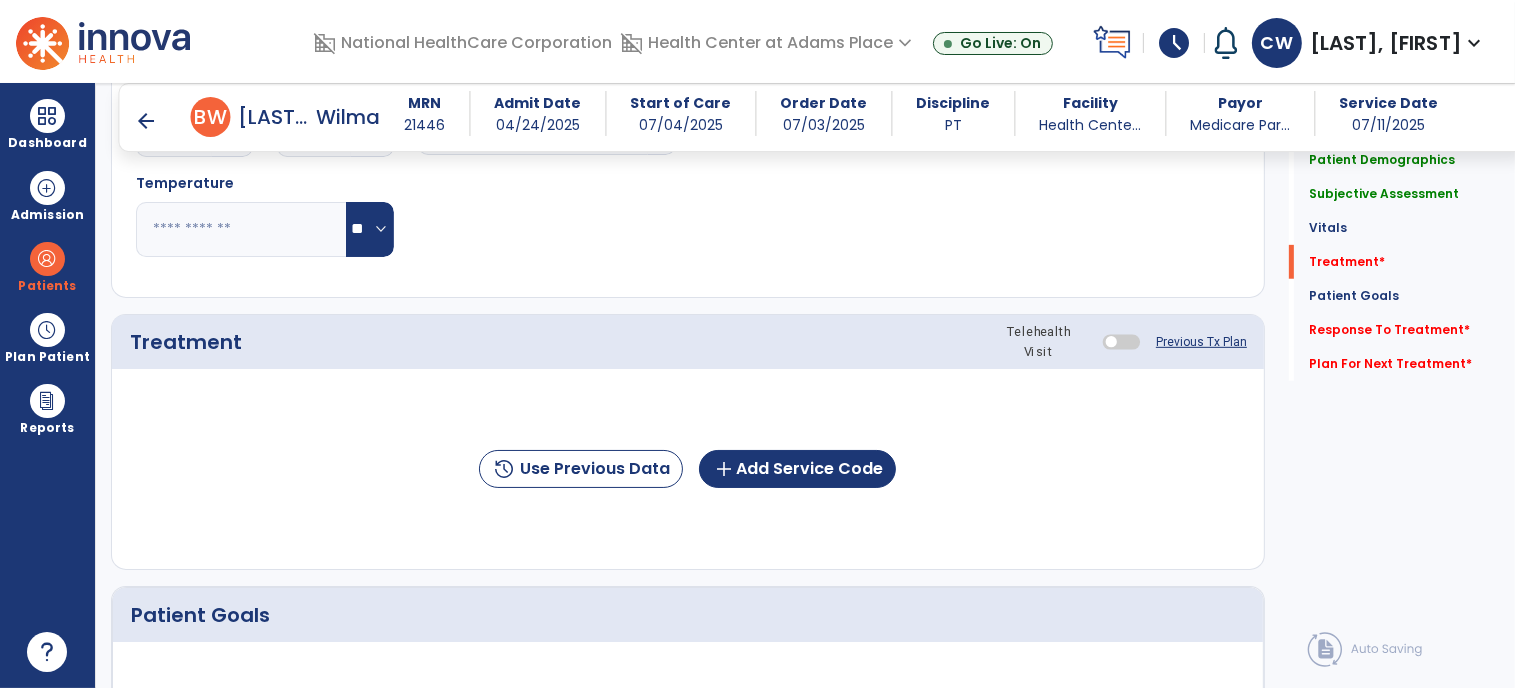 type on "**********" 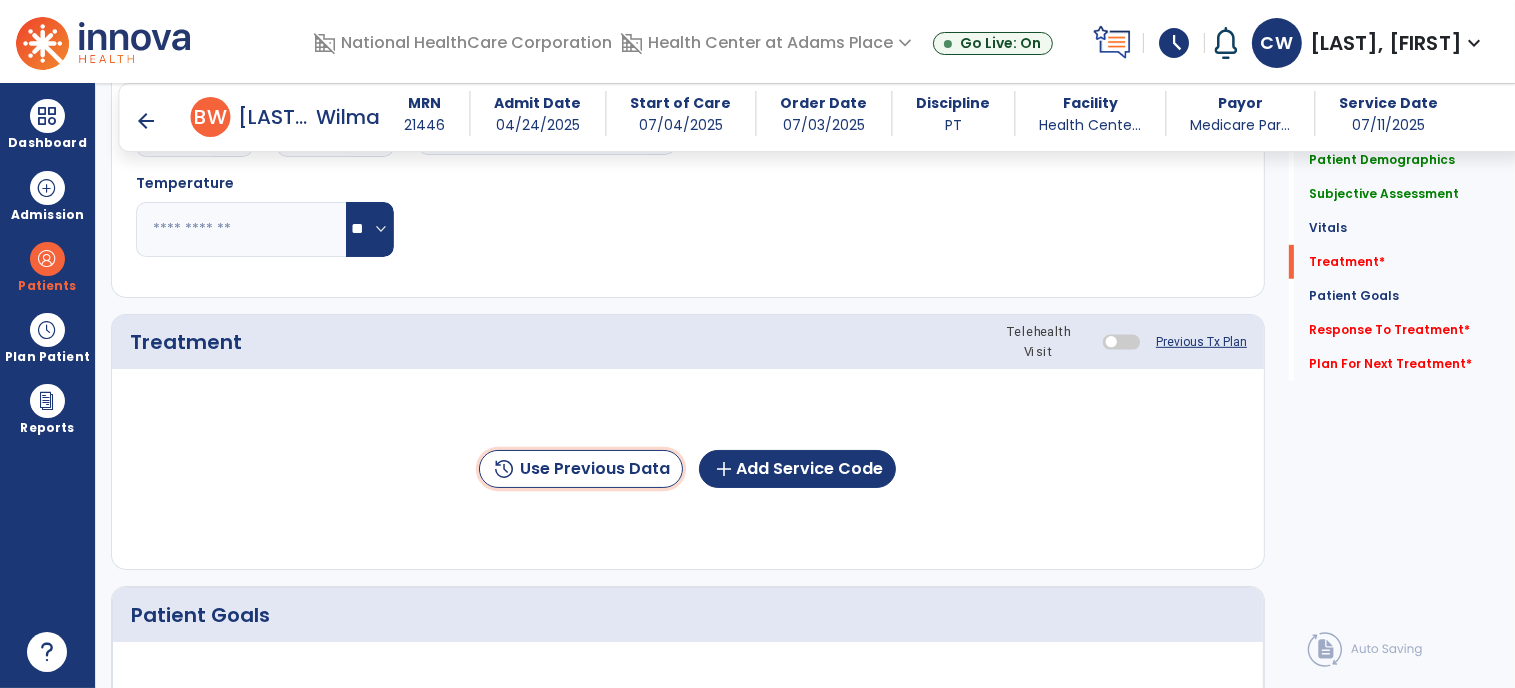 click on "history  Use Previous Data" 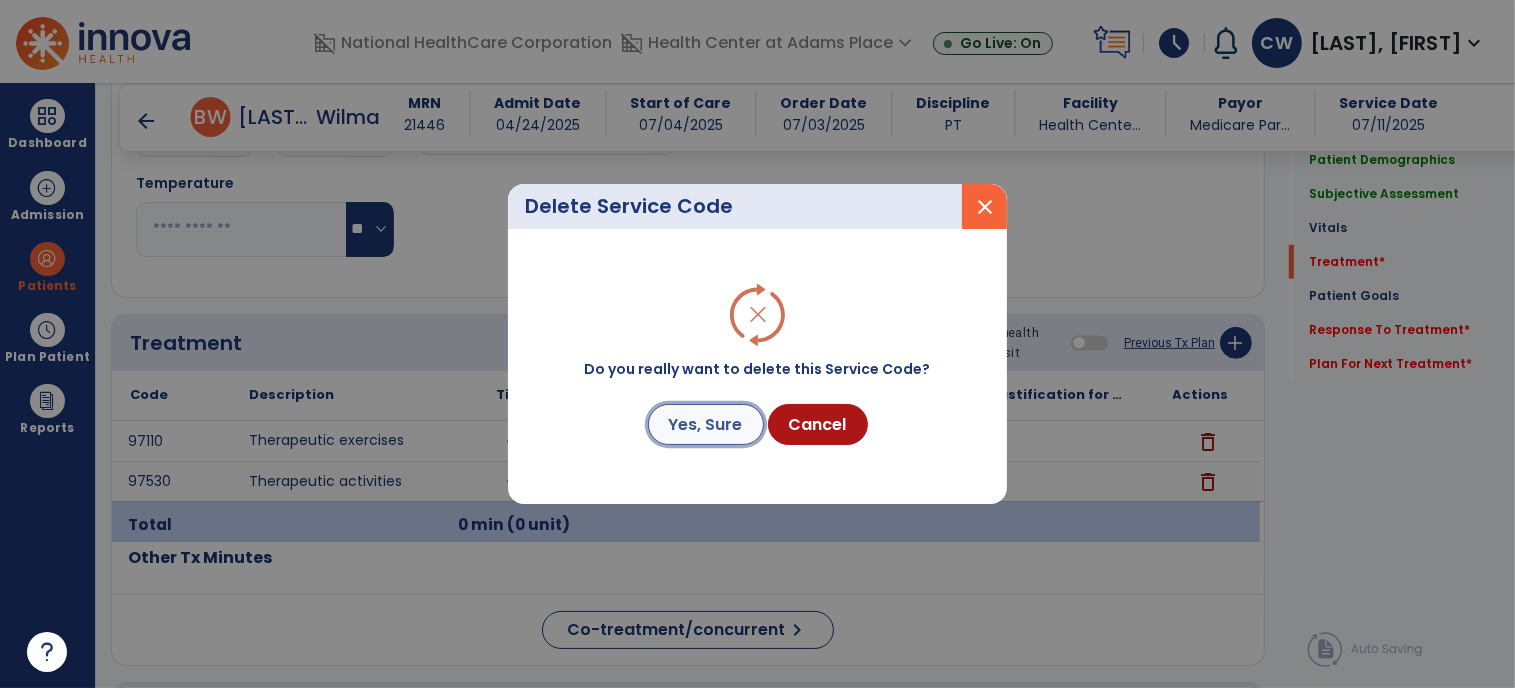 click on "Yes, Sure" at bounding box center [706, 424] 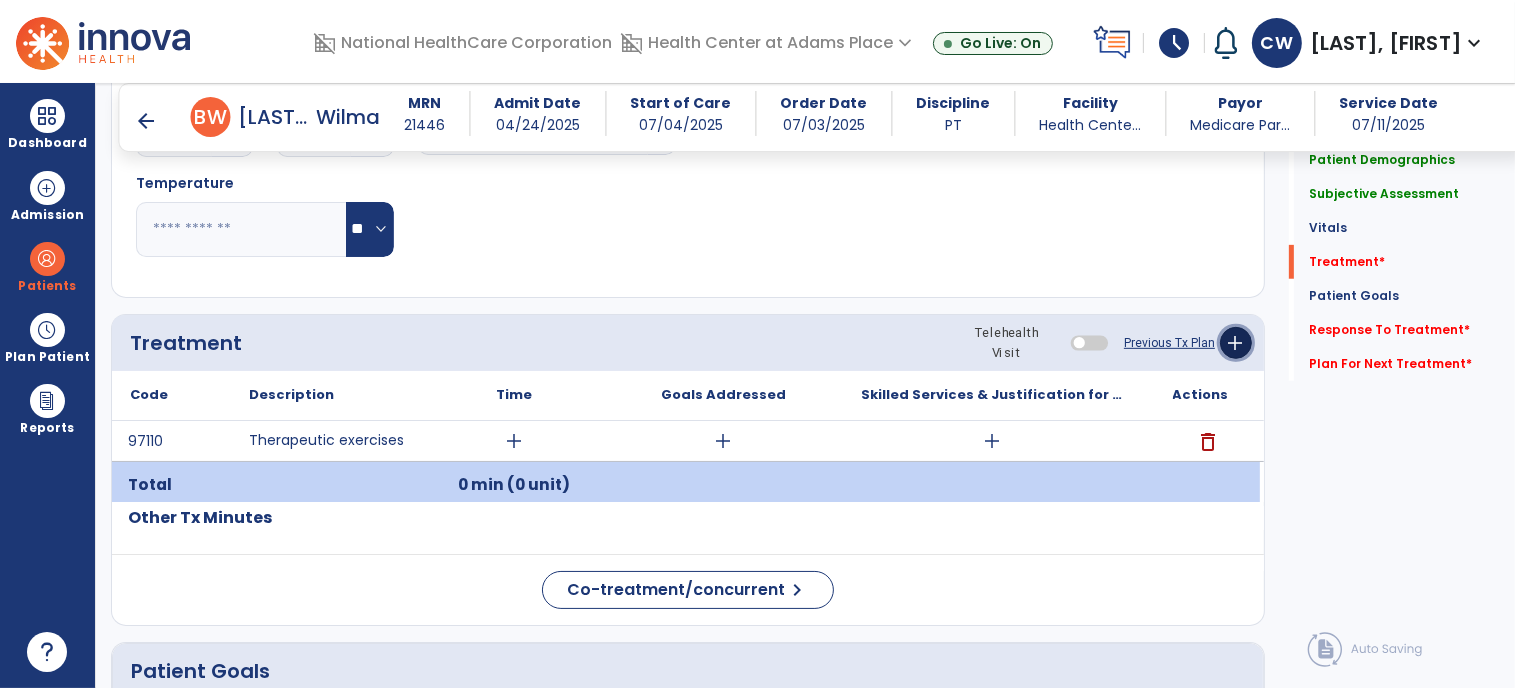 click on "add" 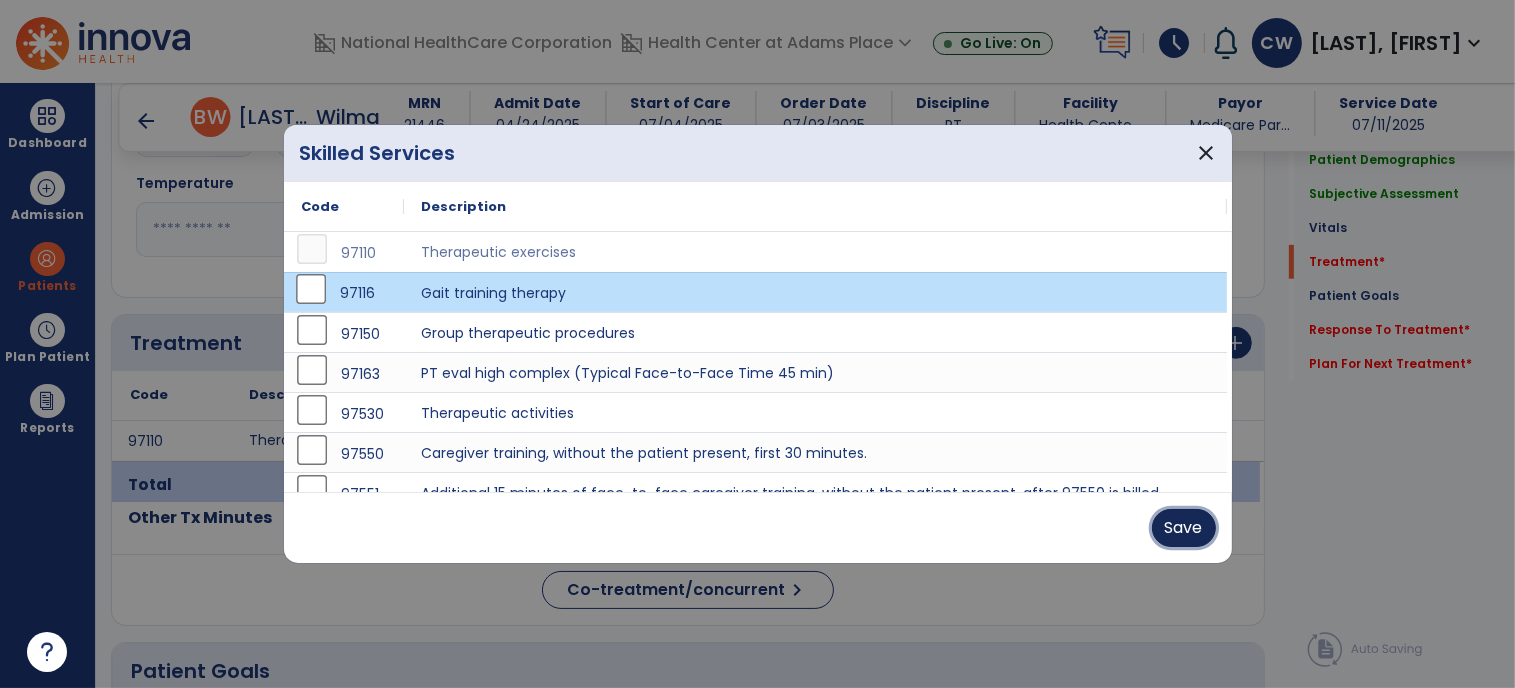 click on "Save" at bounding box center (1184, 528) 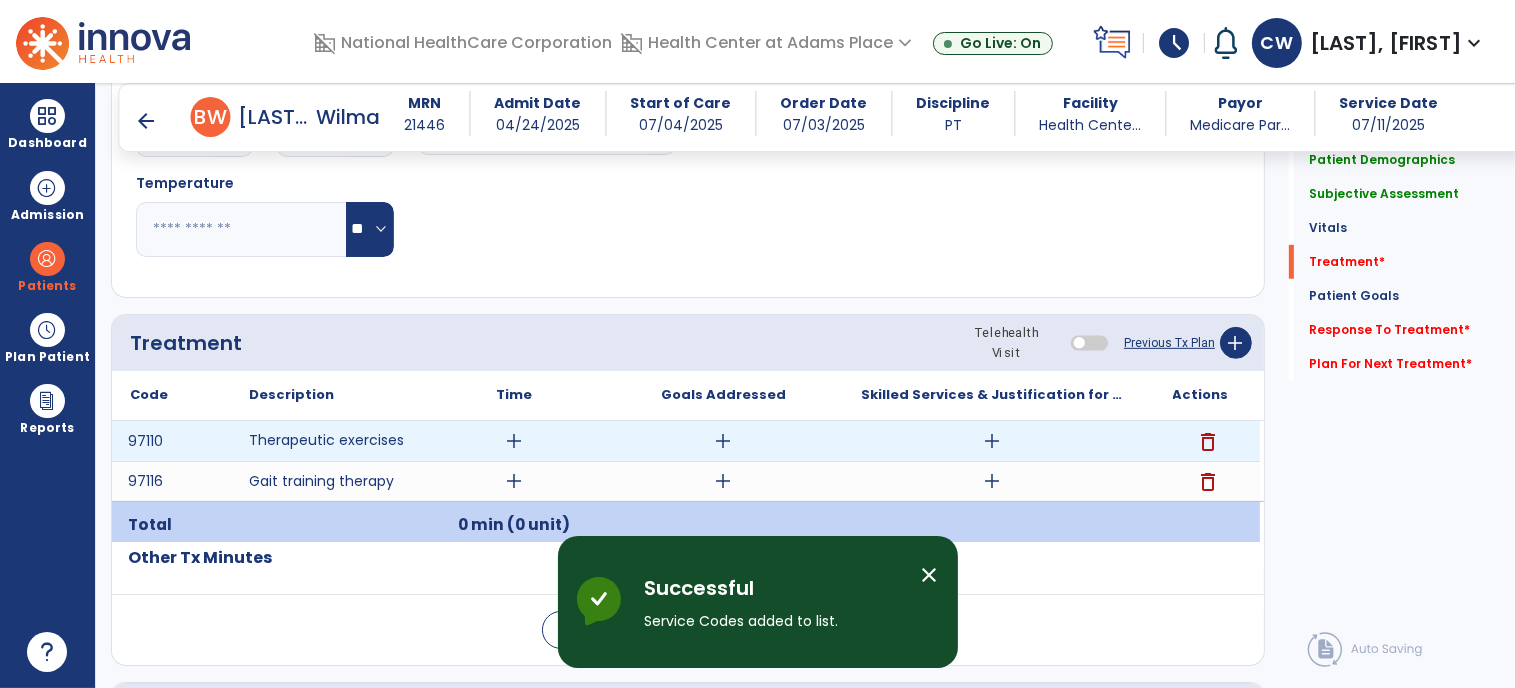 click on "add" at bounding box center (515, 441) 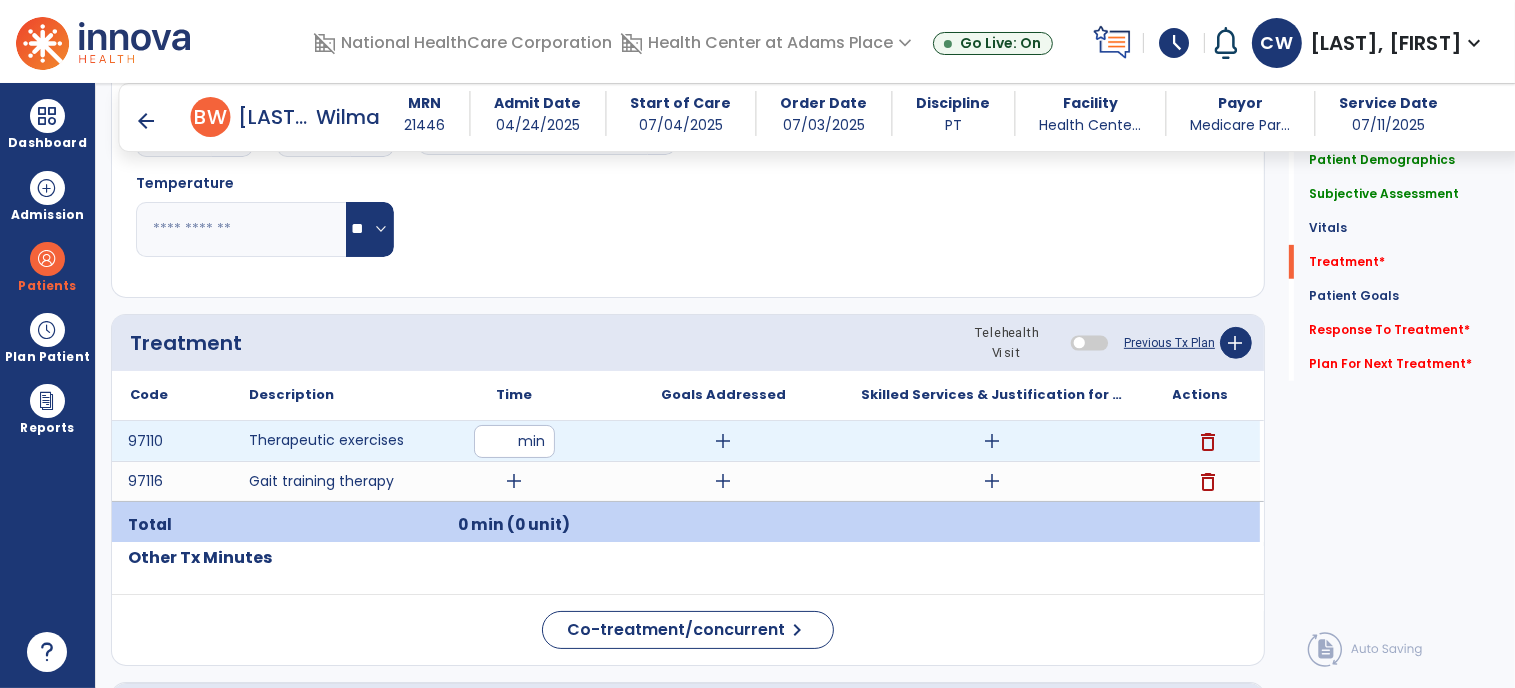 type on "**" 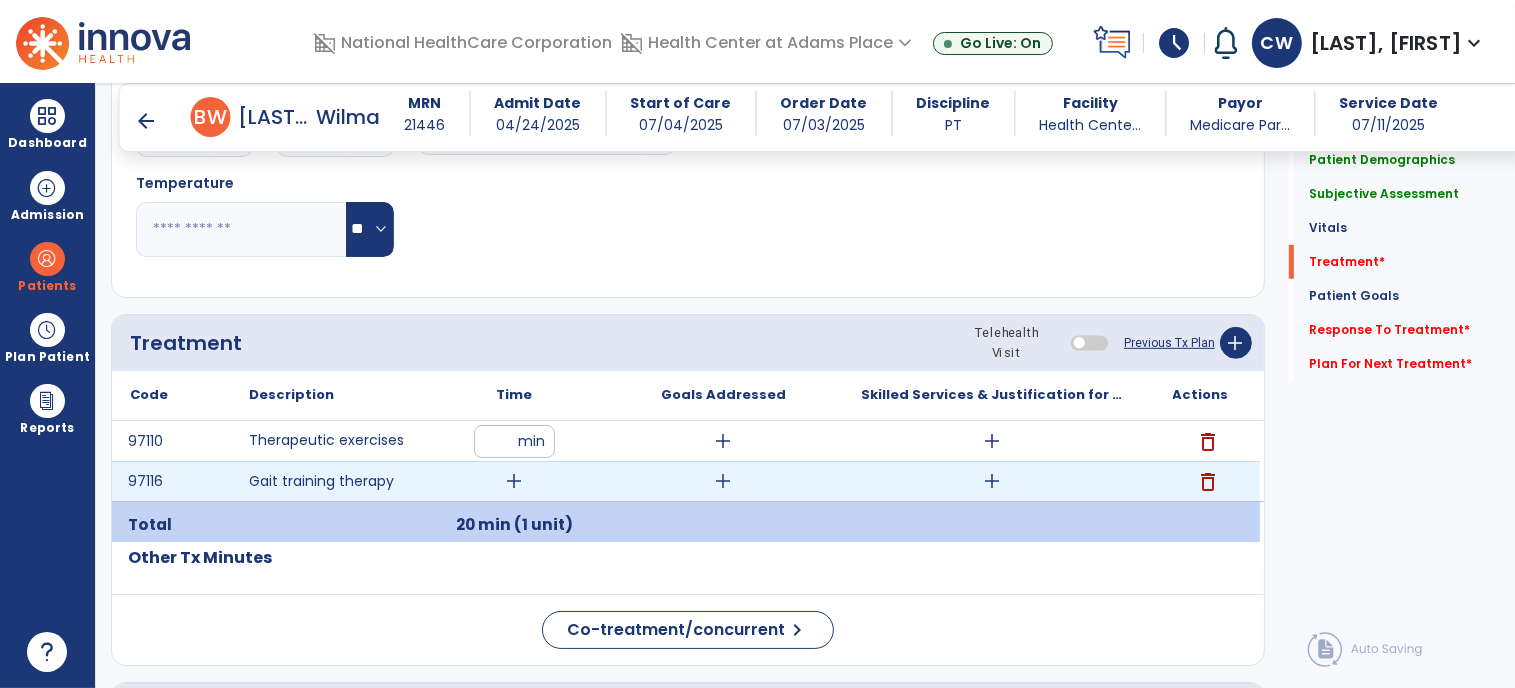 click on "add" at bounding box center [515, 481] 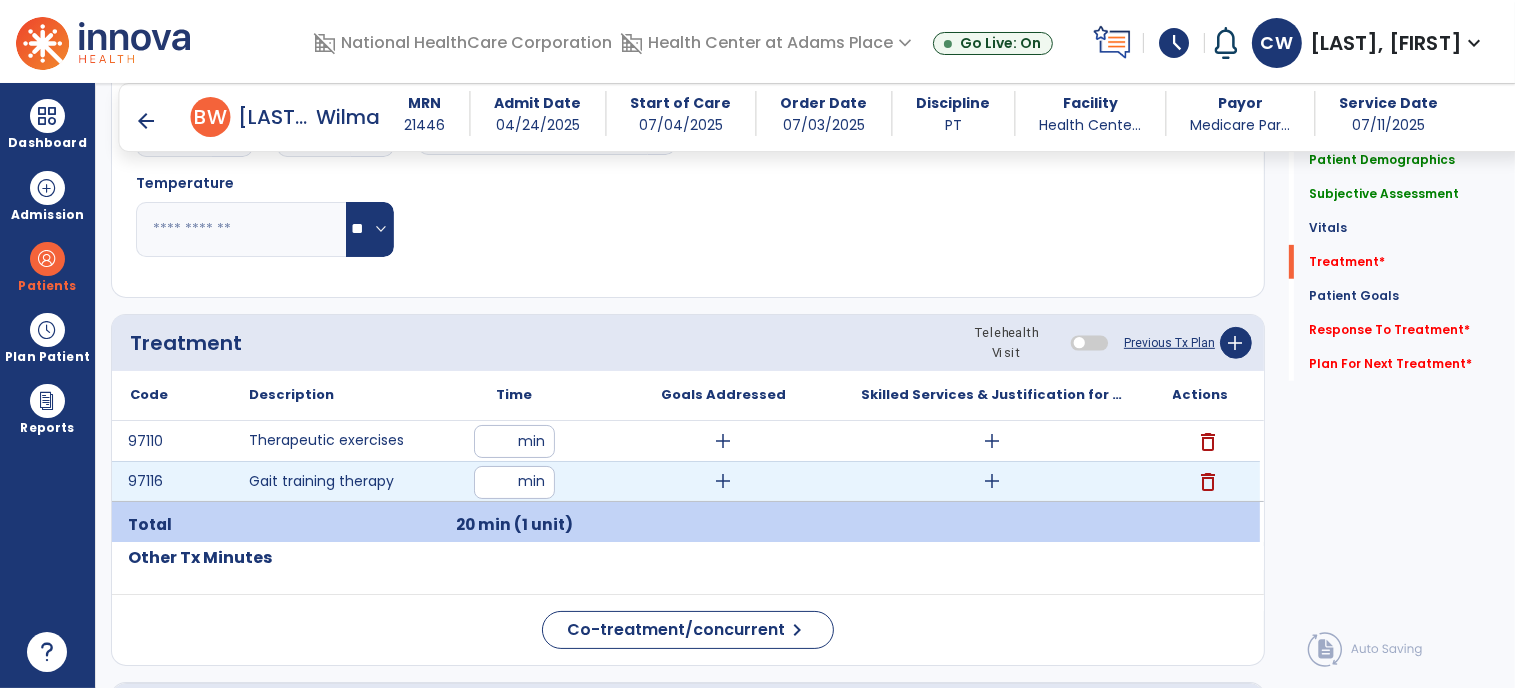 type on "**" 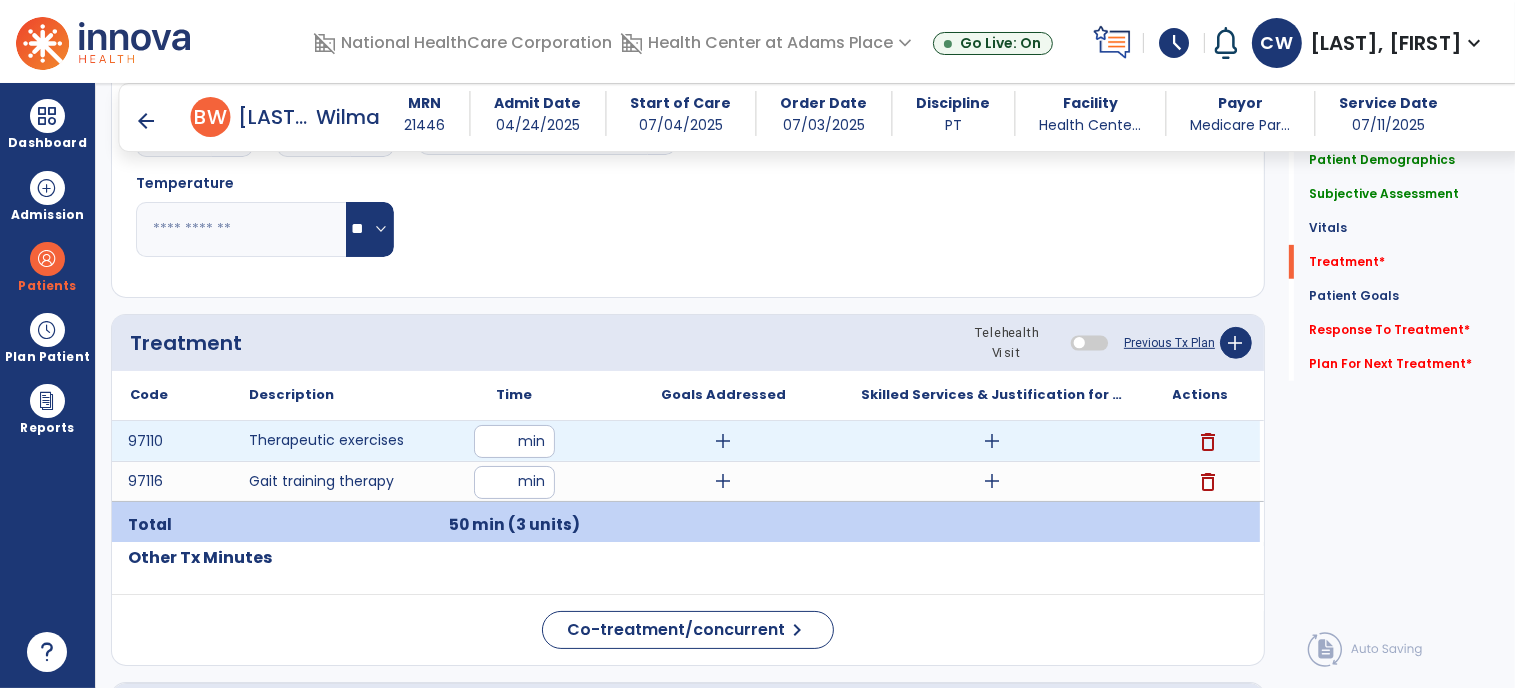 click on "add" at bounding box center (992, 441) 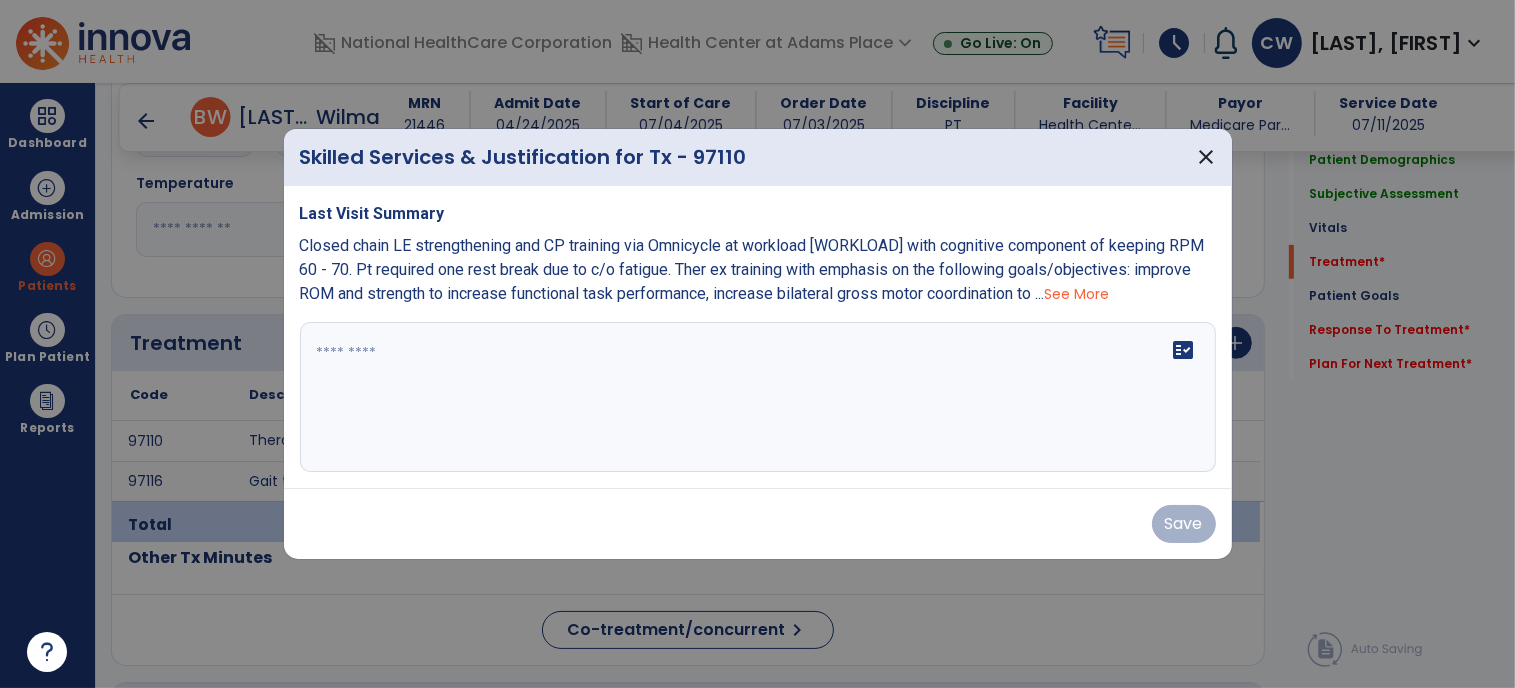click on "See More" at bounding box center (1077, 294) 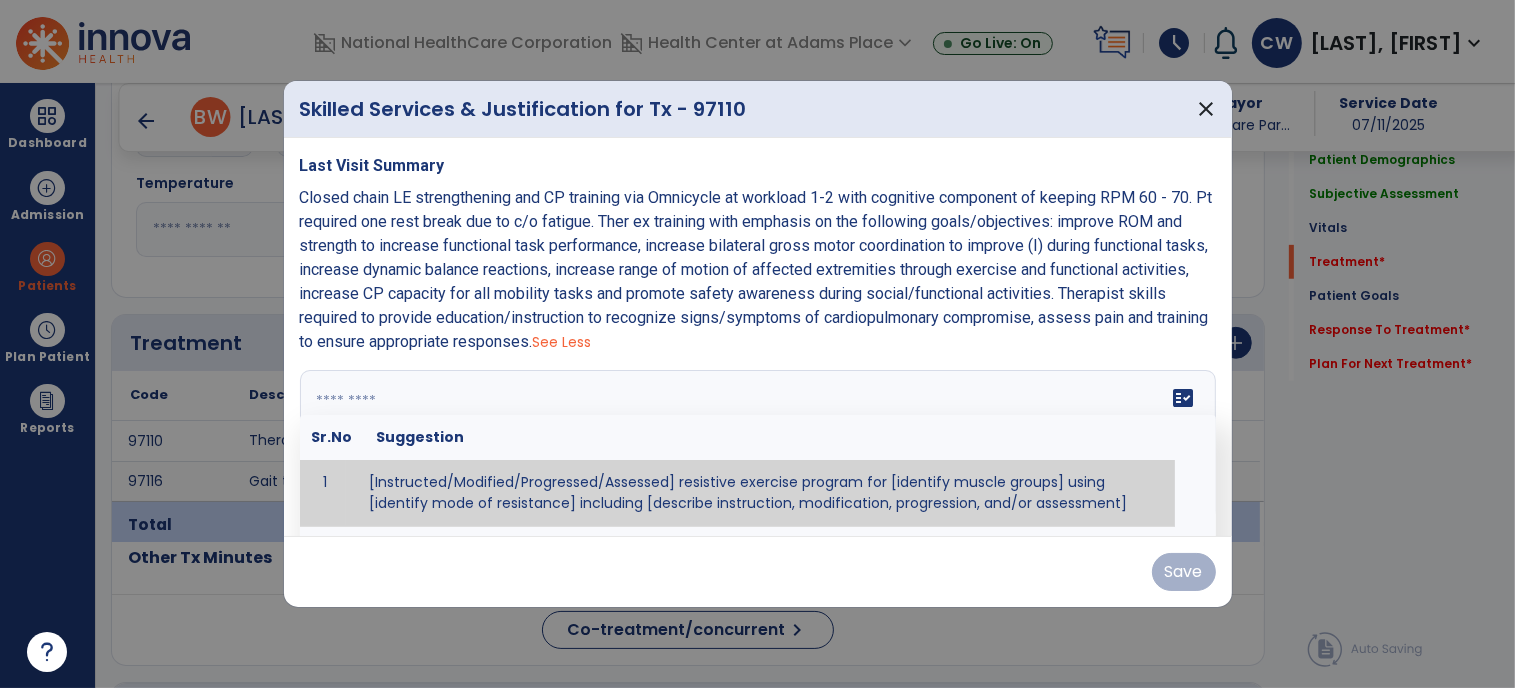 click on "fact_check  Sr.No Suggestion 1 [Instructed/Modified/Progressed/Assessed] resistive exercise program for [identify muscle groups] using [identify mode of resistance] including [describe instruction, modification, progression, and/or assessment] 2 [Instructed/Modified/Progressed/Assessed] aerobic exercise program using [identify equipment/mode] including [describe instruction, modification,progression, and/or assessment] 3 [Instructed/Modified/Progressed/Assessed] [PROM/A/AROM/AROM] program for [identify joint movements] using [contract-relax, over-pressure, inhibitory techniques, other] 4 [Assessed/Tested] aerobic capacity with administration of [aerobic capacity test]" at bounding box center (758, 445) 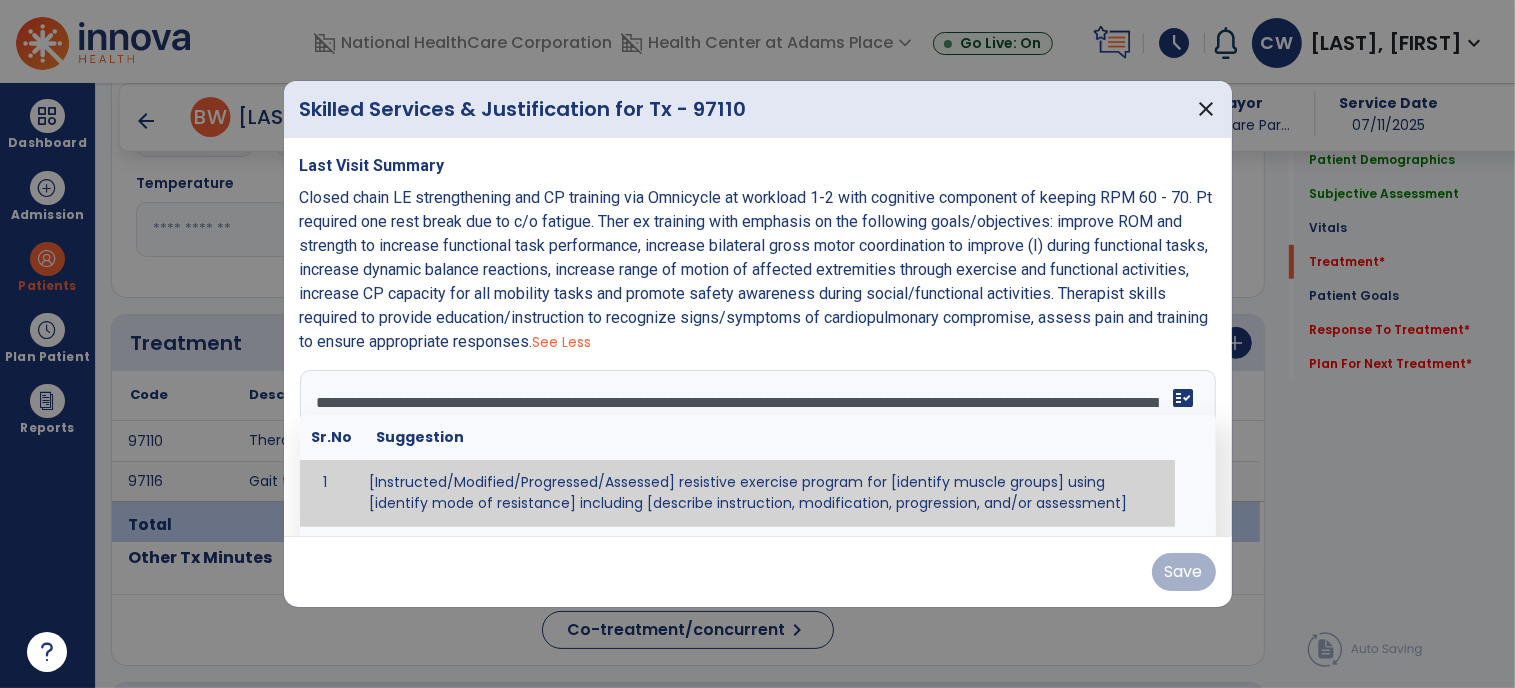 scroll, scrollTop: 112, scrollLeft: 0, axis: vertical 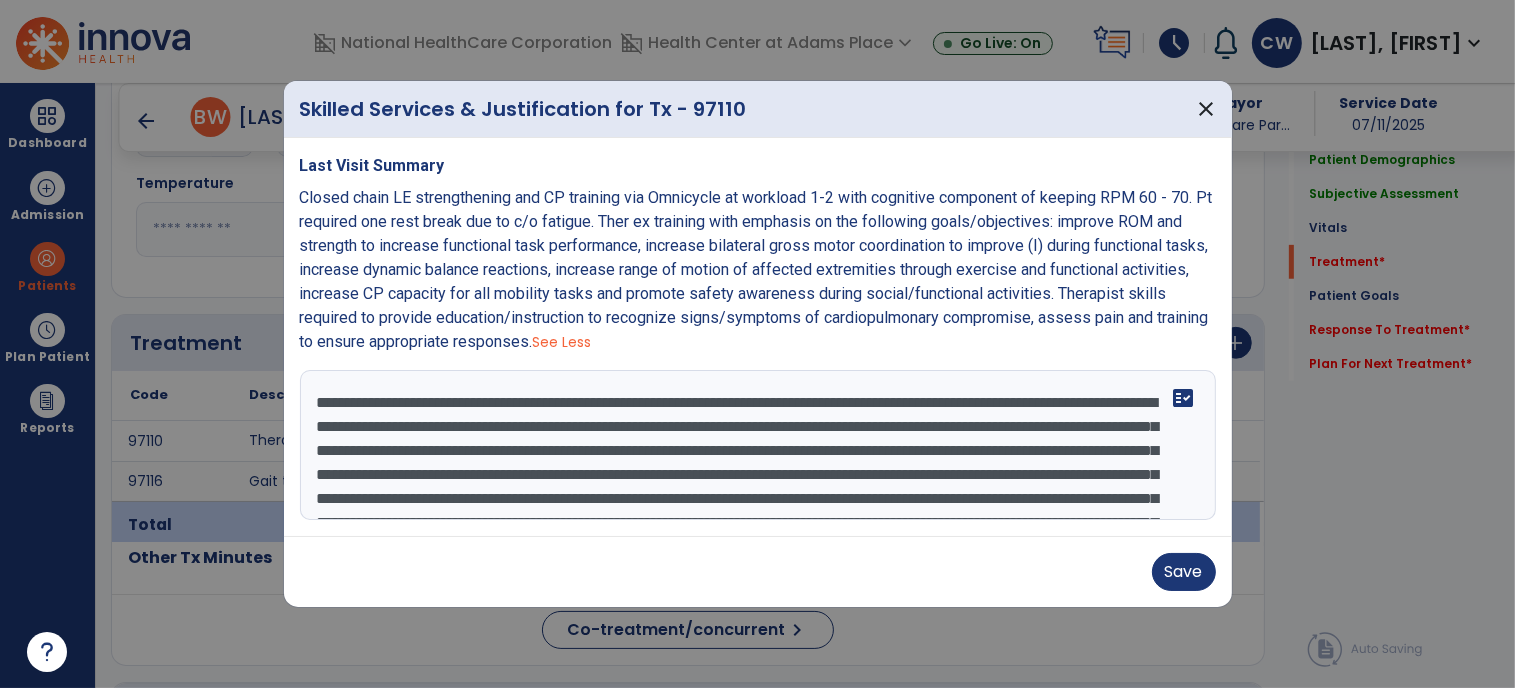 click on "**********" at bounding box center (758, 445) 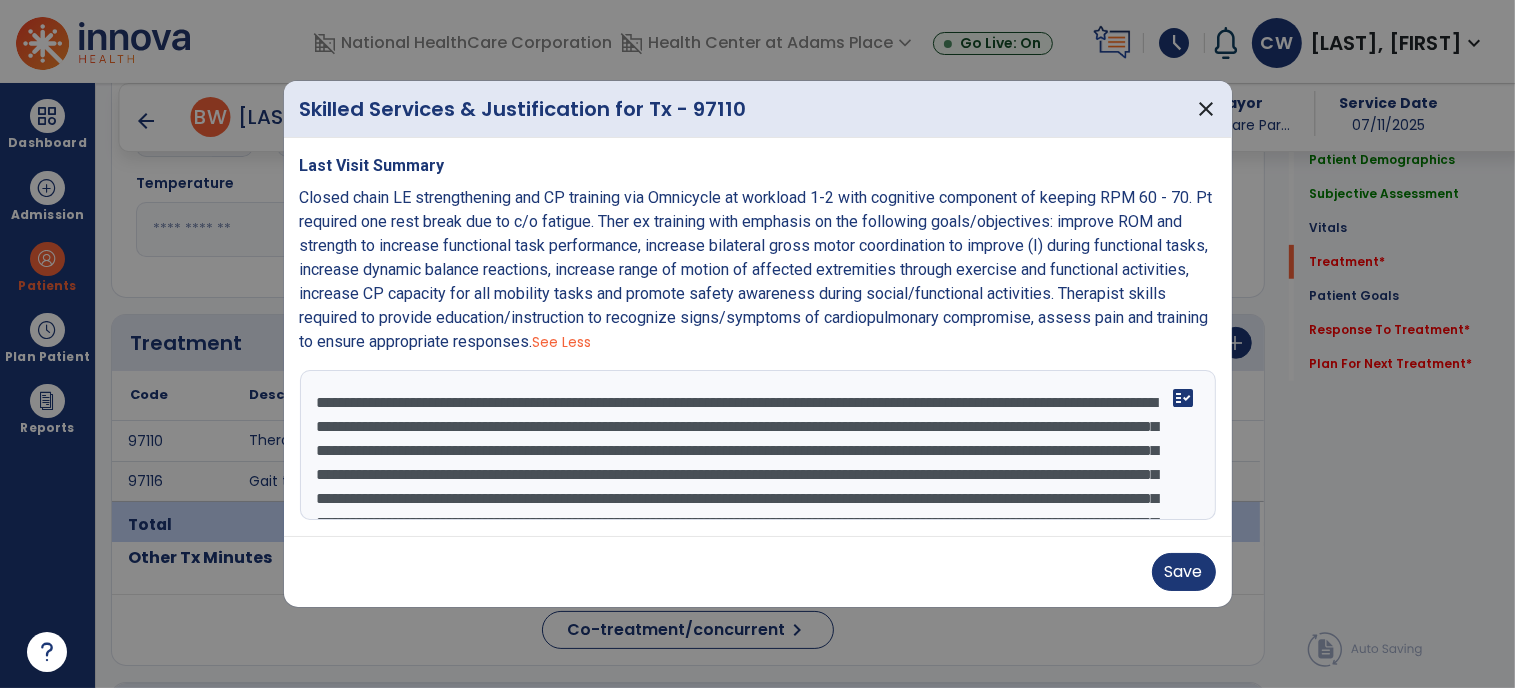 scroll, scrollTop: 64, scrollLeft: 0, axis: vertical 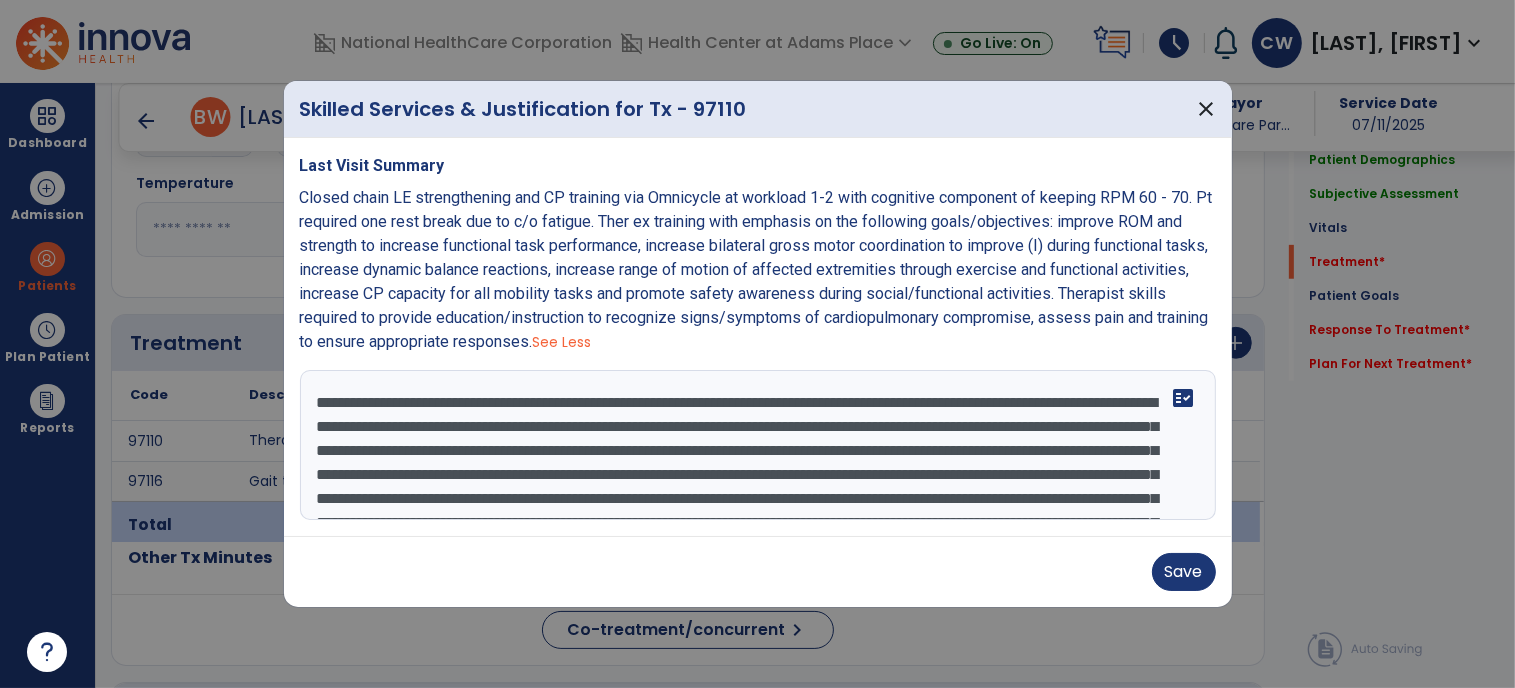 click on "**********" at bounding box center [758, 445] 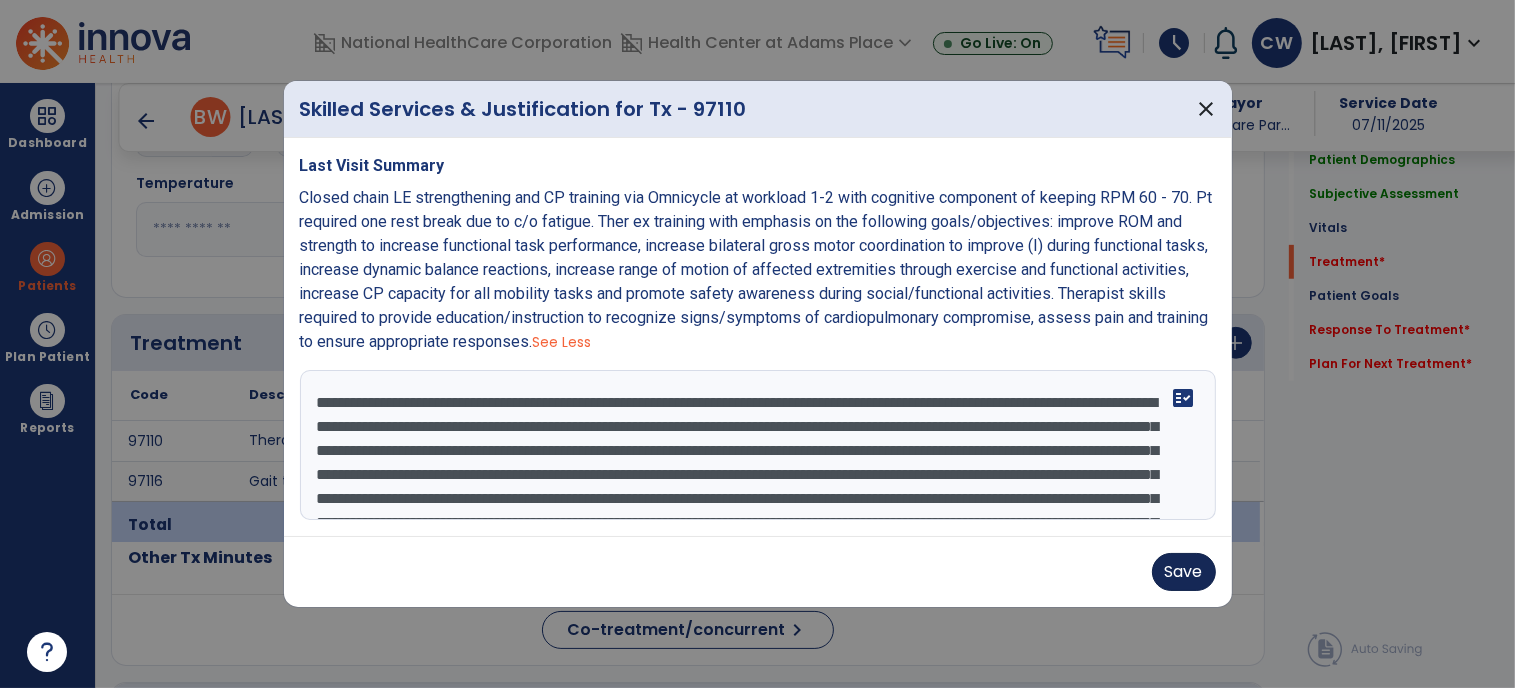 type on "**********" 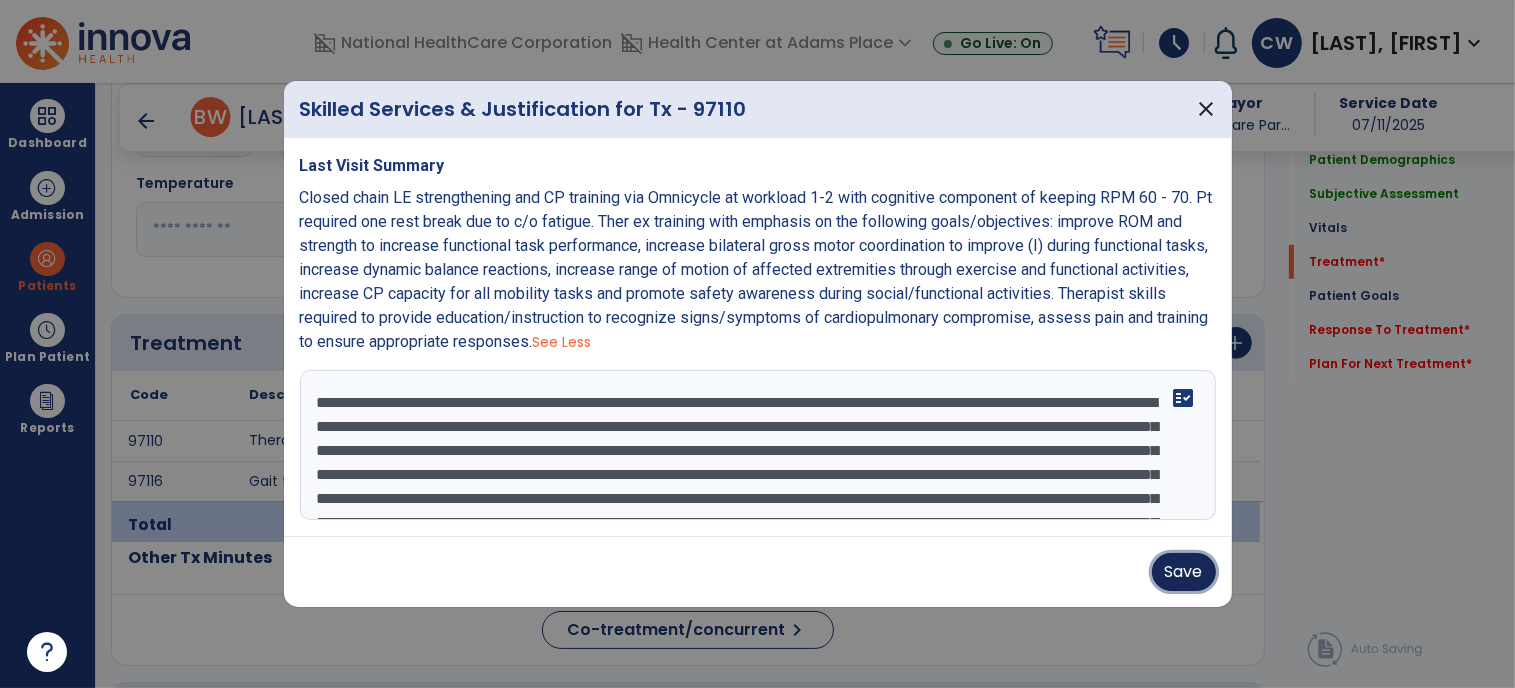 click on "Save" at bounding box center (1184, 572) 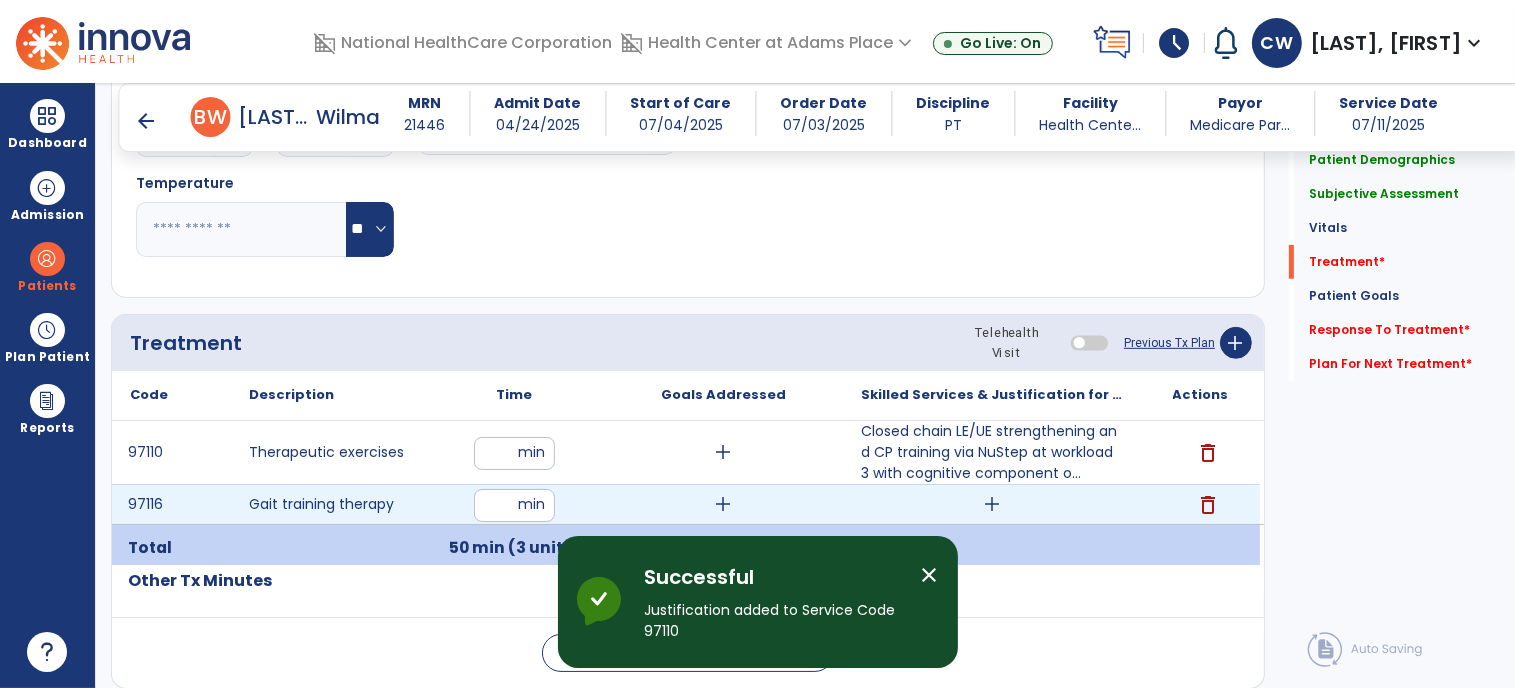 click on "add" at bounding box center [992, 504] 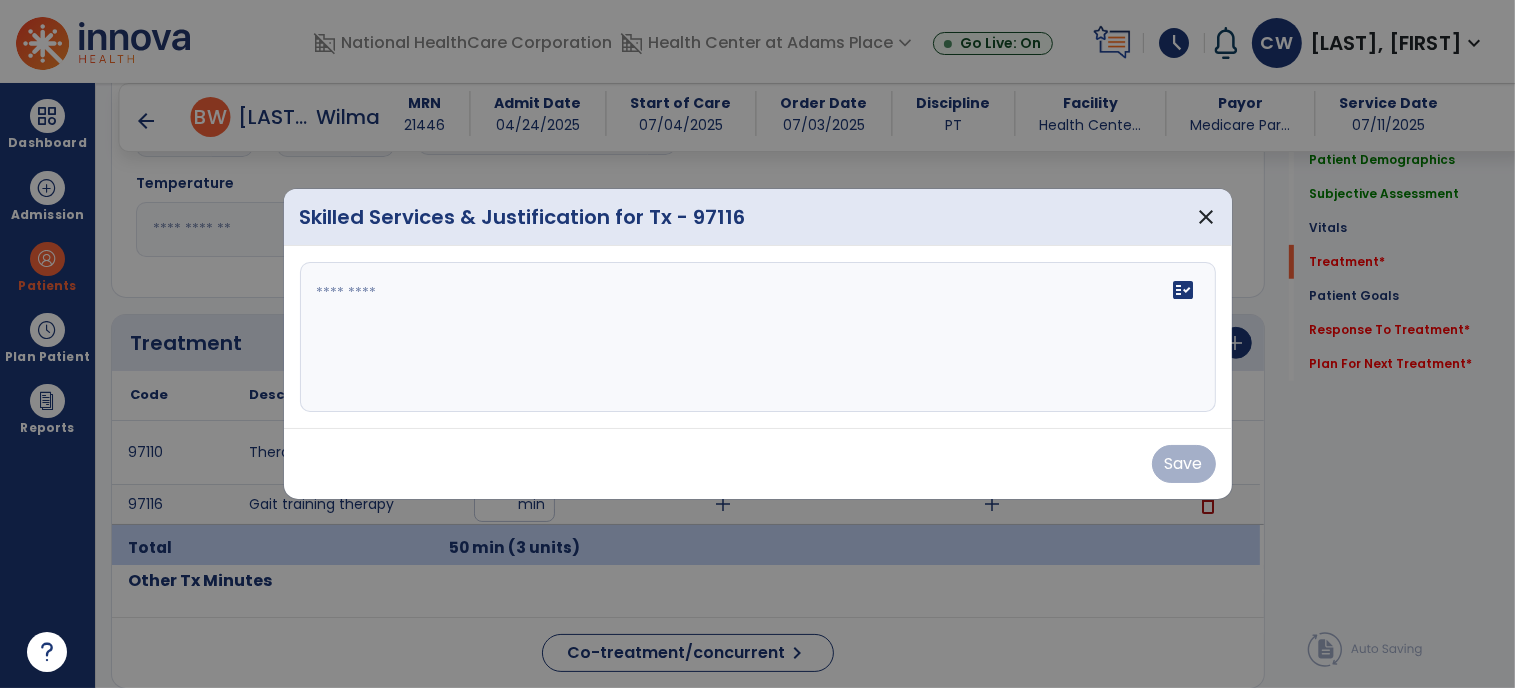 click on "fact_check" at bounding box center [758, 337] 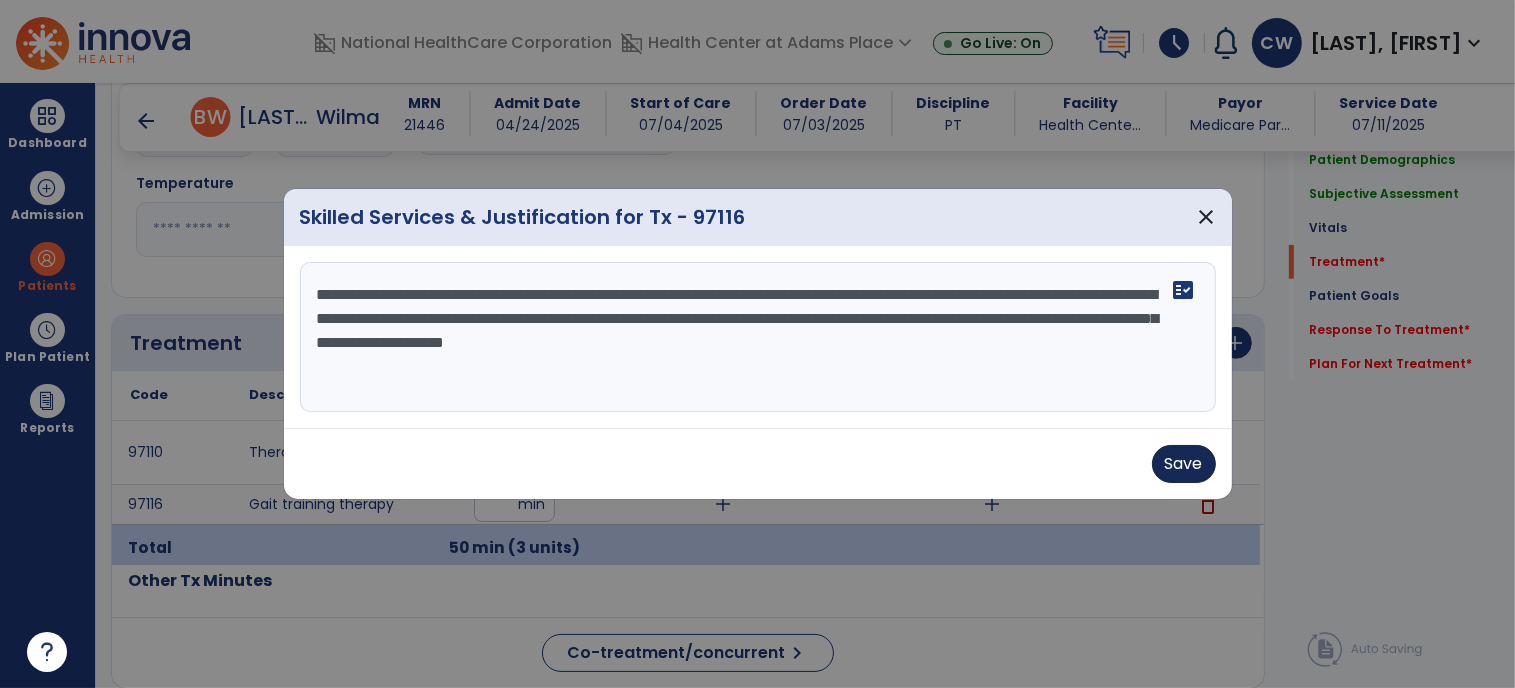 type on "**********" 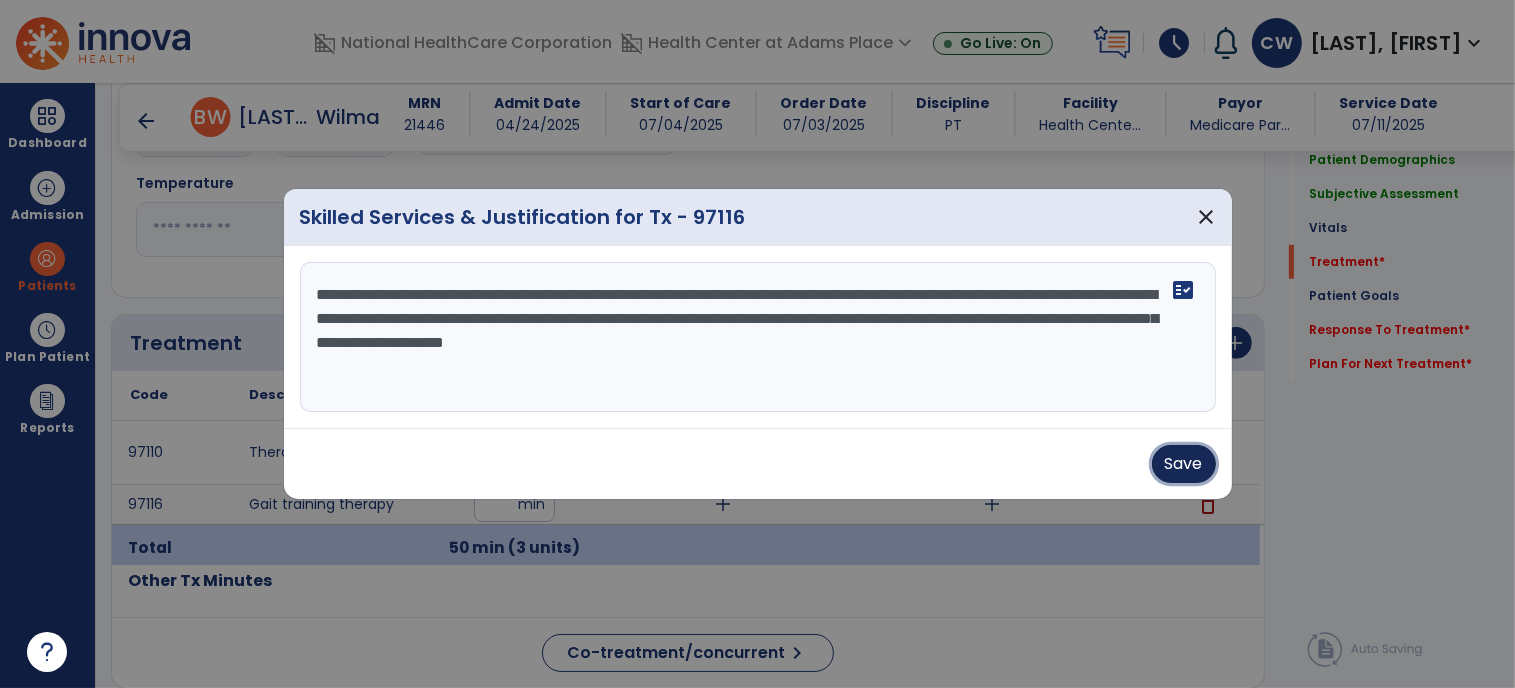 click on "Save" at bounding box center (1184, 464) 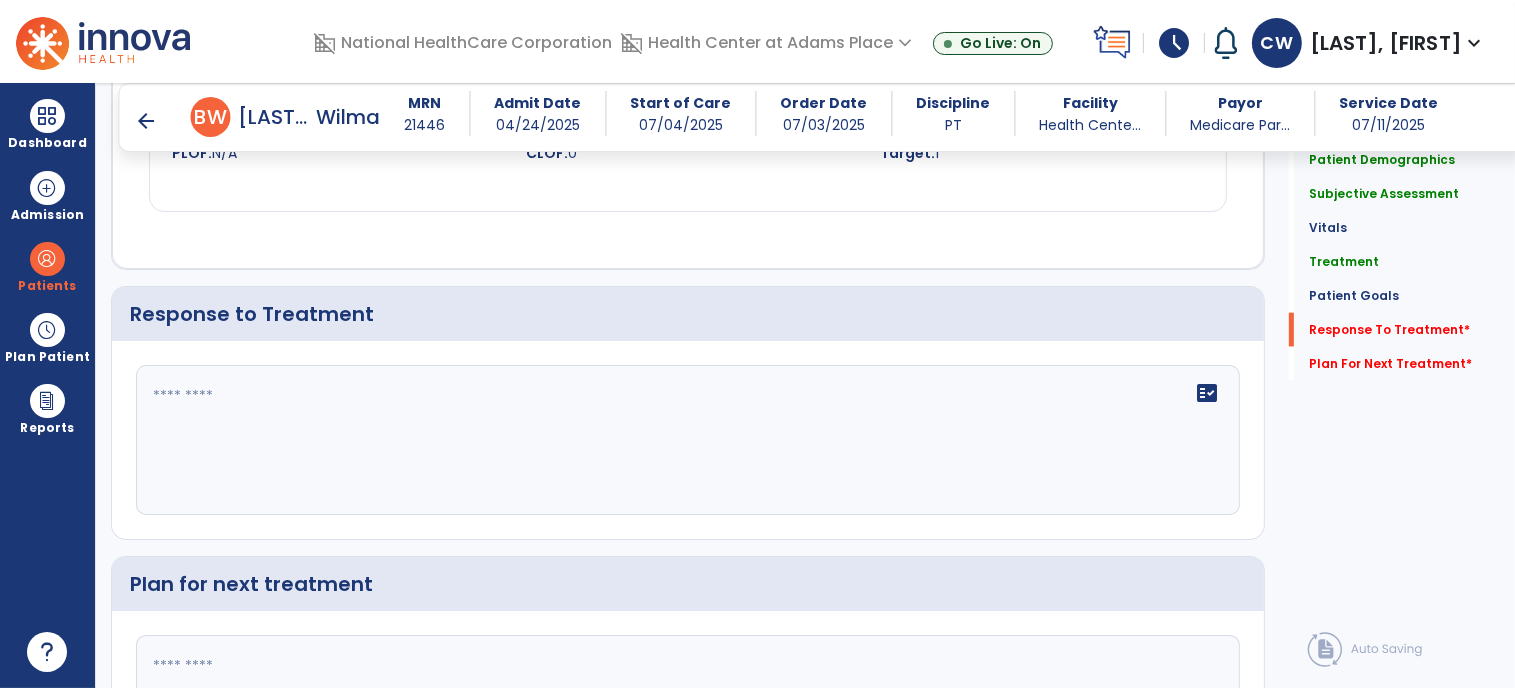 scroll, scrollTop: 2435, scrollLeft: 0, axis: vertical 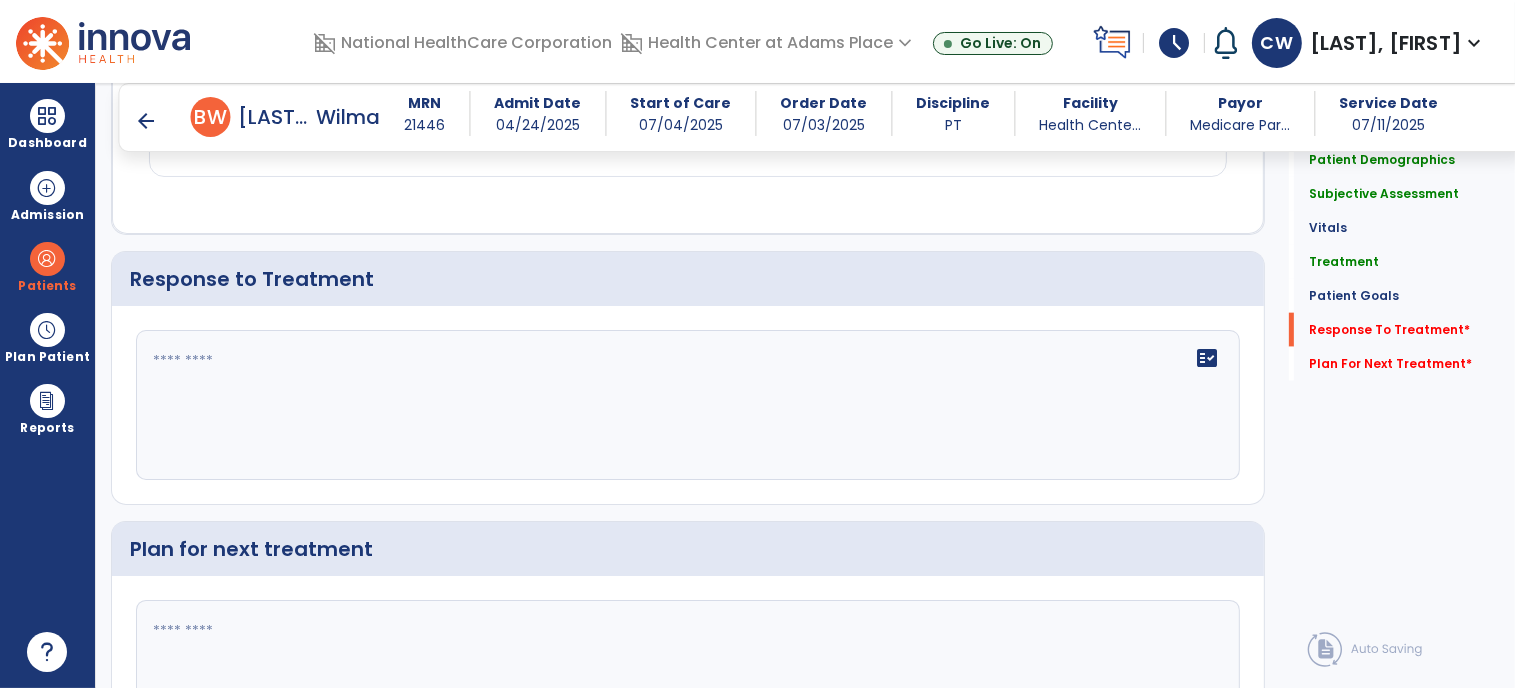 click on "fact_check" 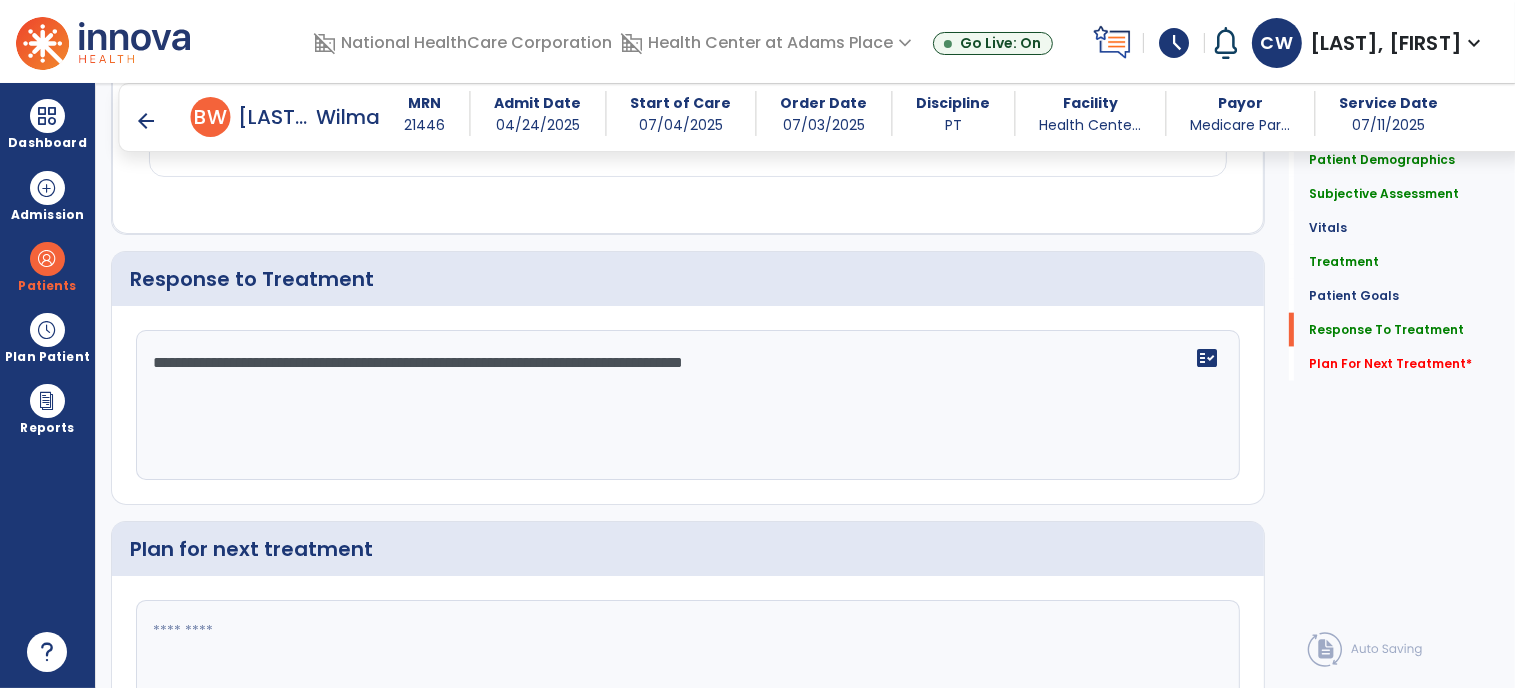 scroll, scrollTop: 2435, scrollLeft: 0, axis: vertical 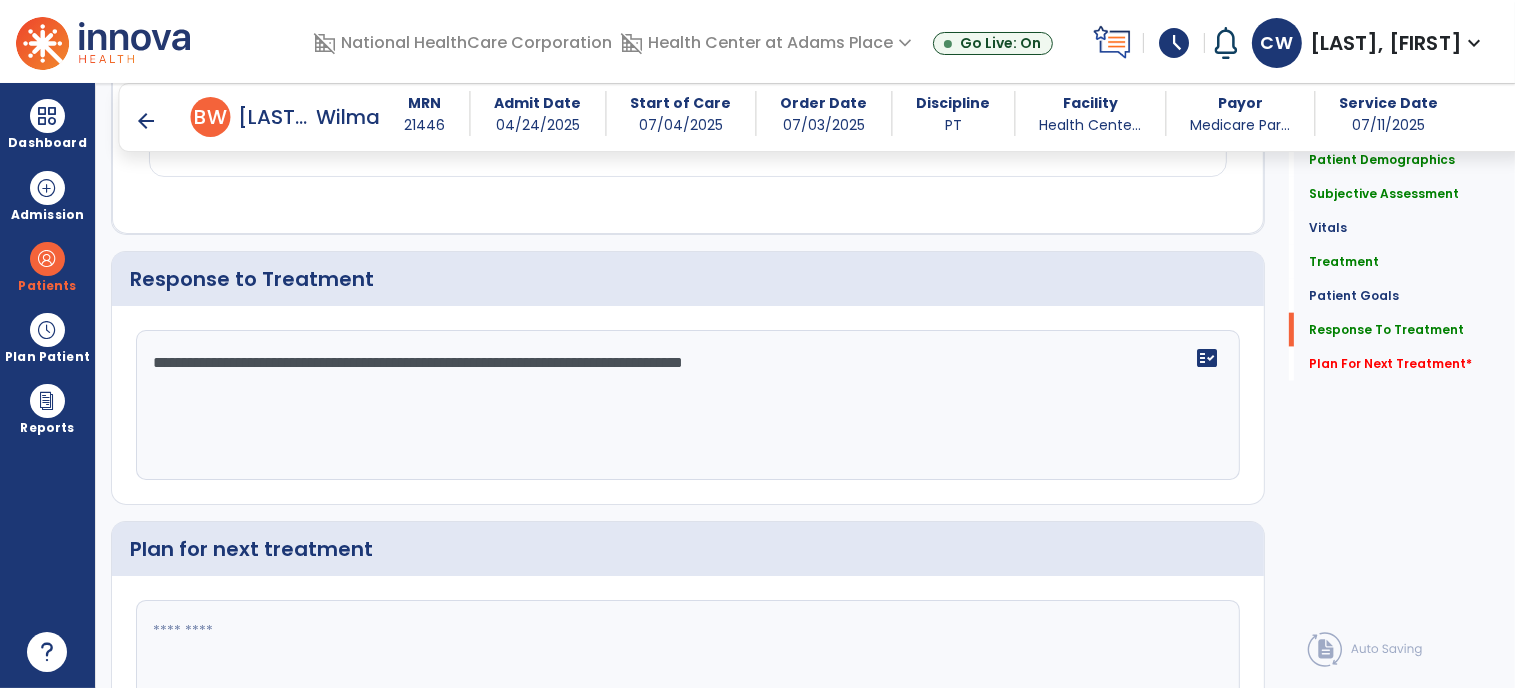 type on "**********" 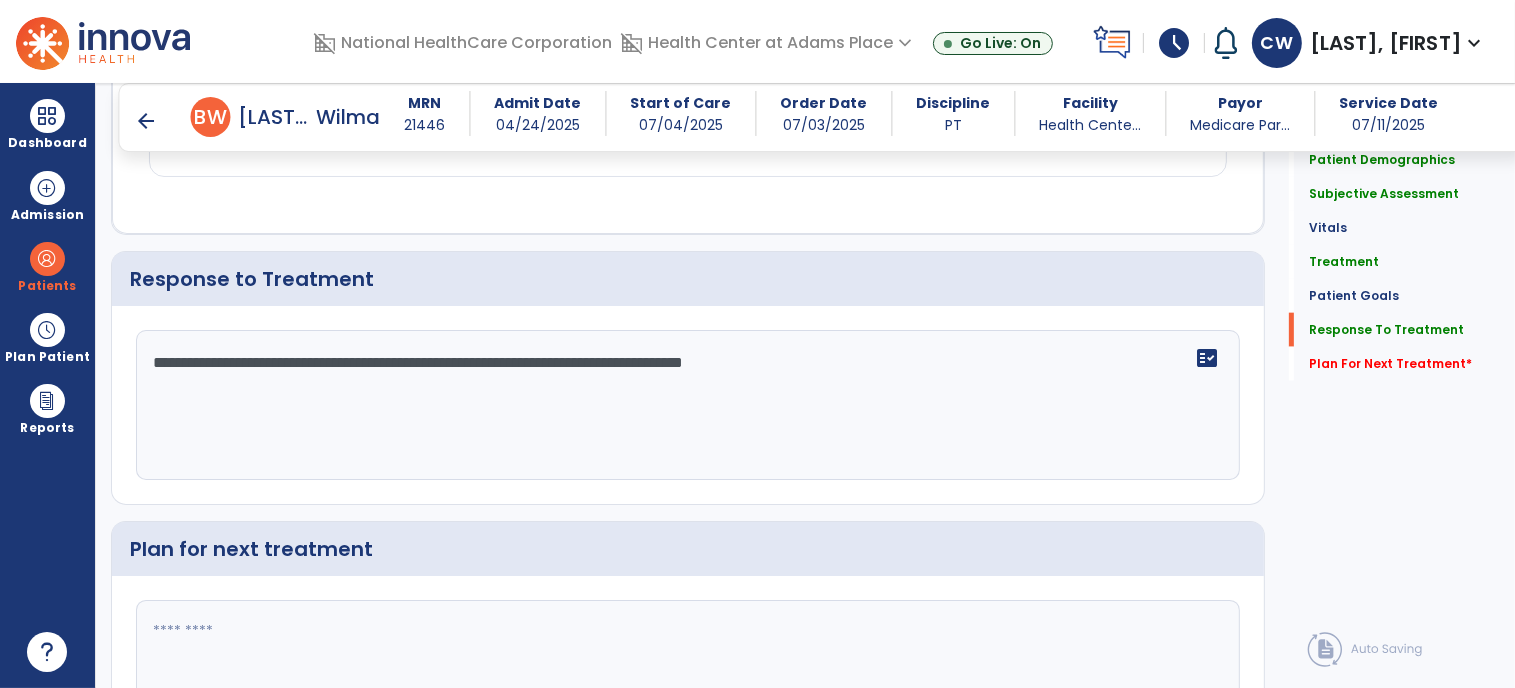 scroll, scrollTop: 2581, scrollLeft: 0, axis: vertical 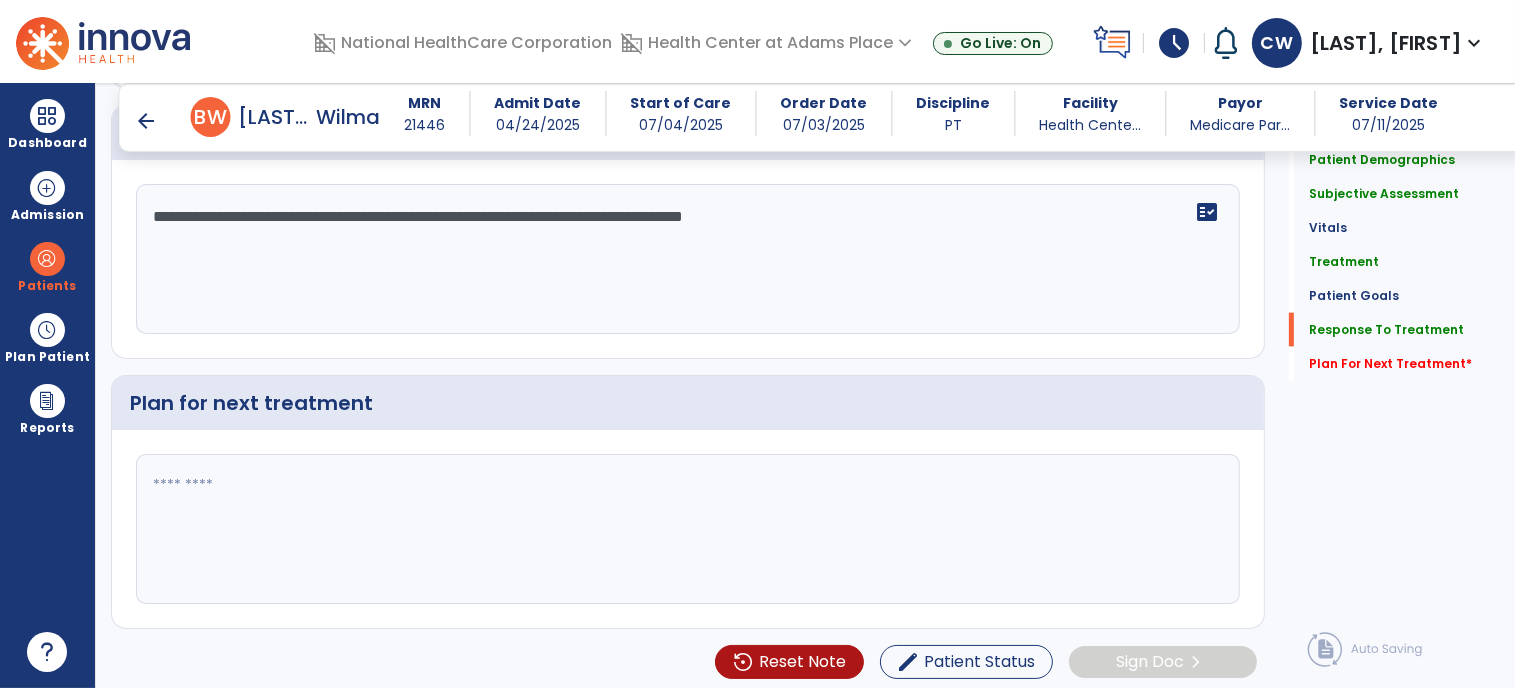 click 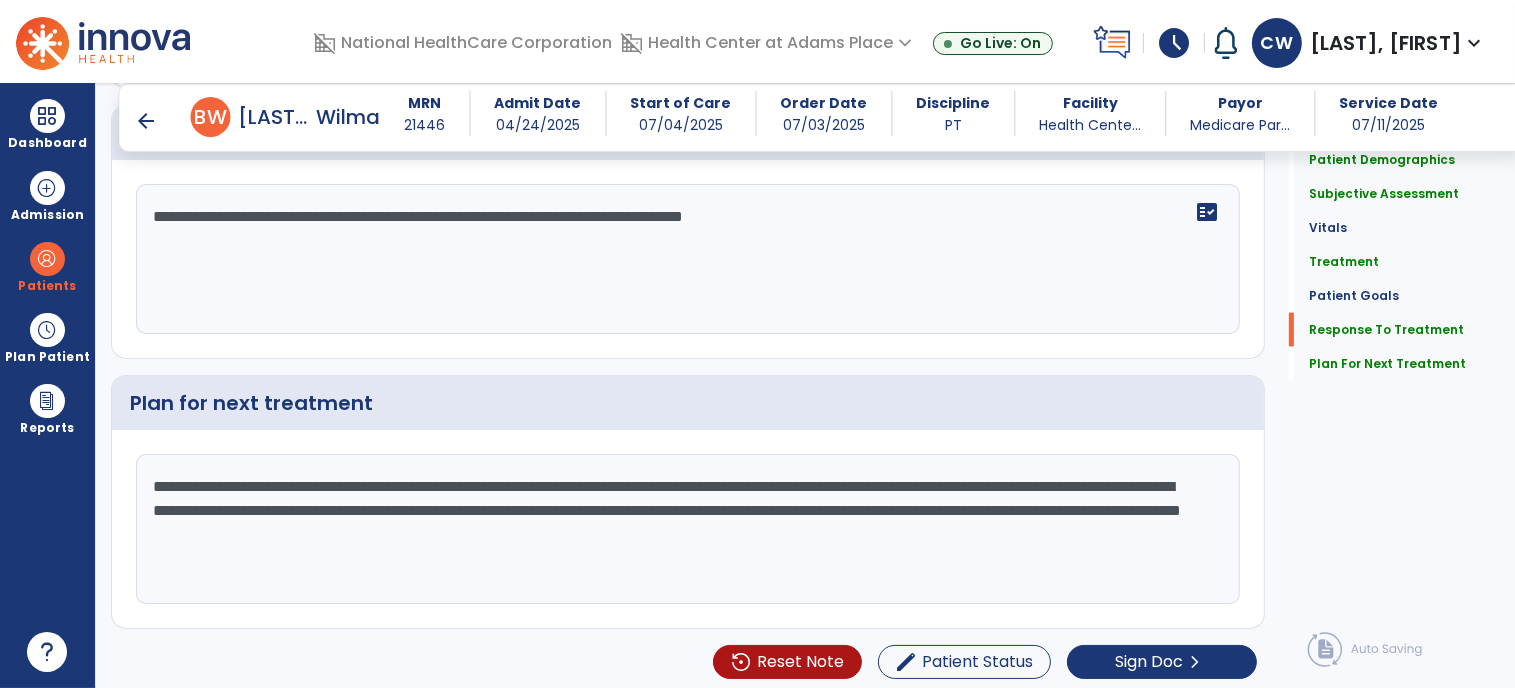 scroll, scrollTop: 2581, scrollLeft: 0, axis: vertical 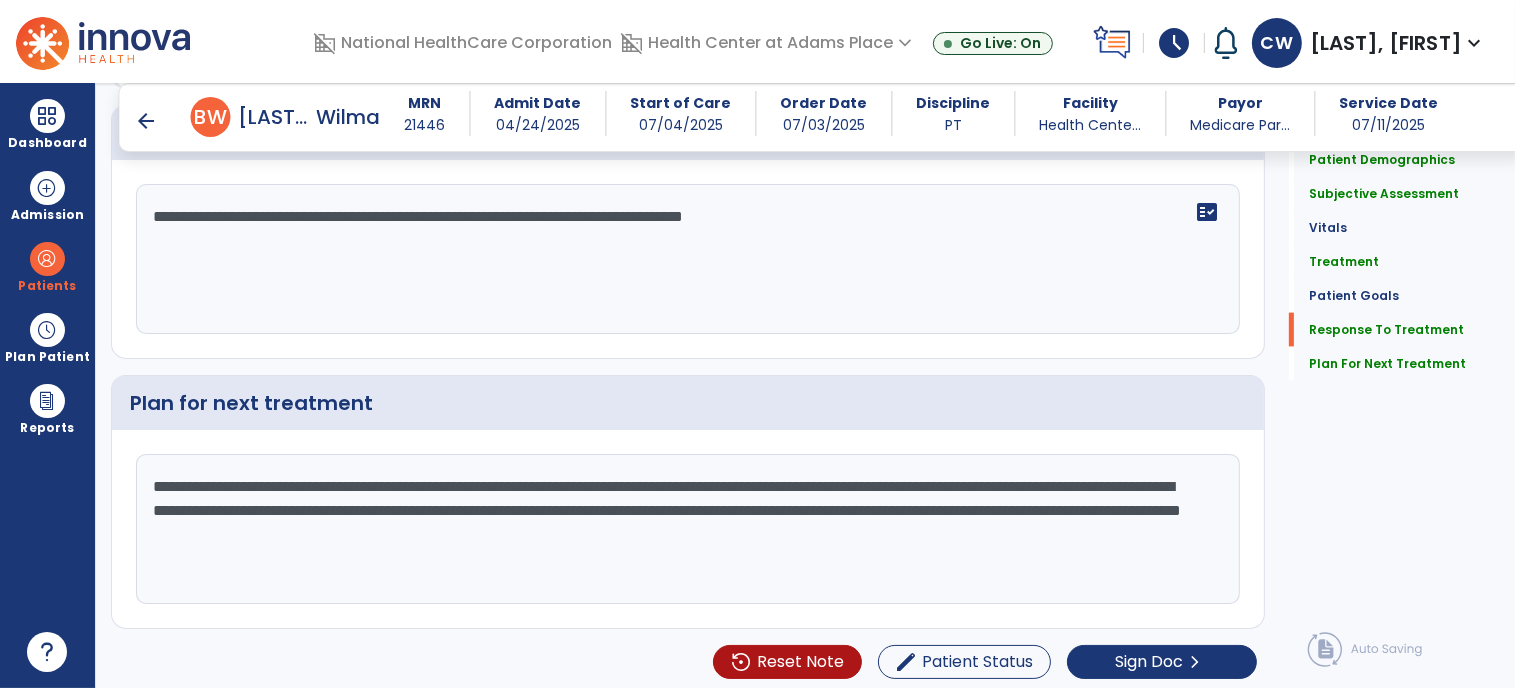 type on "**********" 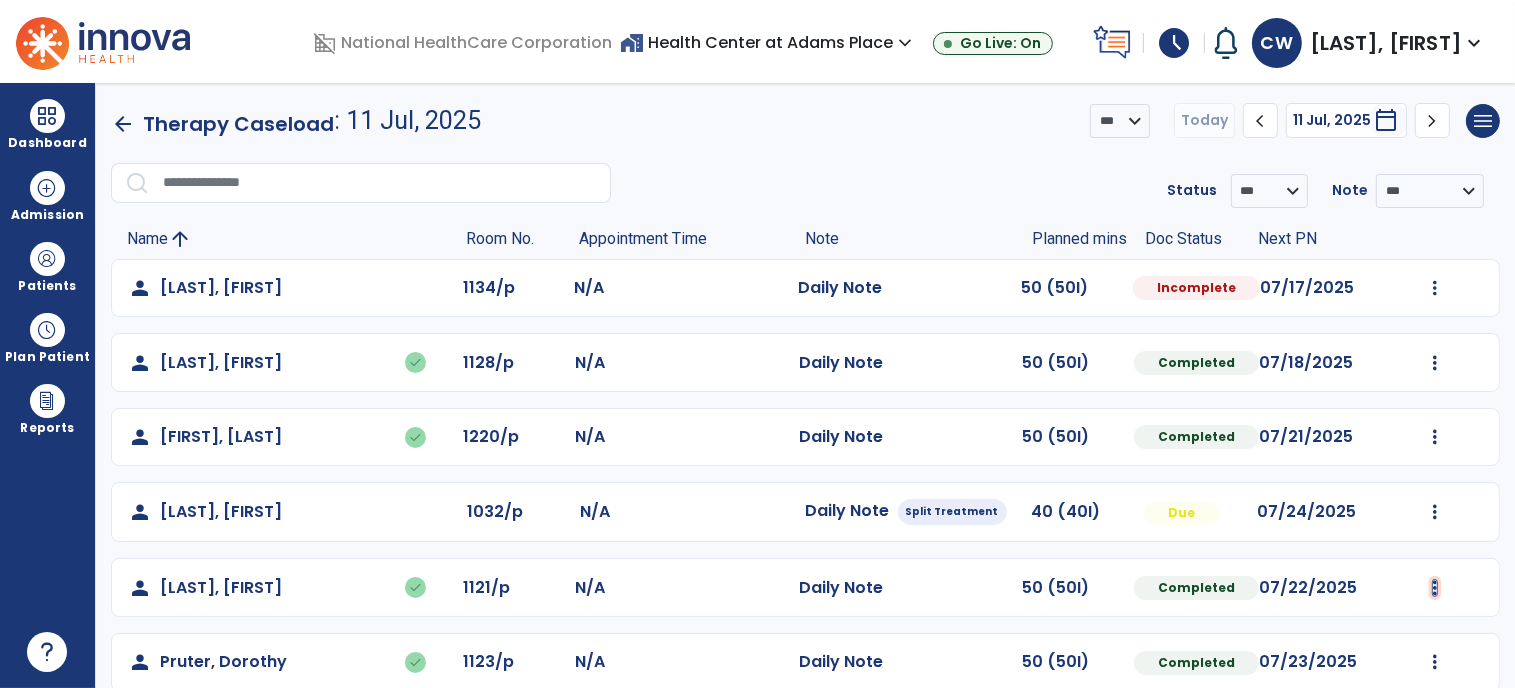 click at bounding box center (1435, 288) 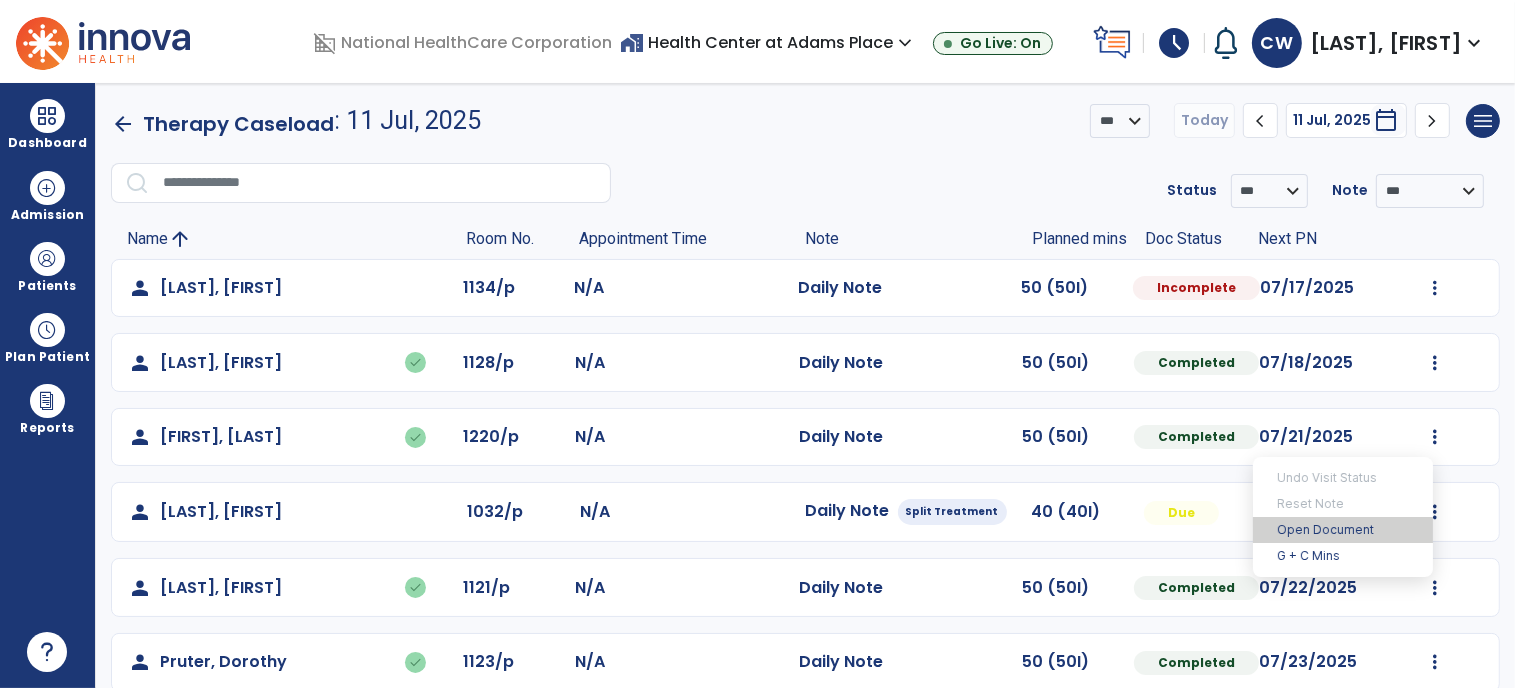 click on "Open Document" at bounding box center [1343, 530] 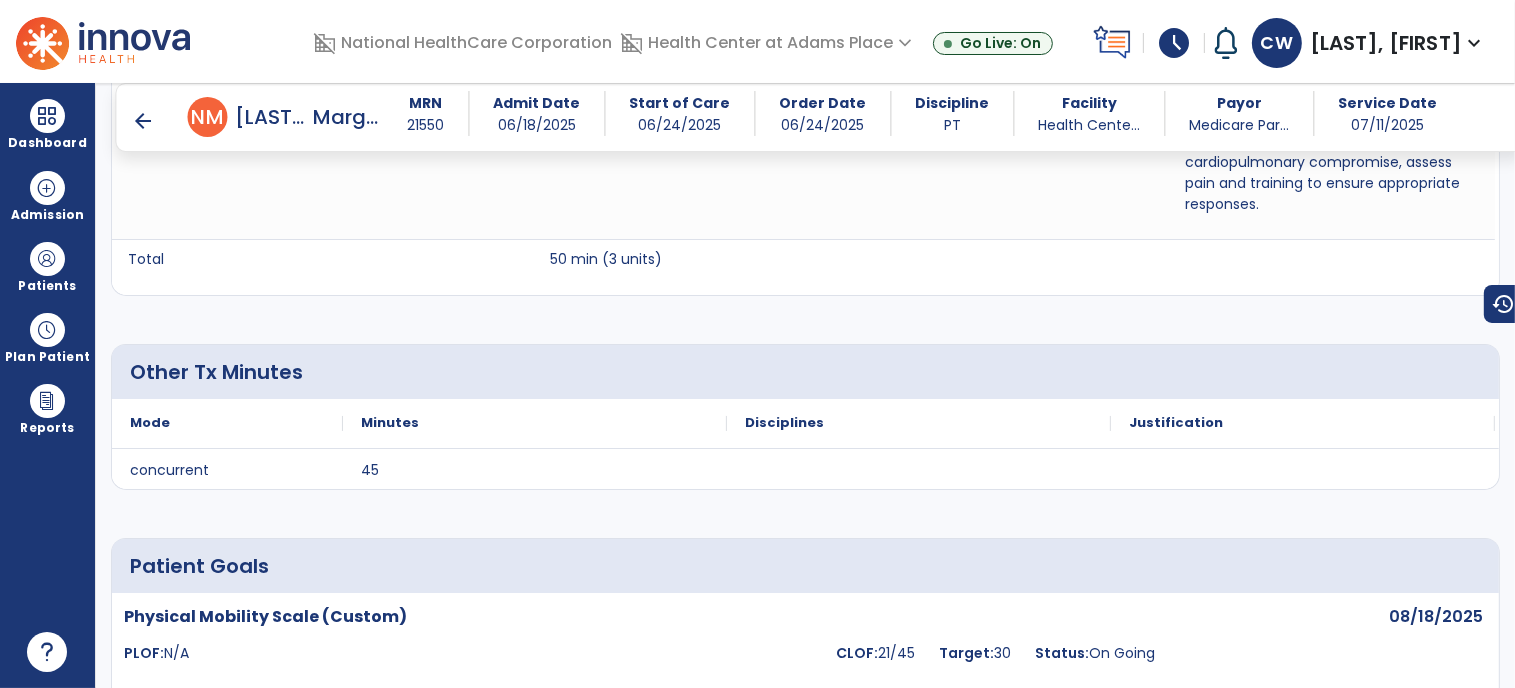 scroll, scrollTop: 2164, scrollLeft: 0, axis: vertical 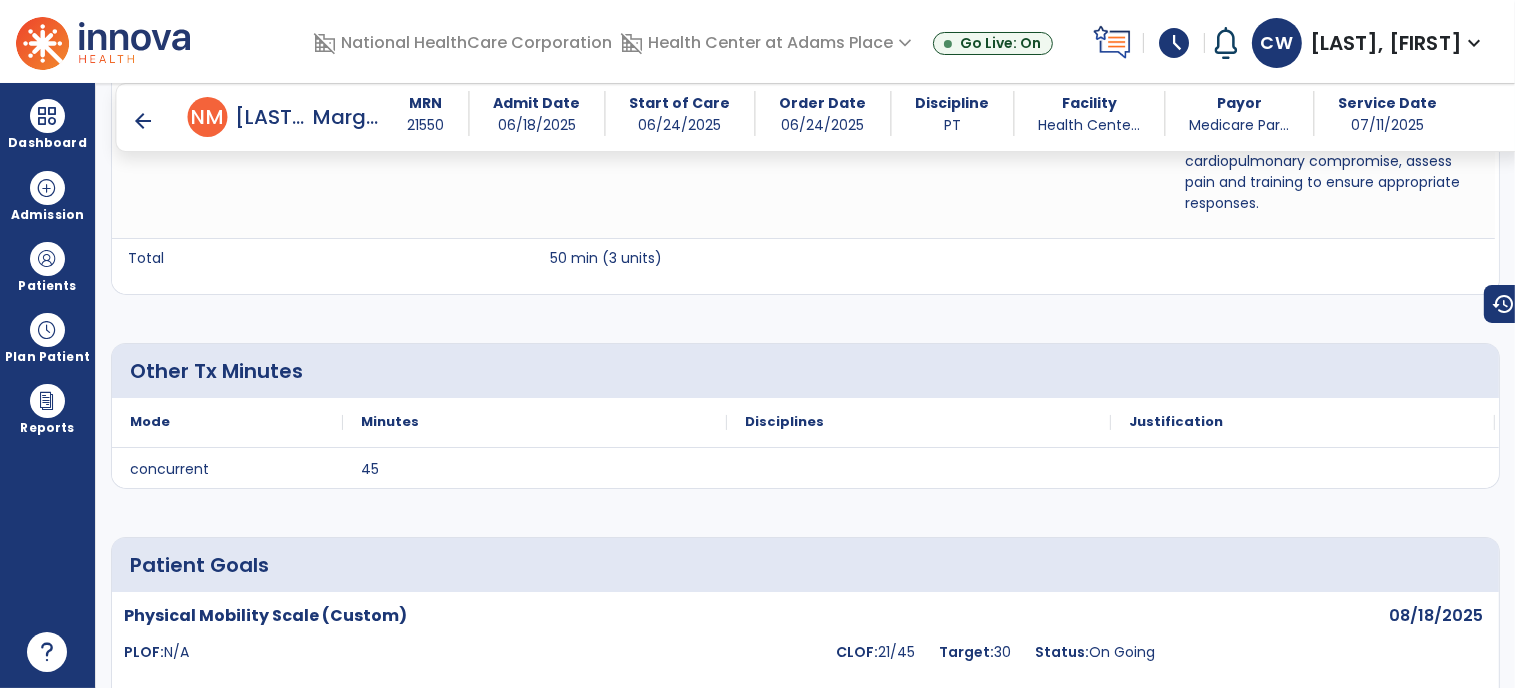 click on "arrow_back" at bounding box center [144, 121] 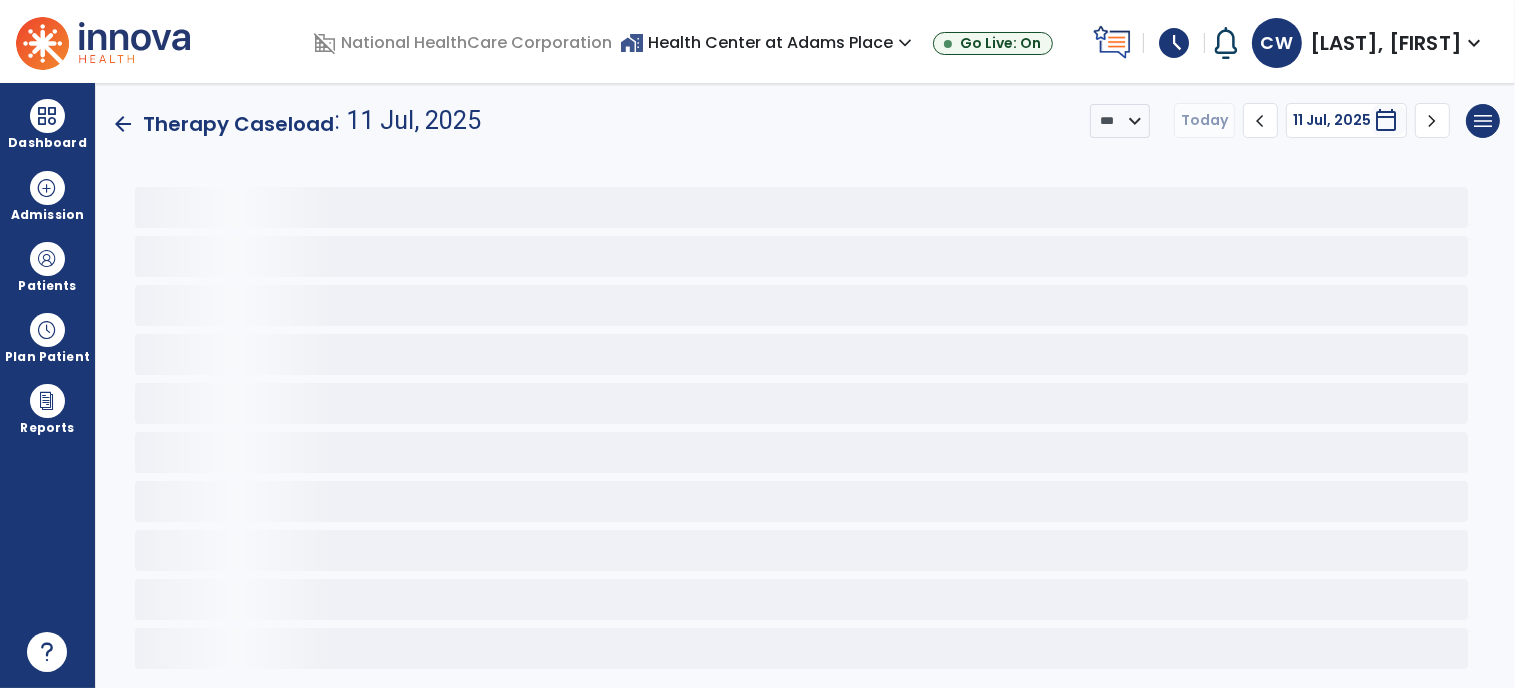 scroll, scrollTop: 0, scrollLeft: 0, axis: both 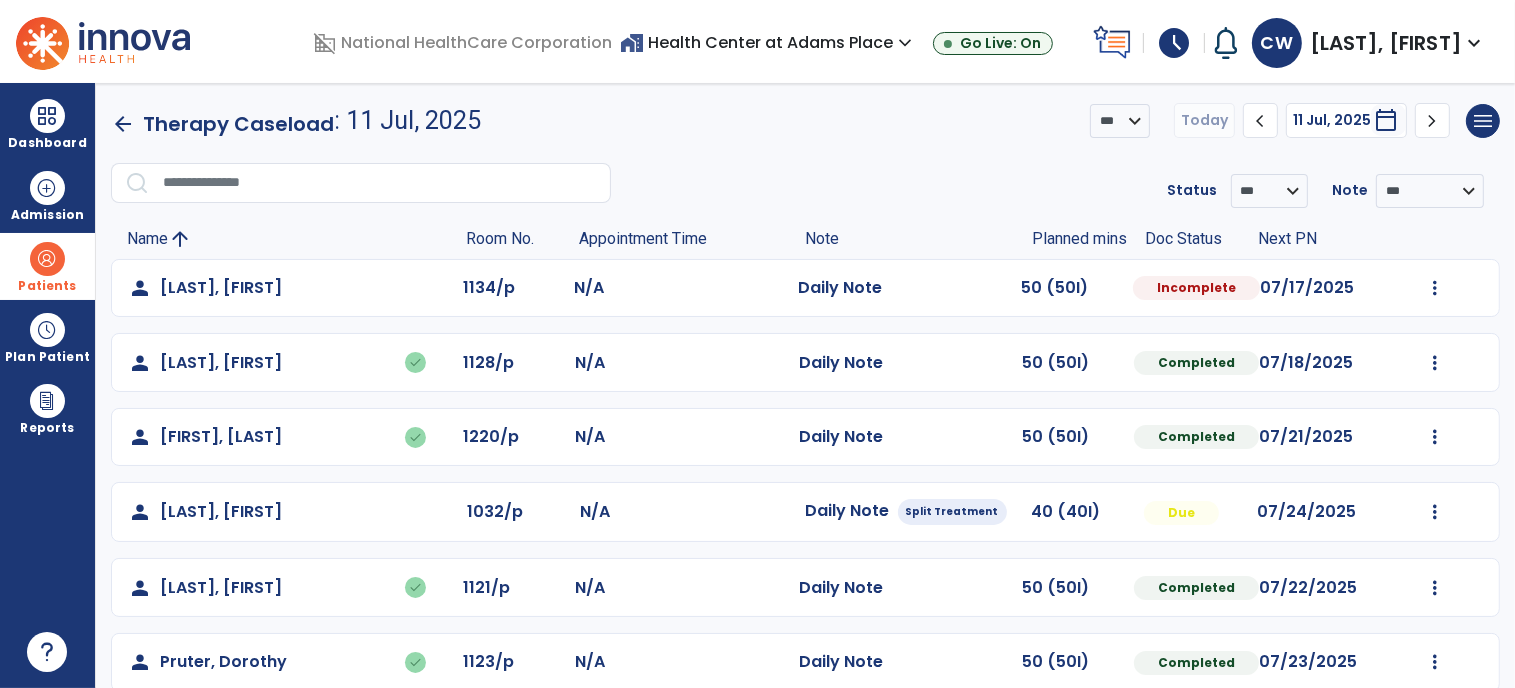 click at bounding box center (47, 259) 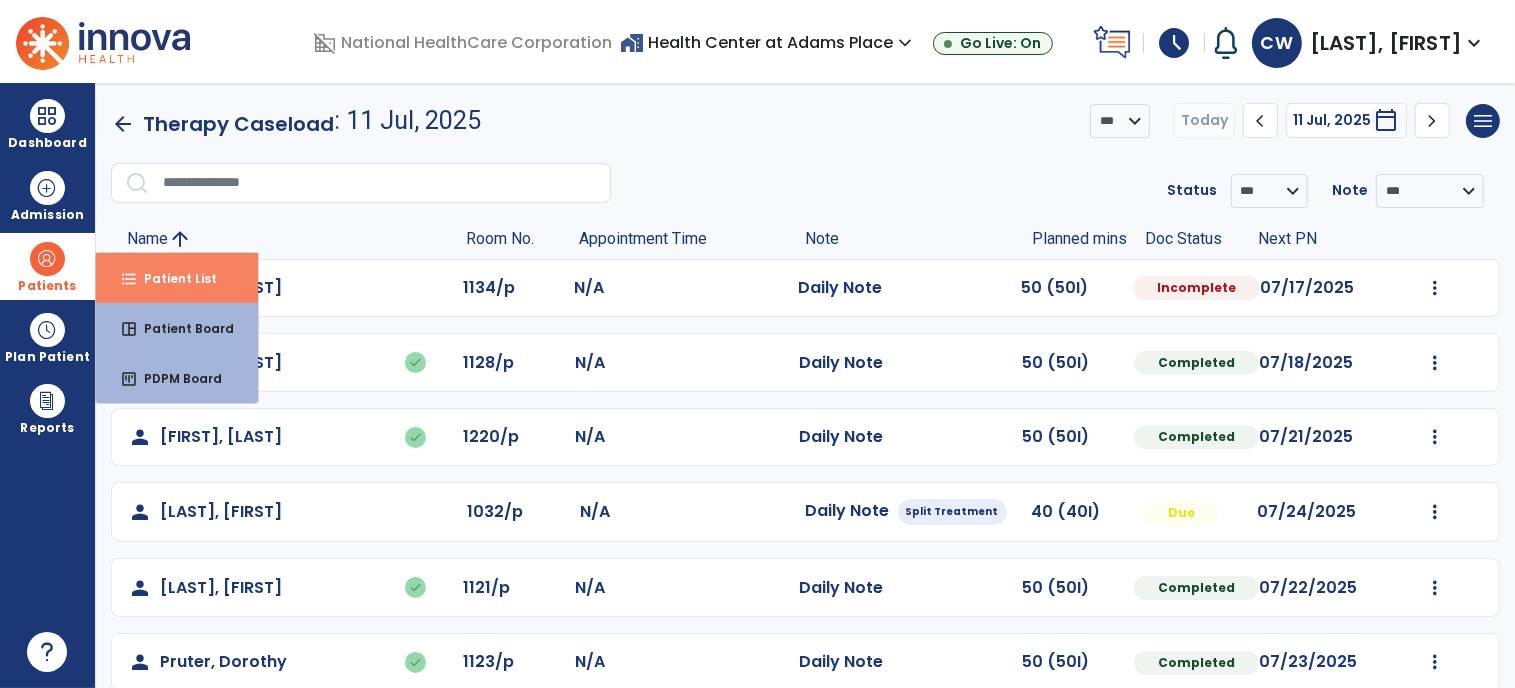 click on "Patient List" at bounding box center [172, 278] 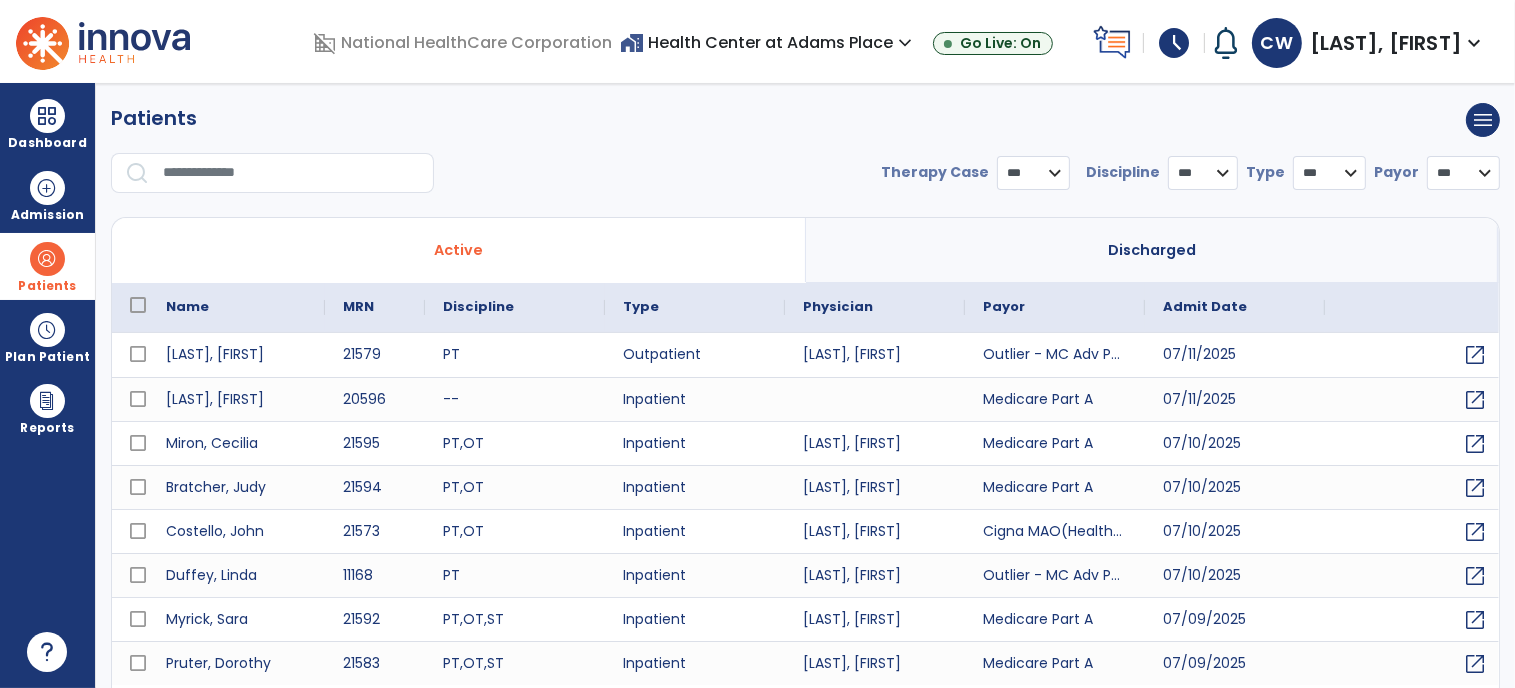 select on "***" 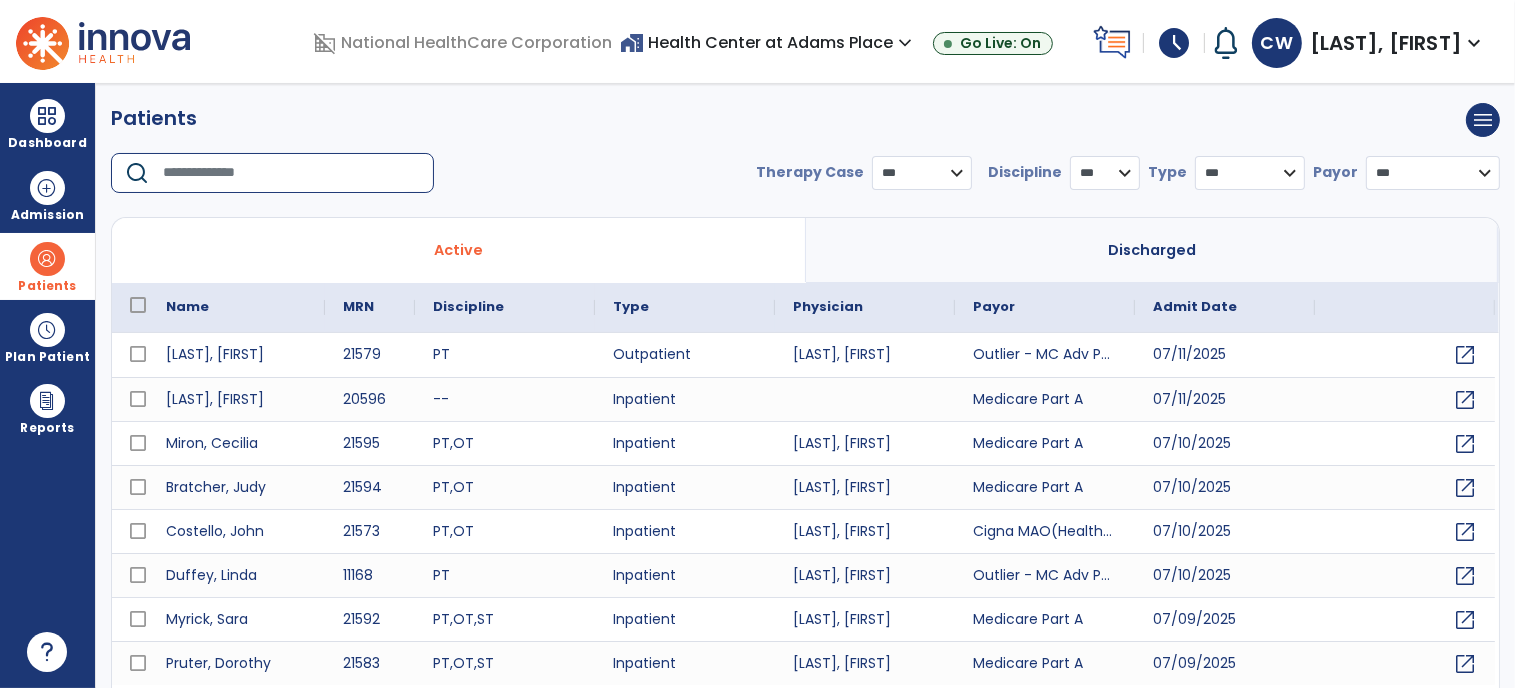 click at bounding box center [291, 173] 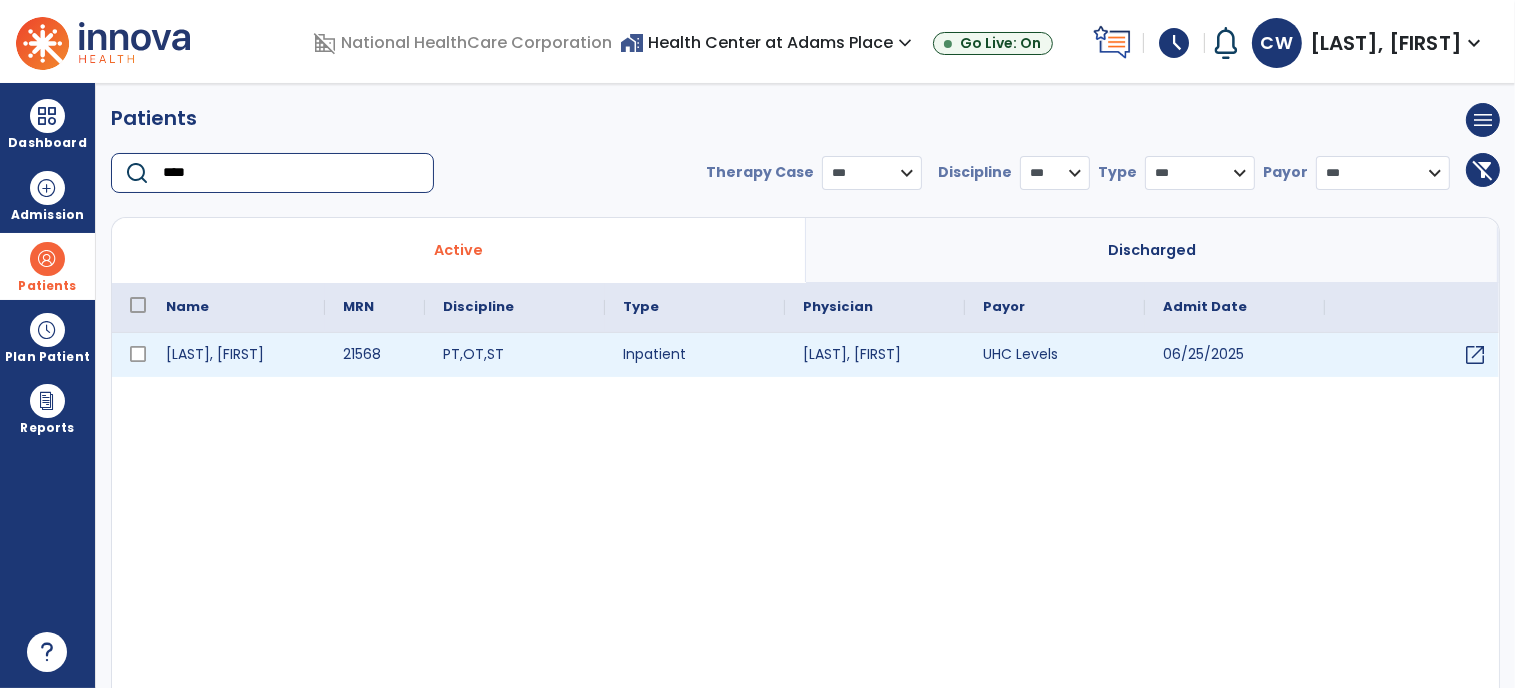 type on "****" 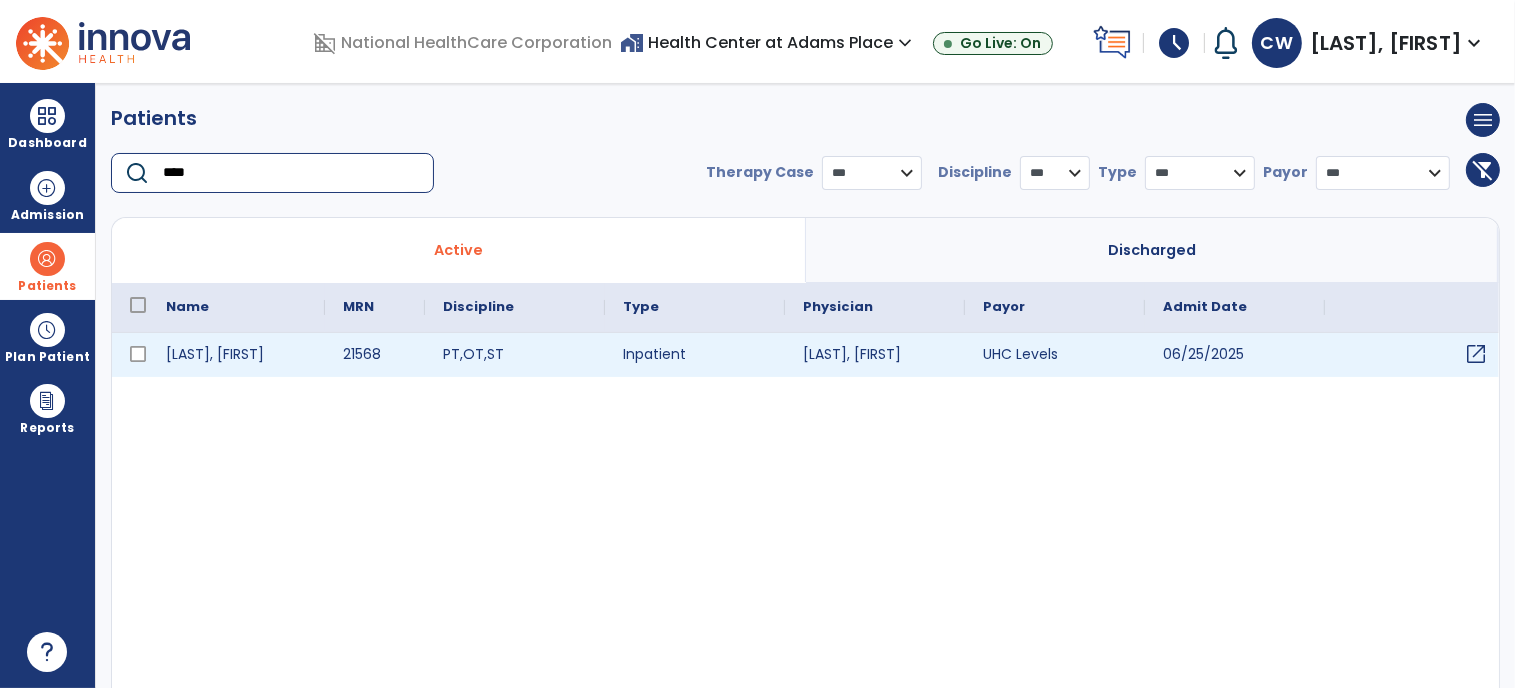 click on "open_in_new" at bounding box center [1476, 354] 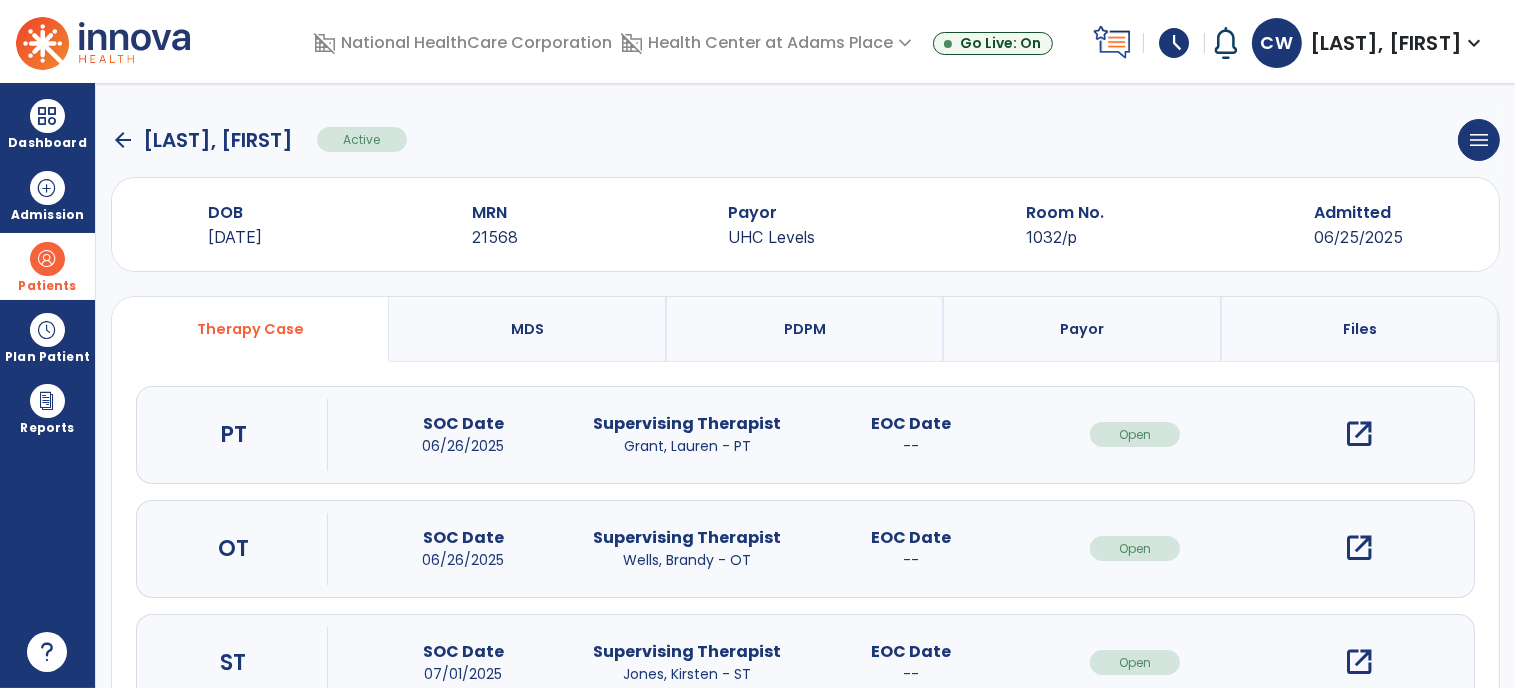 click on "open_in_new" at bounding box center [1359, 434] 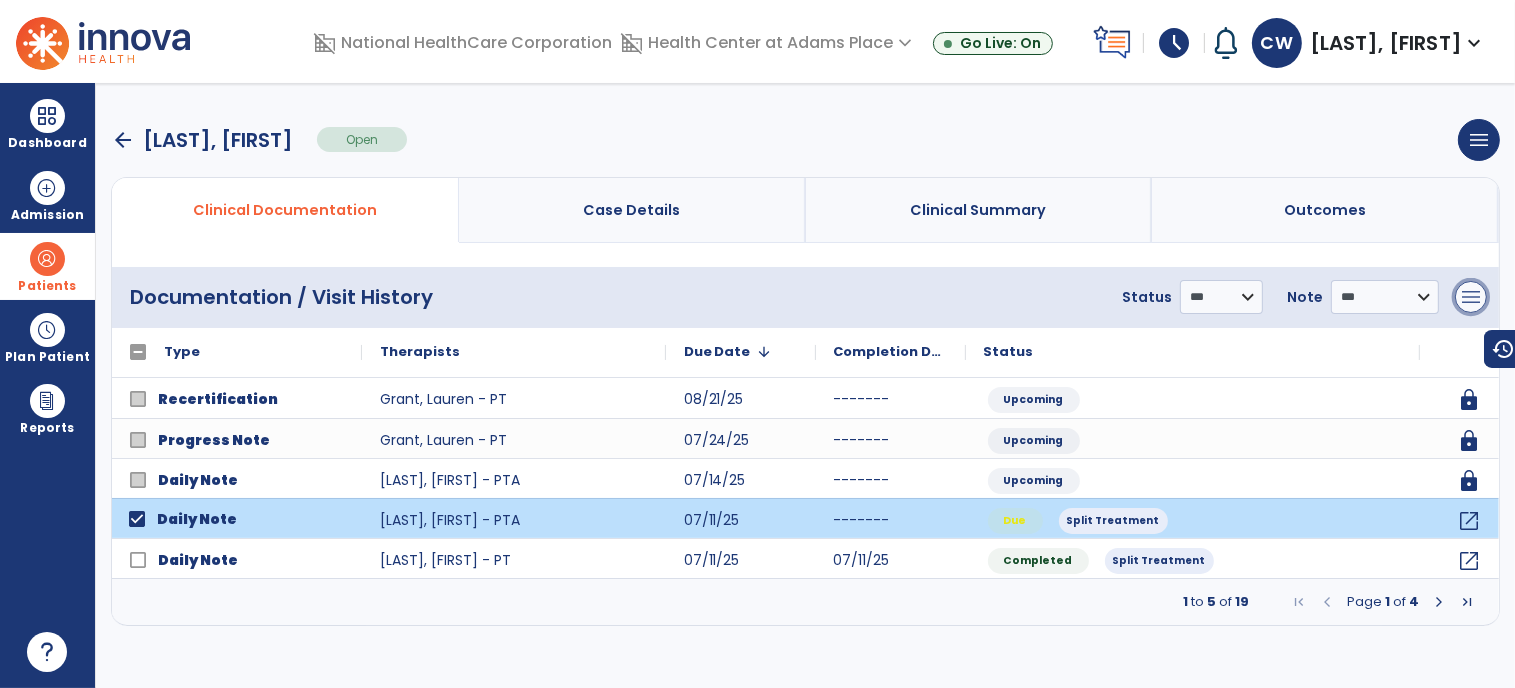 click on "menu" at bounding box center (1471, 297) 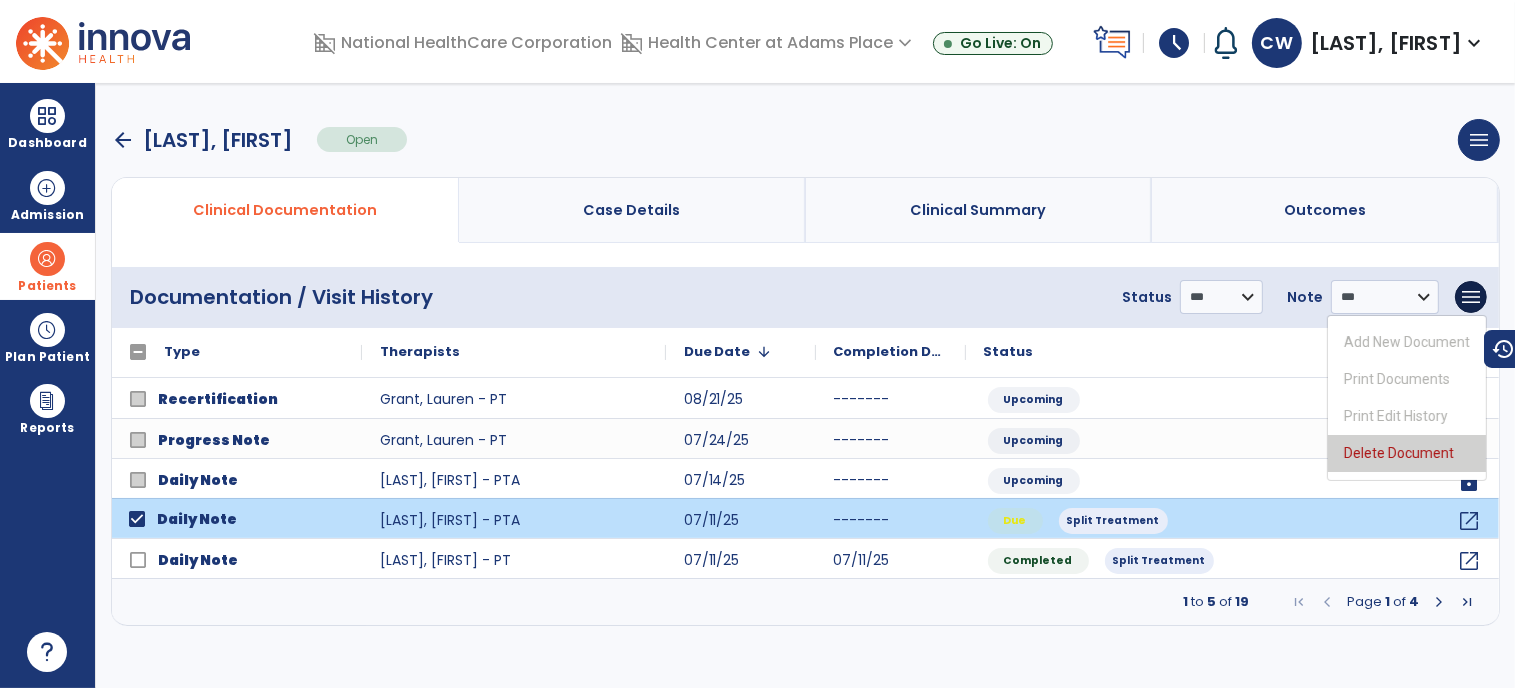 click on "Delete Document" at bounding box center (1407, 453) 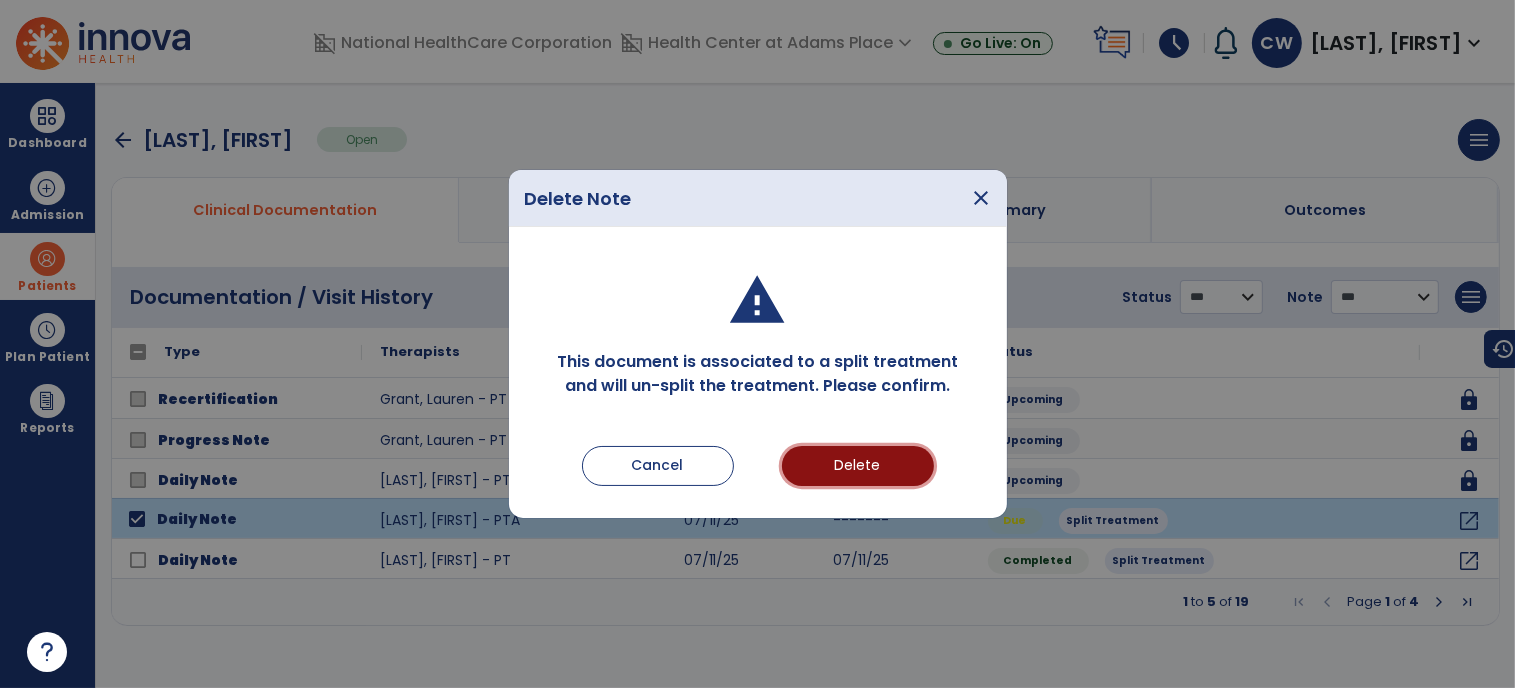 click on "Delete" at bounding box center (858, 466) 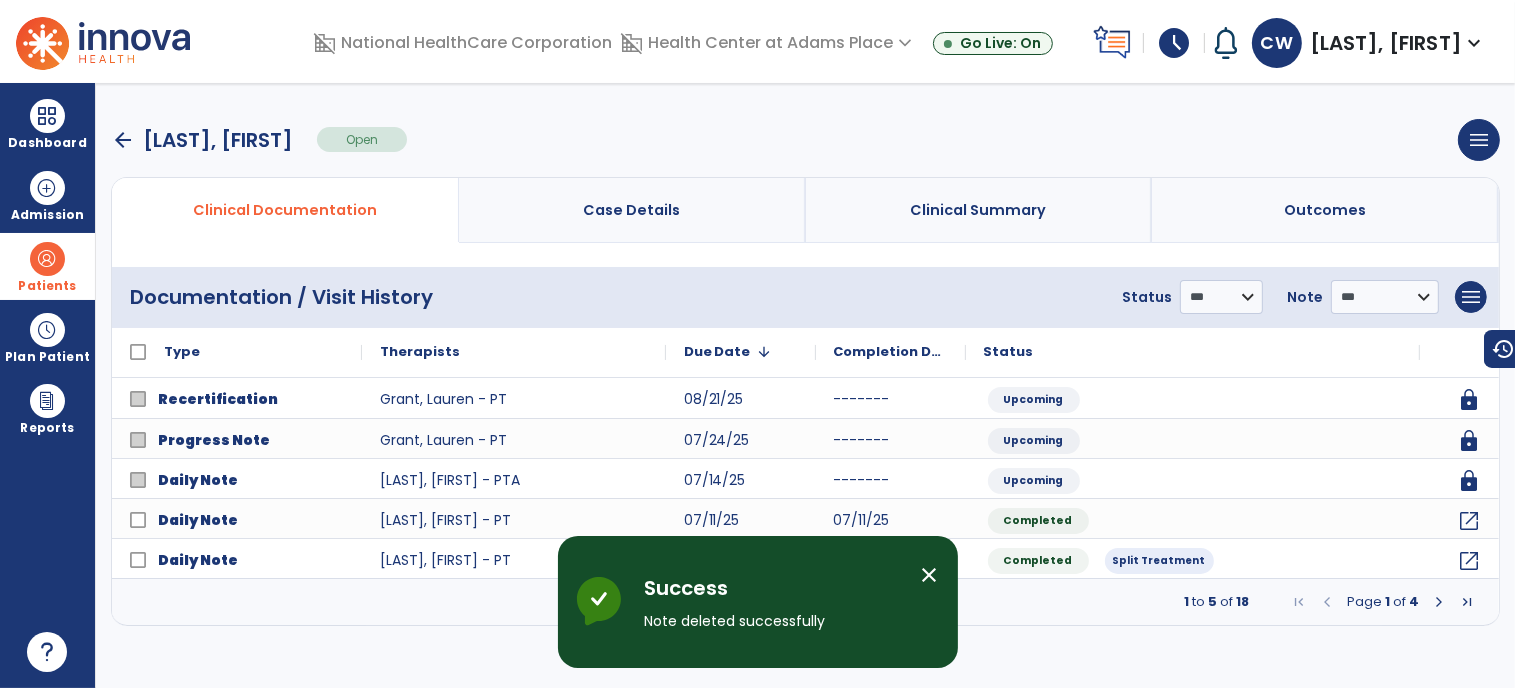 click on "arrow_back" at bounding box center (123, 140) 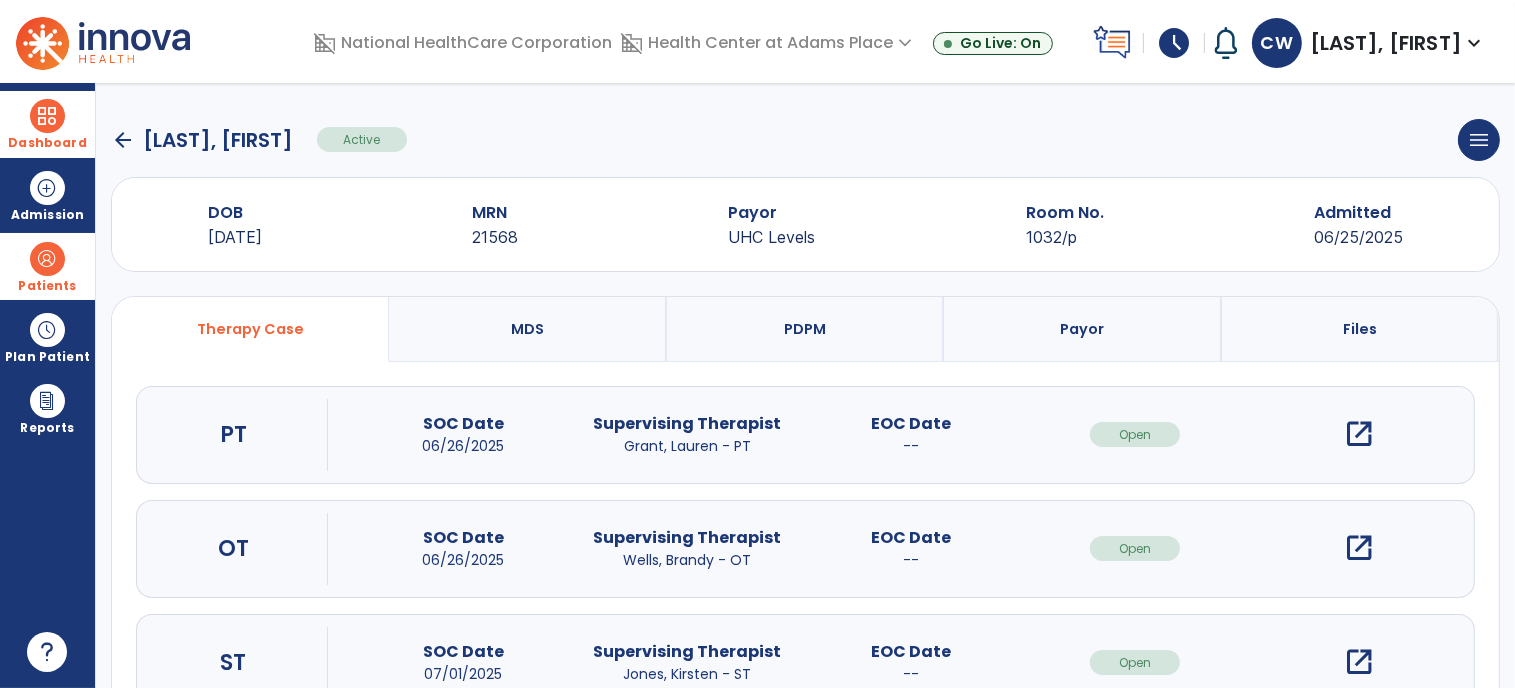 click at bounding box center (47, 116) 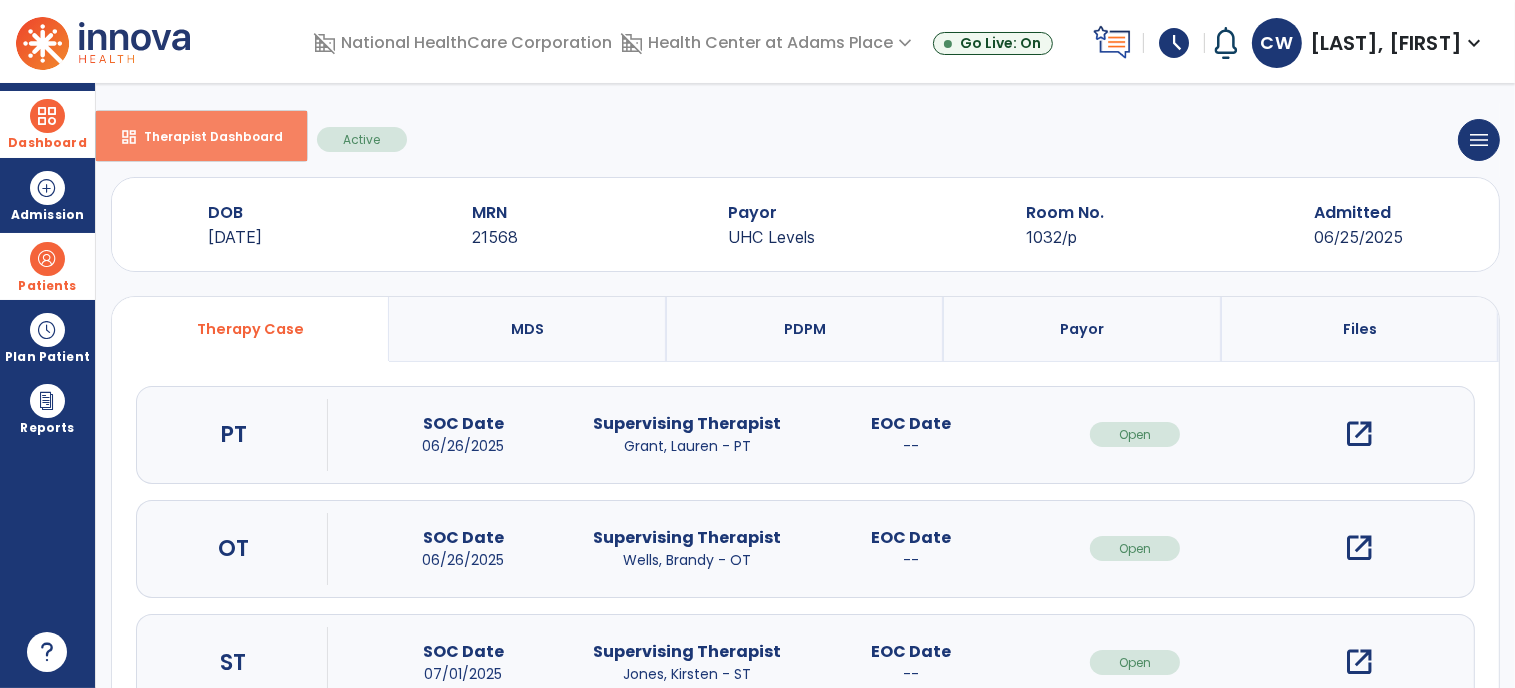 click on "Therapist Dashboard" at bounding box center (205, 136) 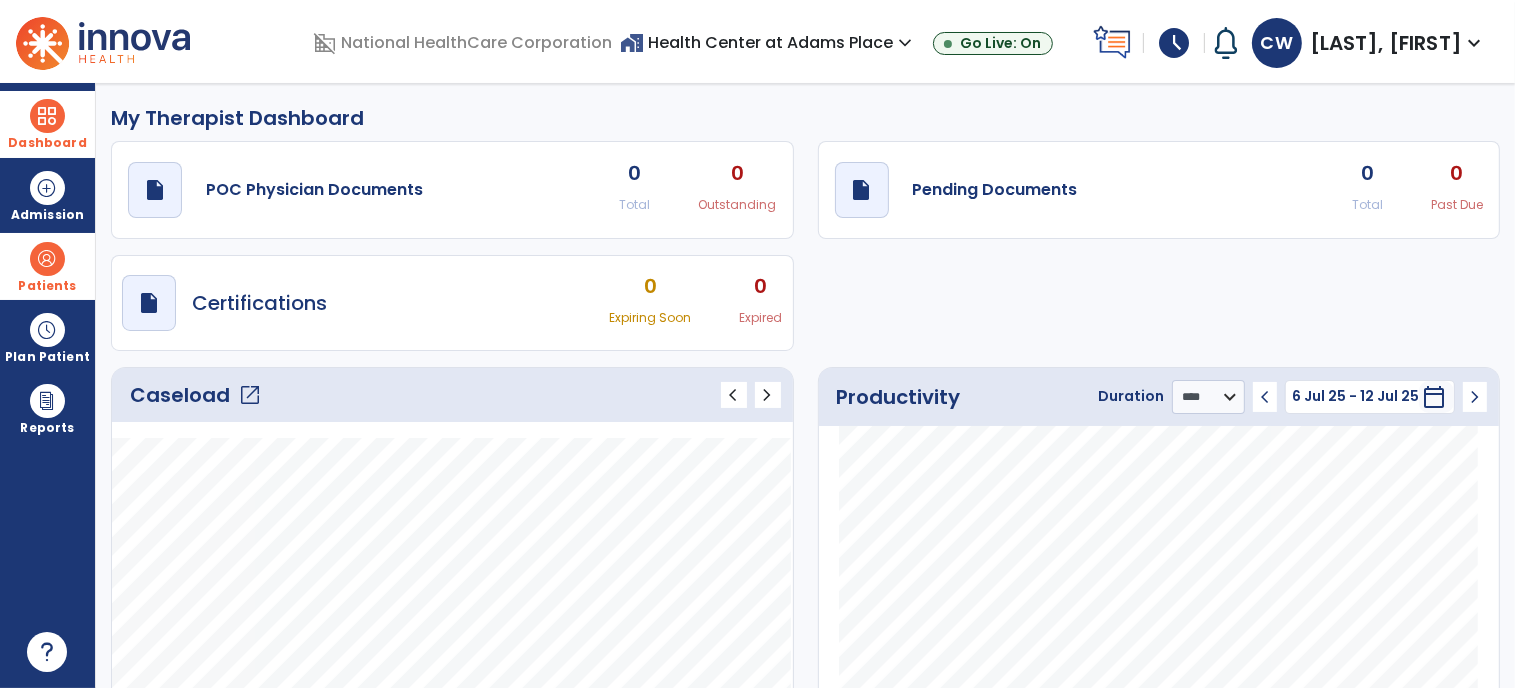 click on "open_in_new" 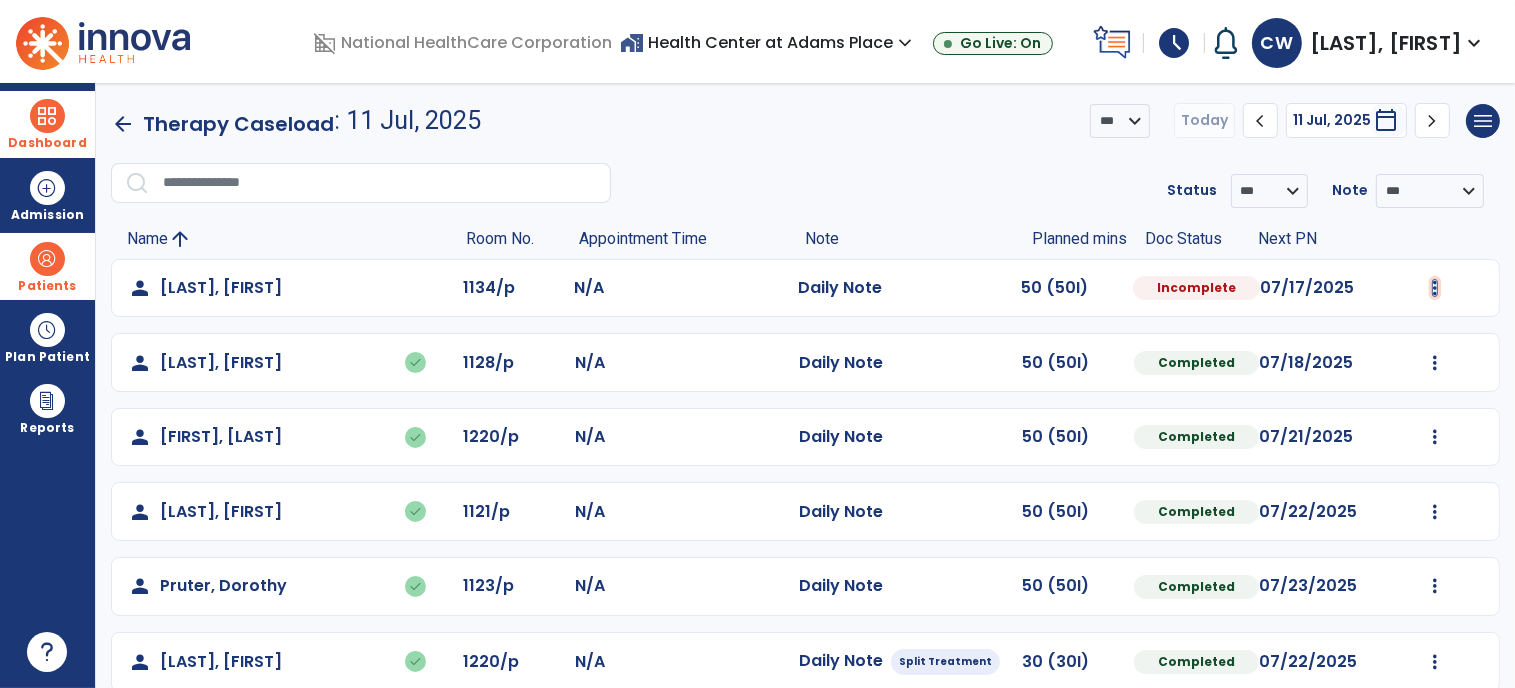 click at bounding box center [1435, 288] 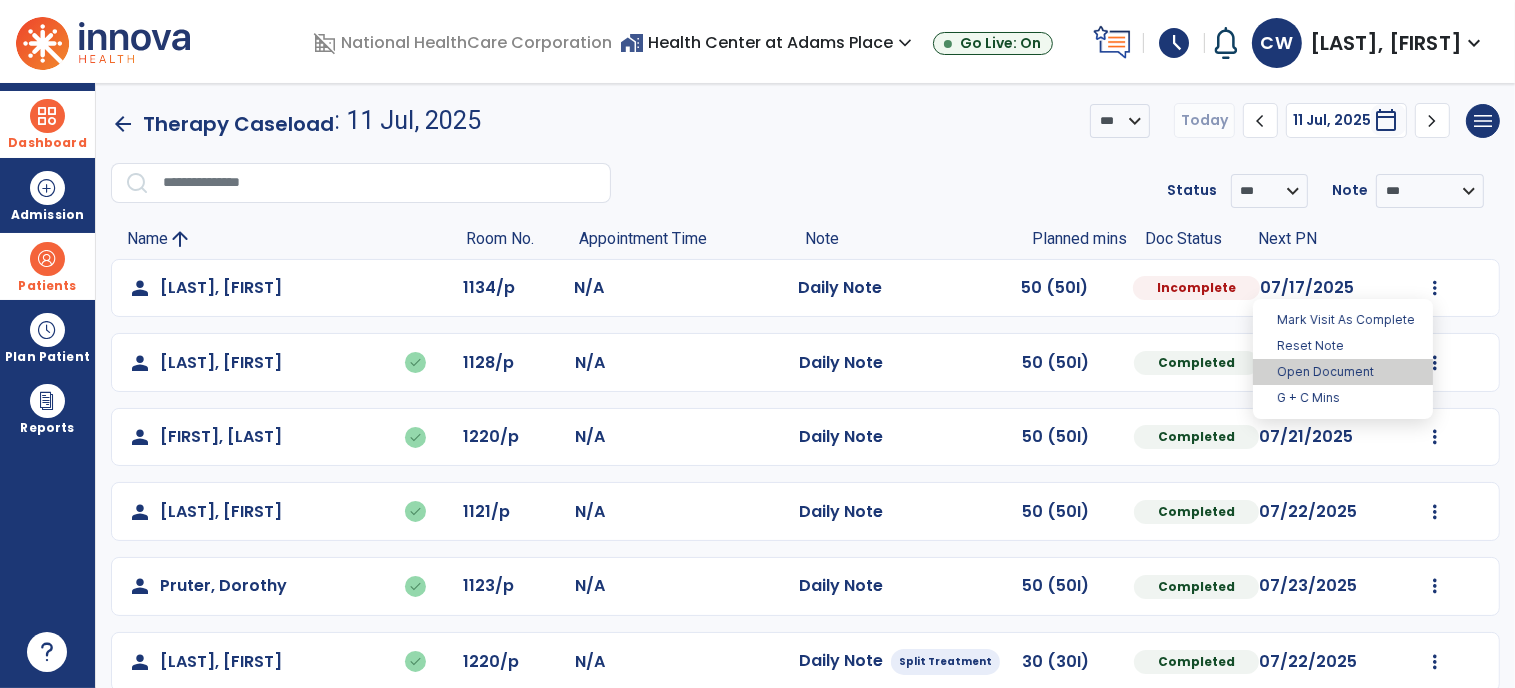 click on "Open Document" at bounding box center (1343, 372) 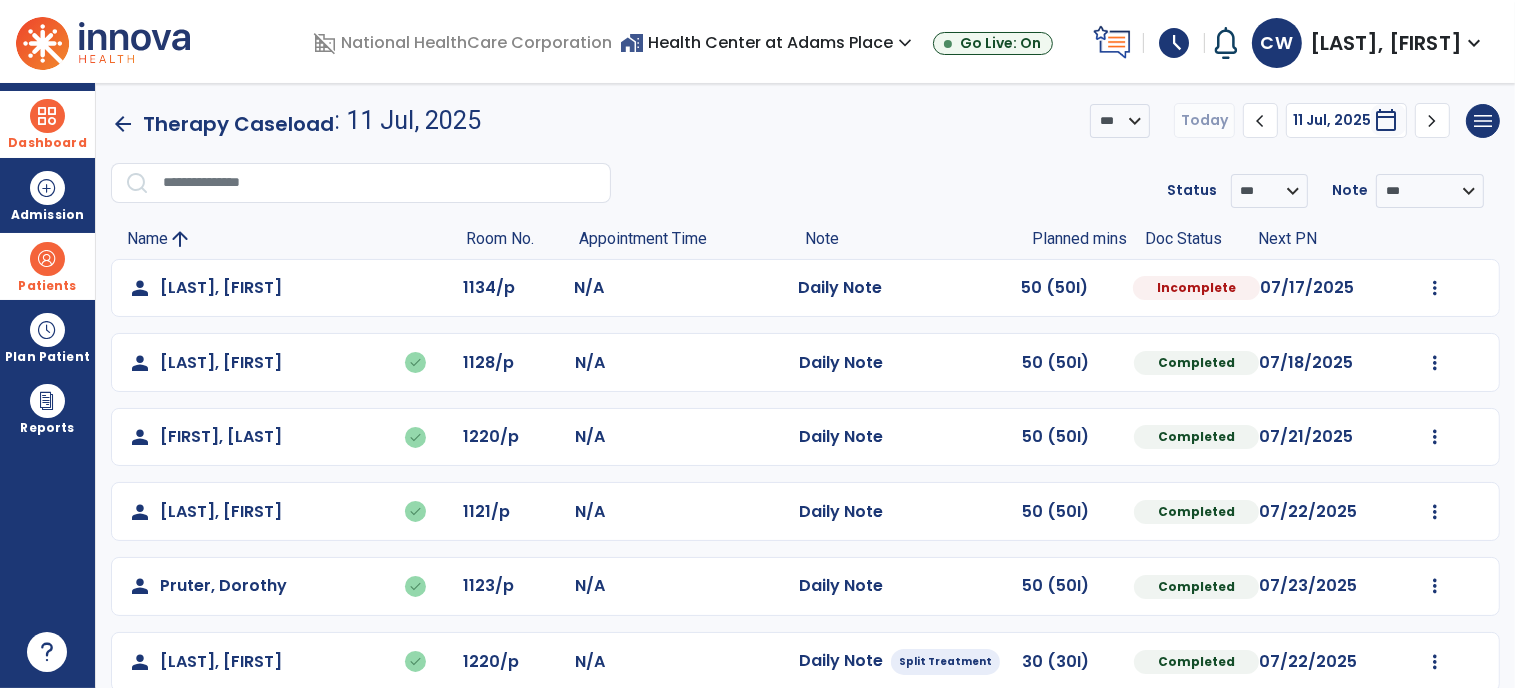 select on "*" 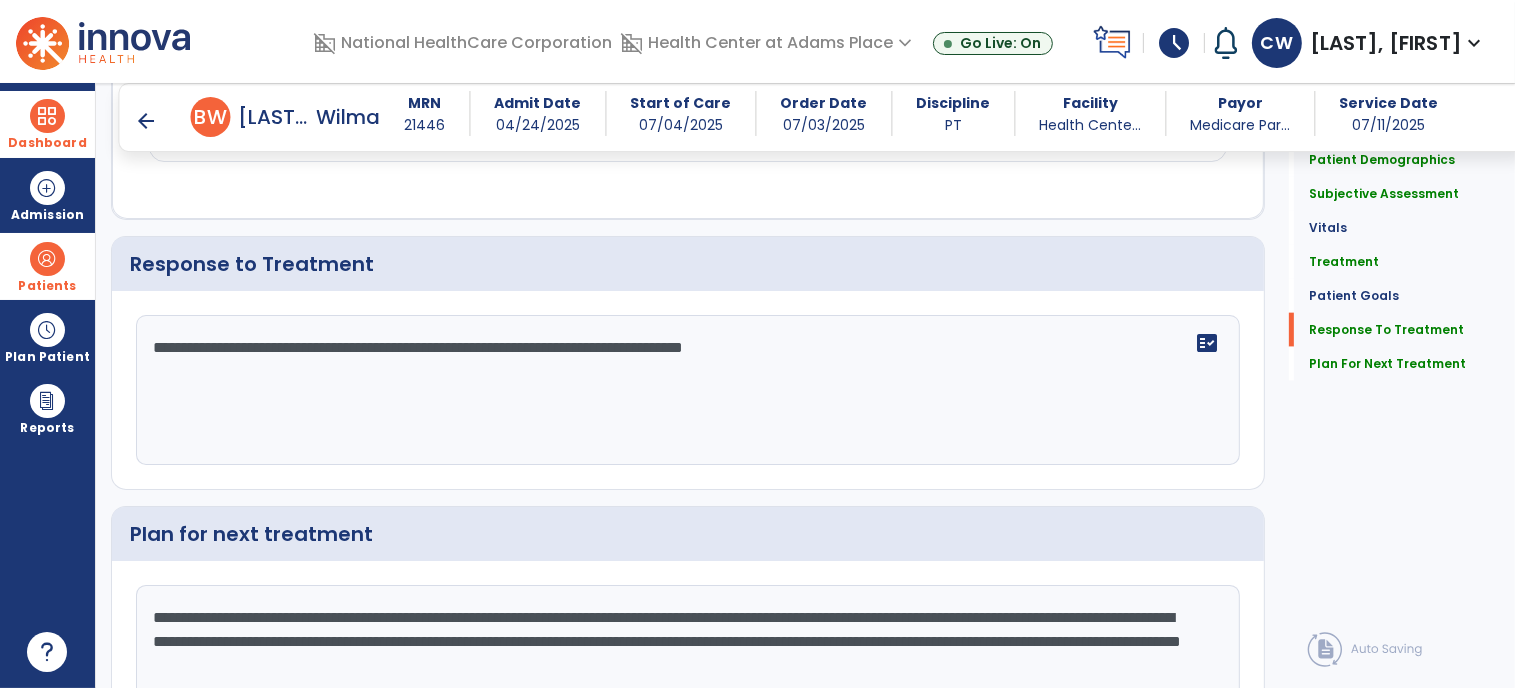 scroll, scrollTop: 2581, scrollLeft: 0, axis: vertical 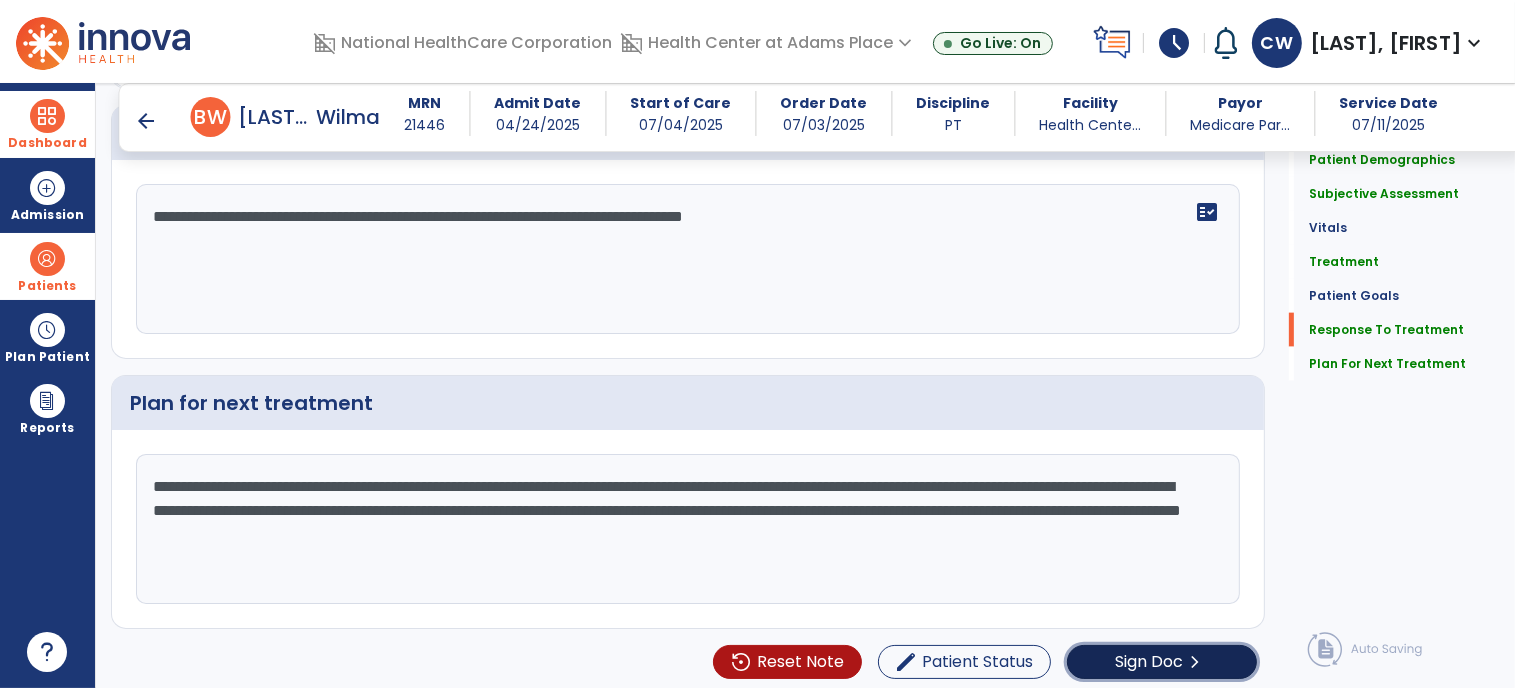 click on "Sign Doc  chevron_right" 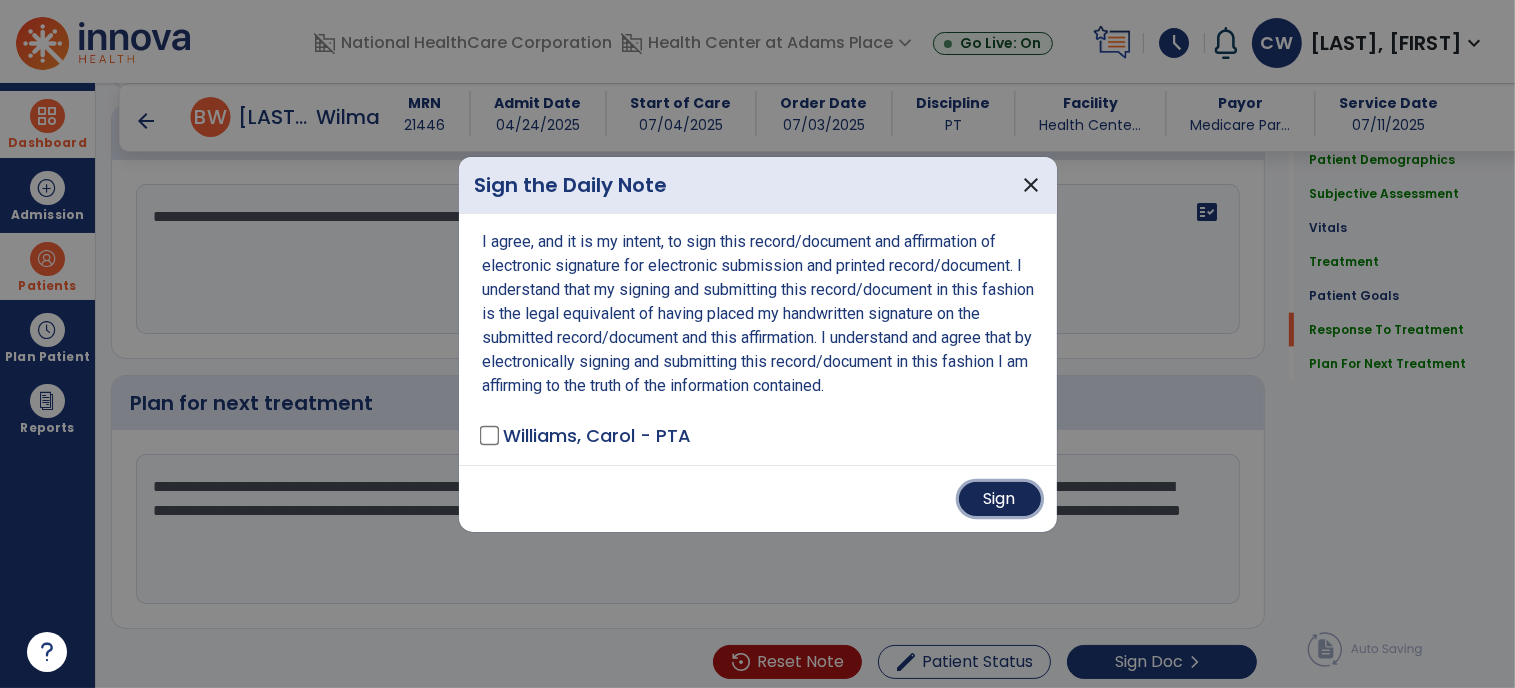click on "Sign" at bounding box center [1000, 499] 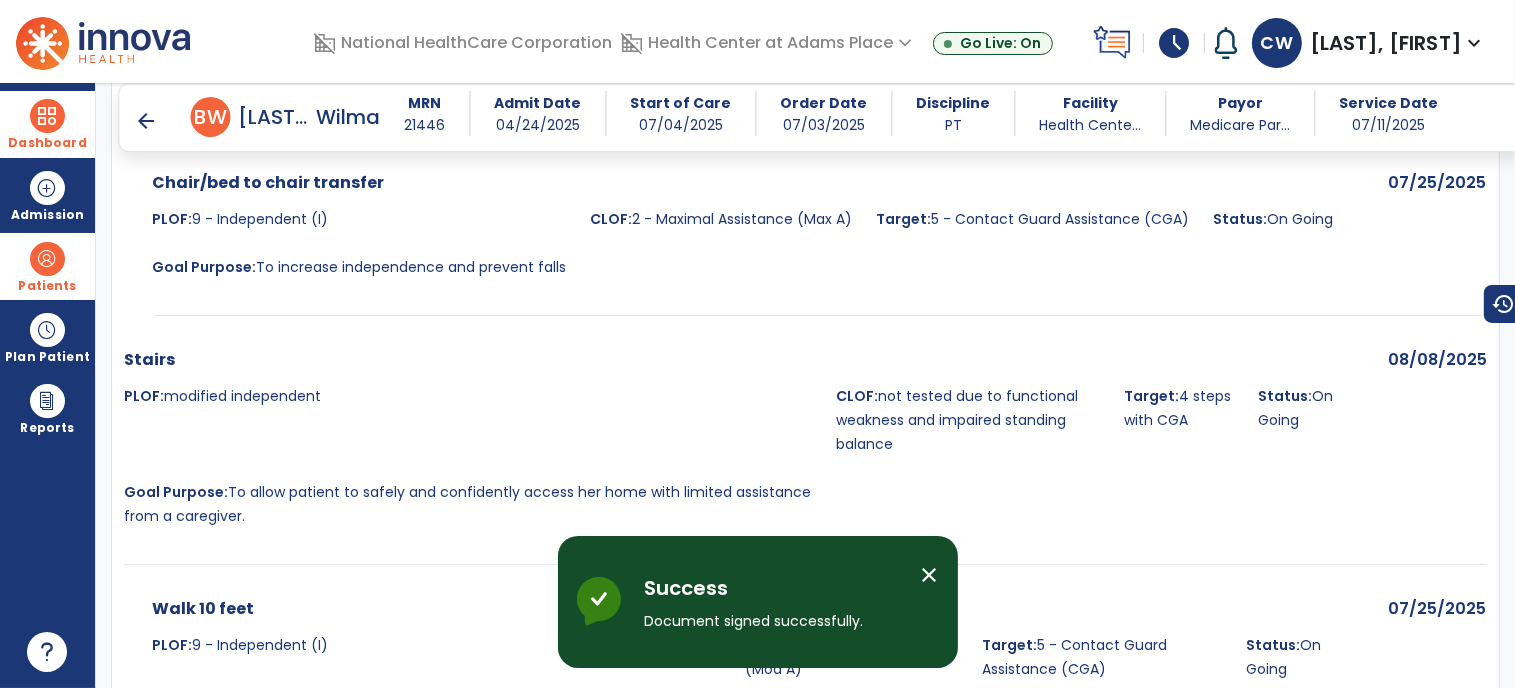 scroll, scrollTop: 4428, scrollLeft: 0, axis: vertical 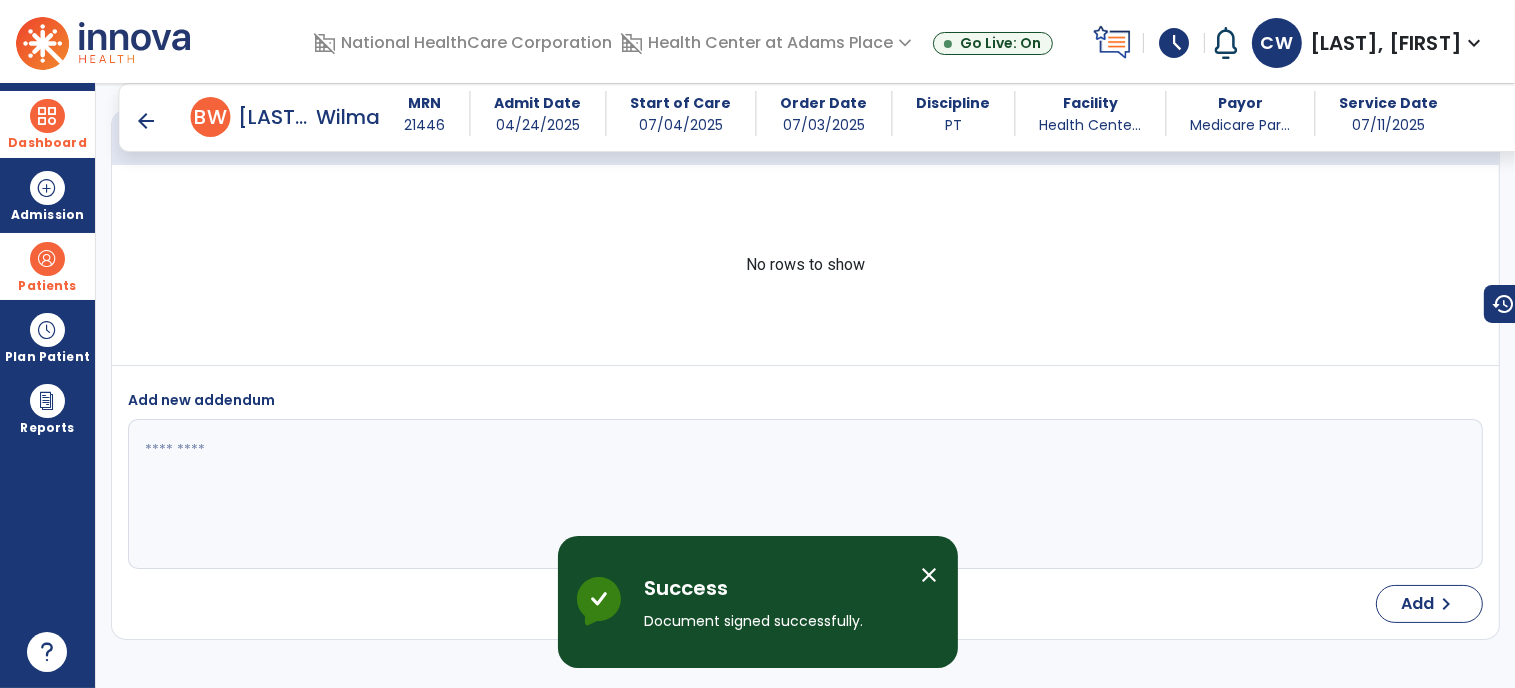 click on "arrow_back" at bounding box center [147, 121] 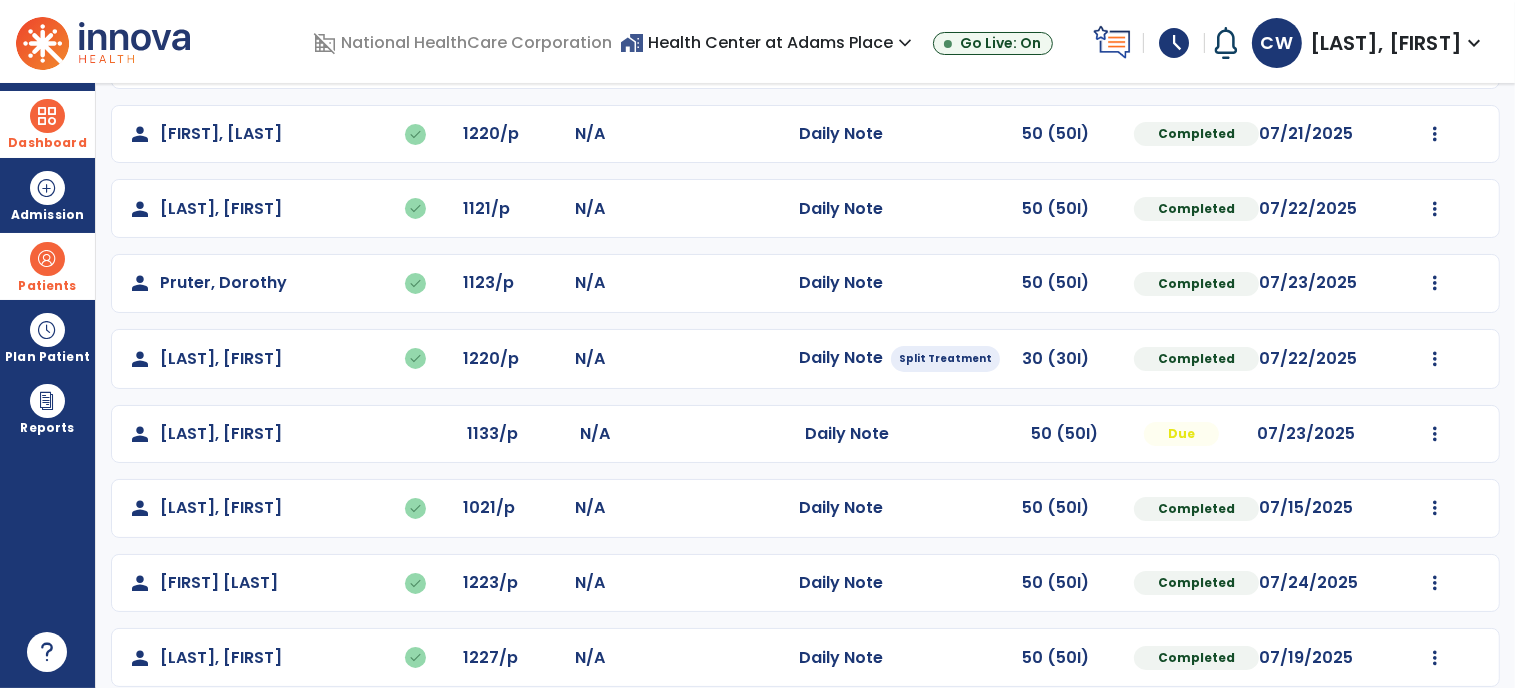scroll, scrollTop: 327, scrollLeft: 0, axis: vertical 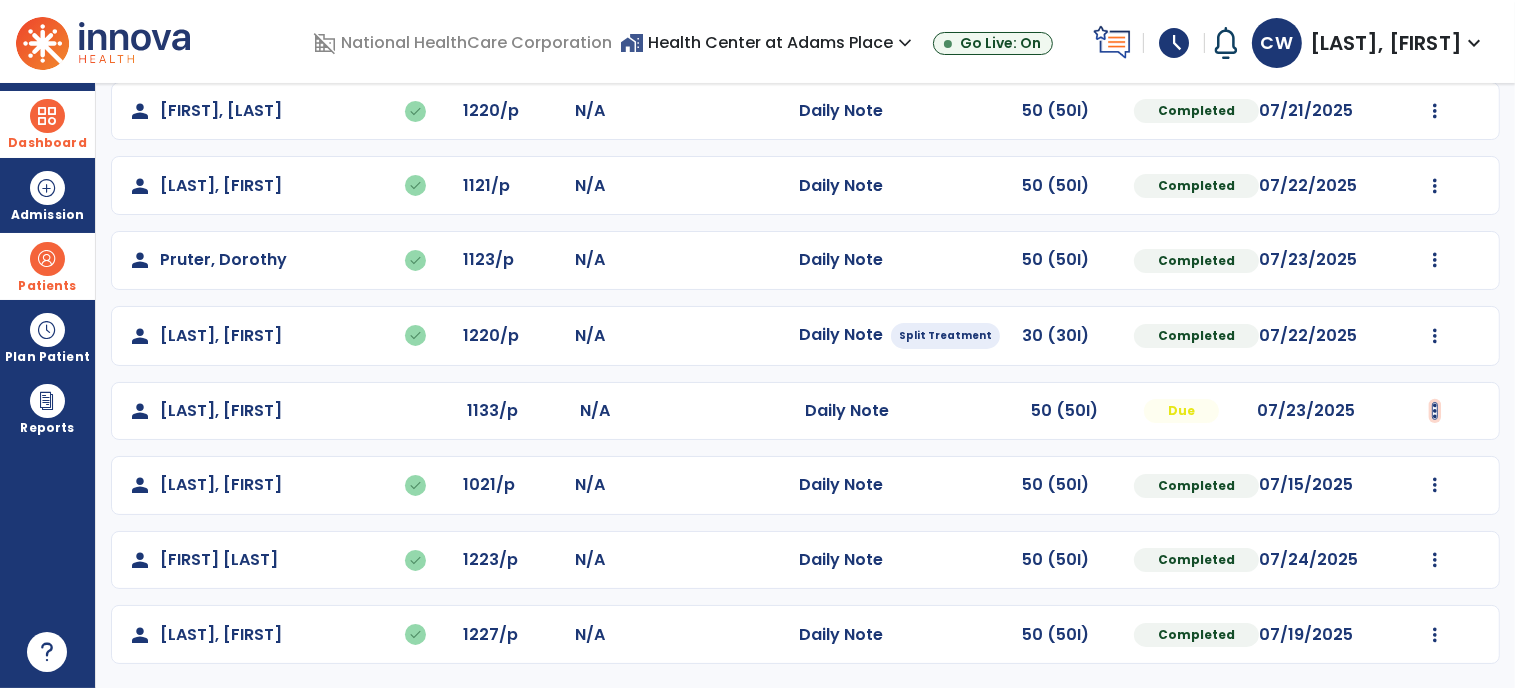 click at bounding box center (1435, -38) 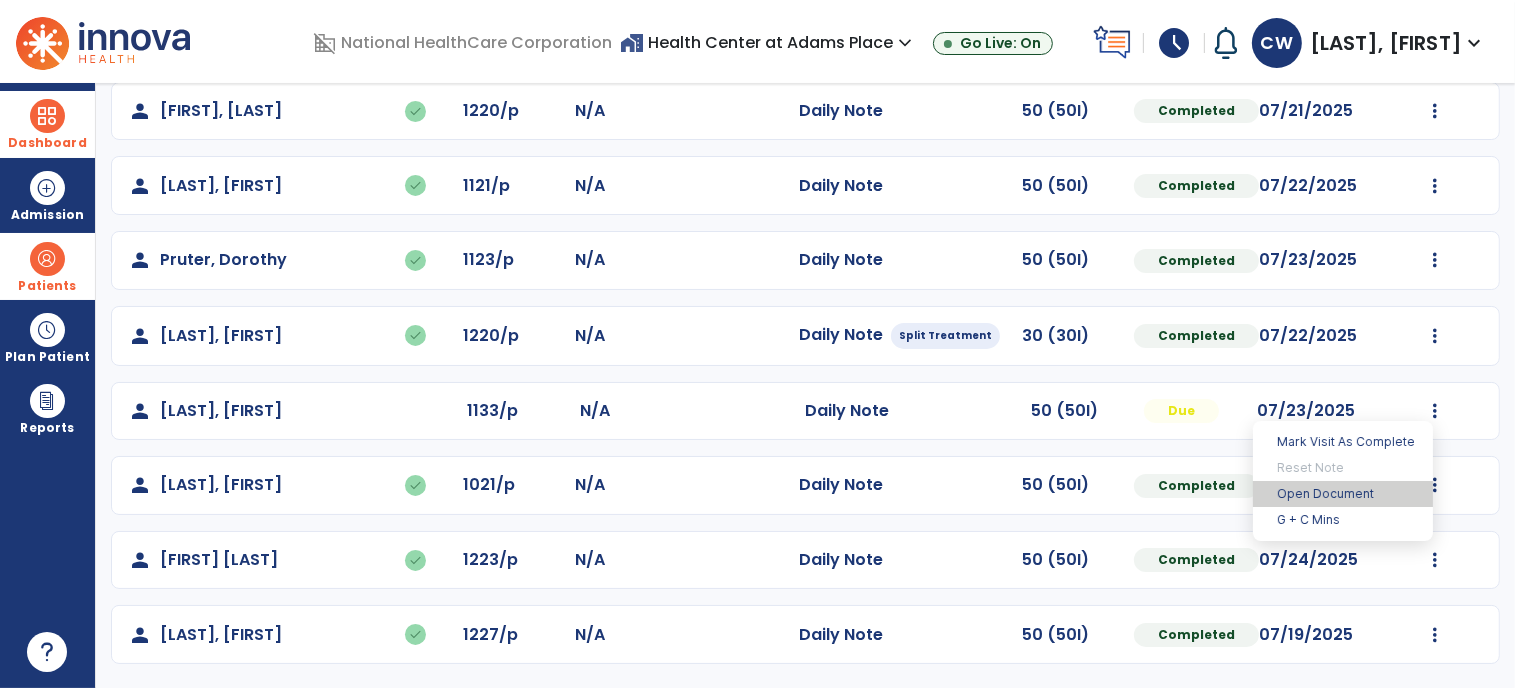 click on "Open Document" at bounding box center (1343, 494) 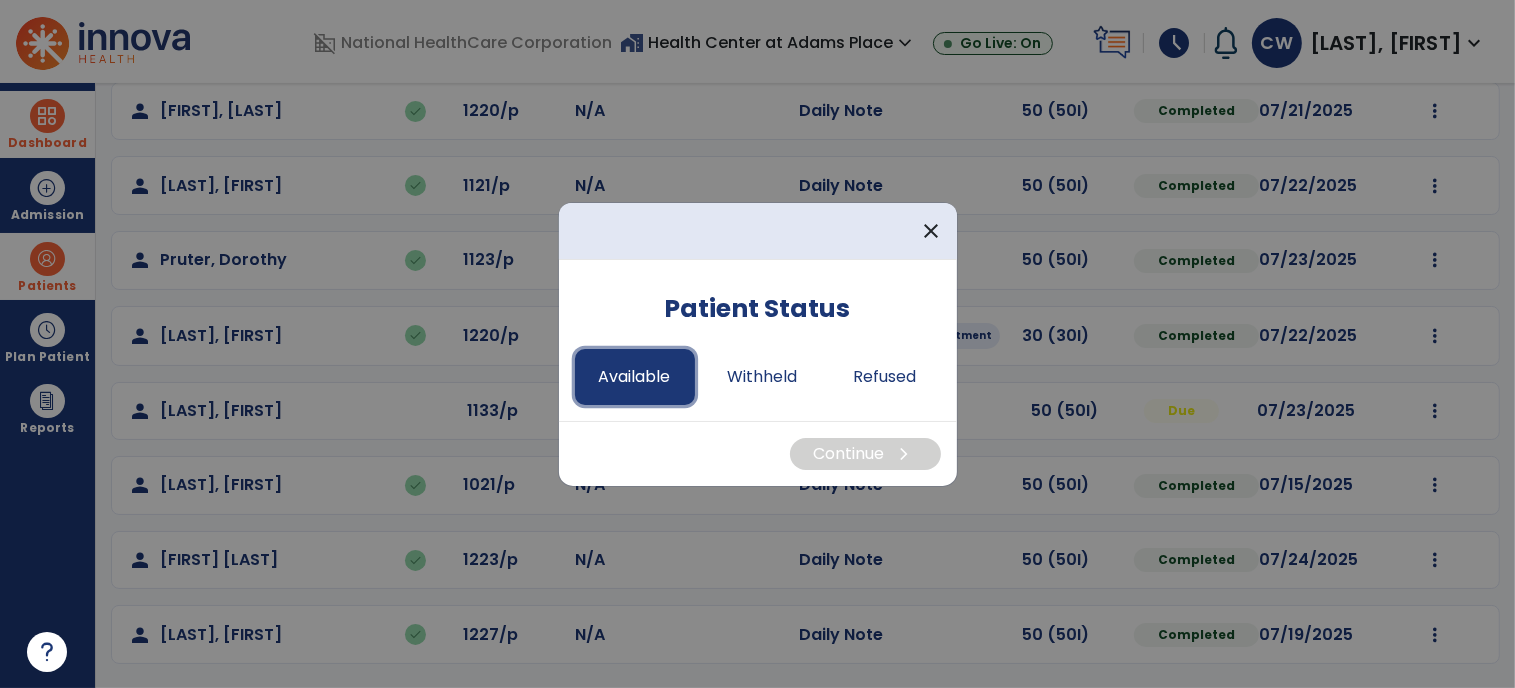click on "Available" at bounding box center [635, 377] 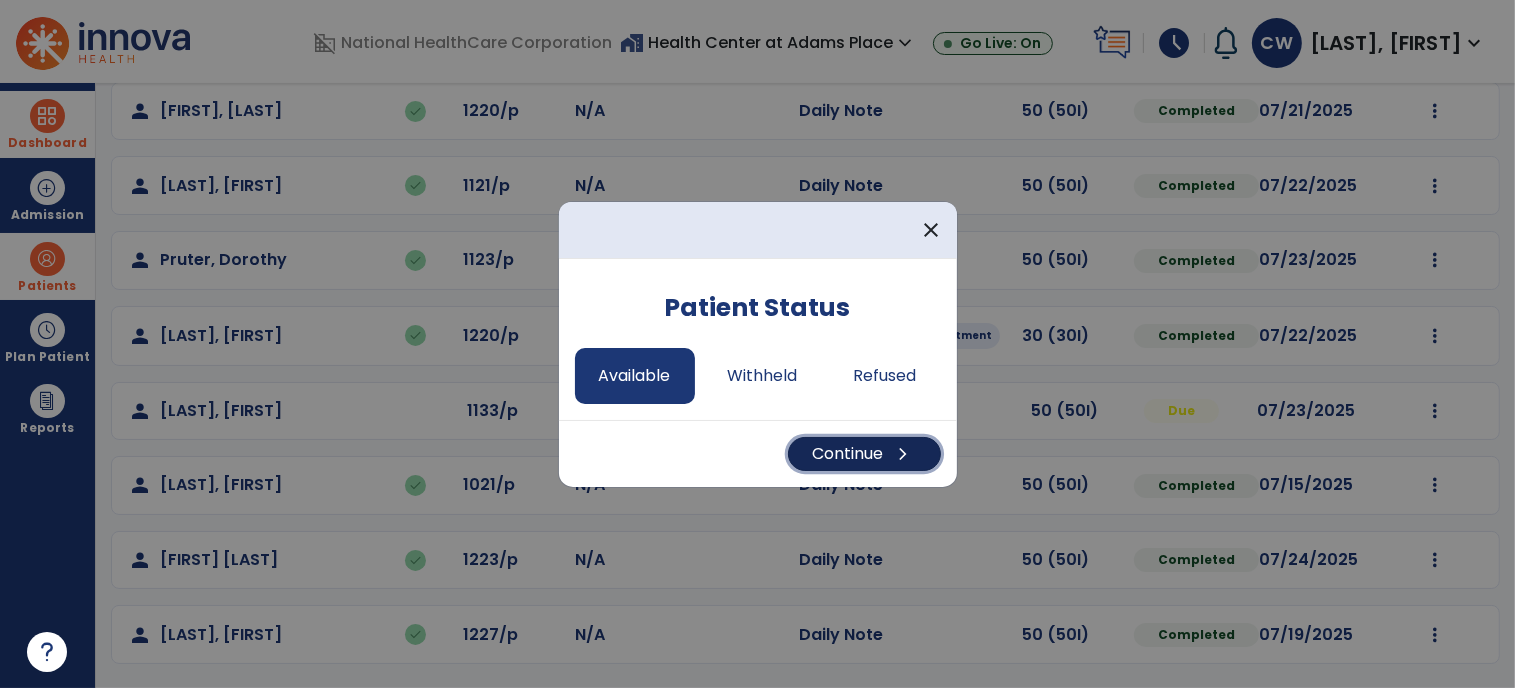 click on "Continue   chevron_right" at bounding box center (864, 454) 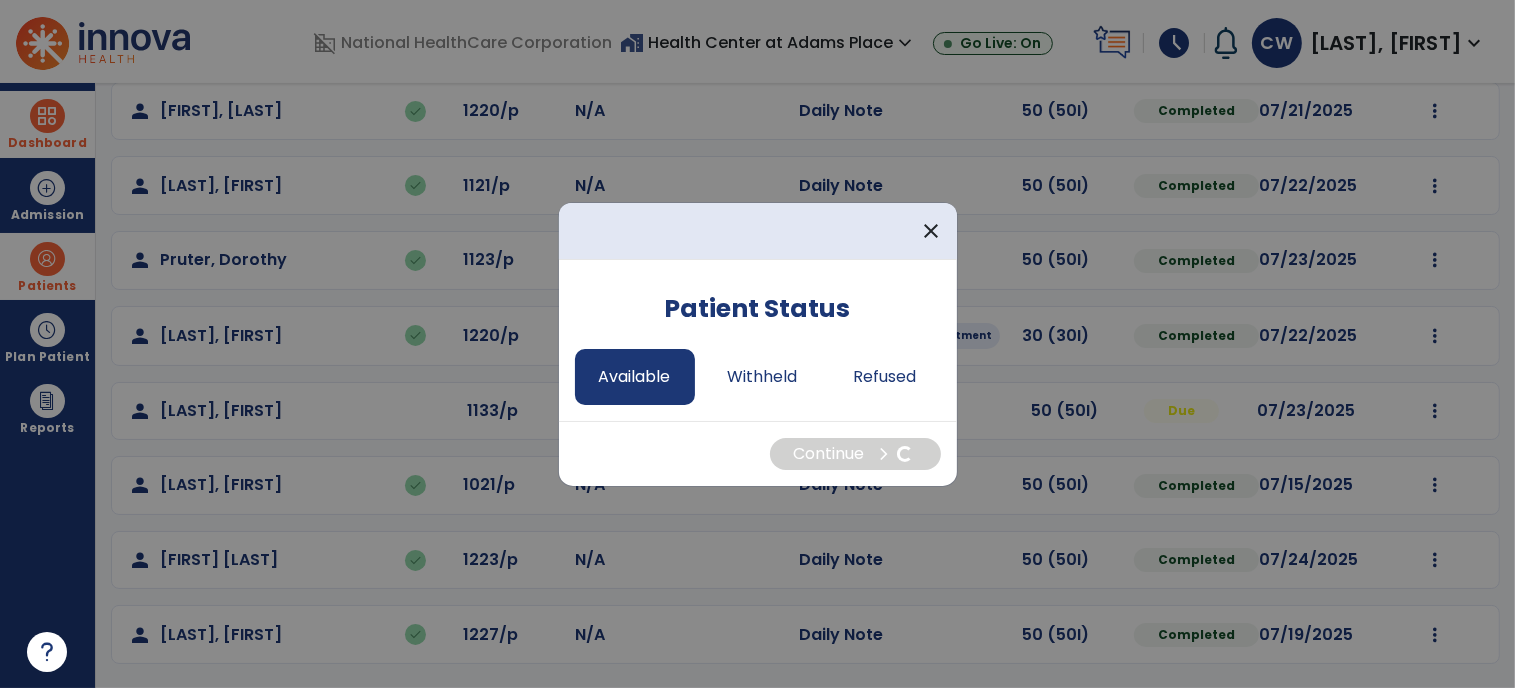 select on "*" 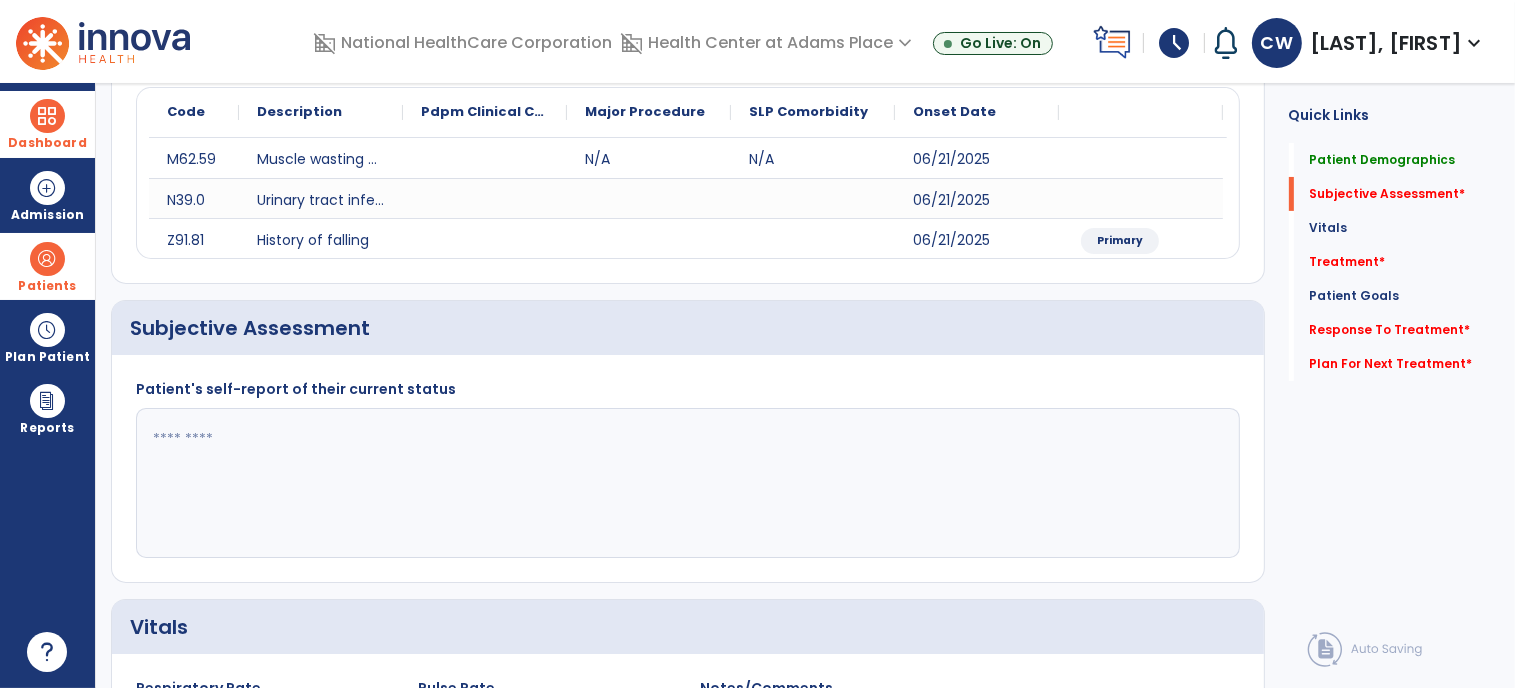 click 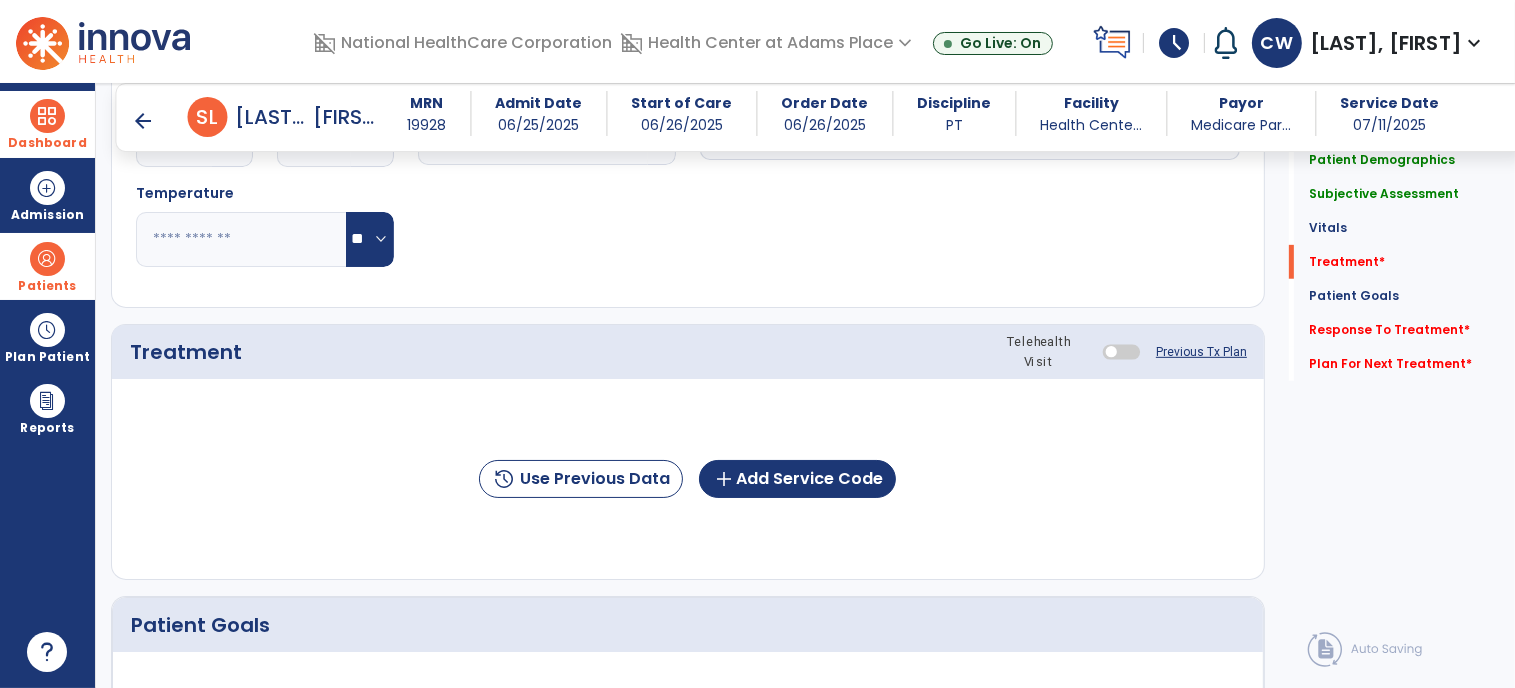 scroll, scrollTop: 1013, scrollLeft: 0, axis: vertical 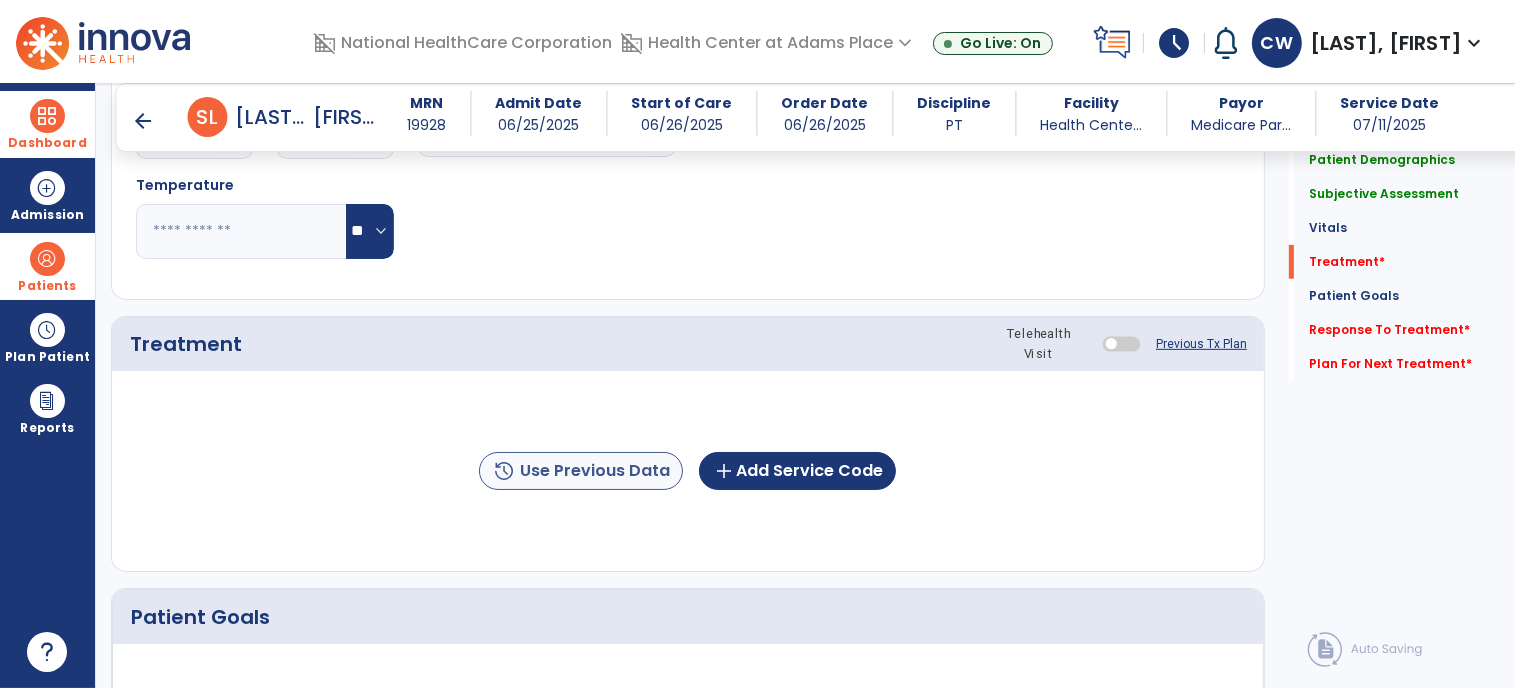 type on "**********" 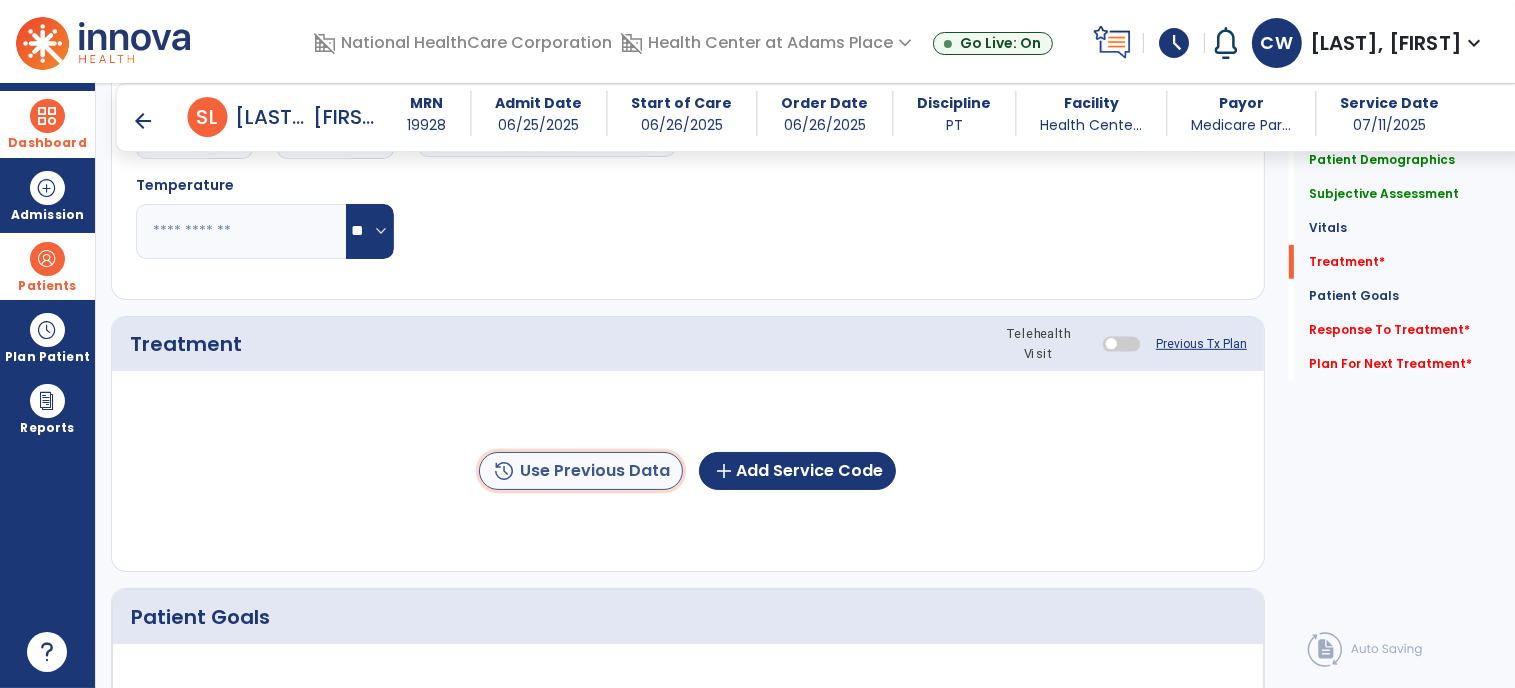 click on "history  Use Previous Data" 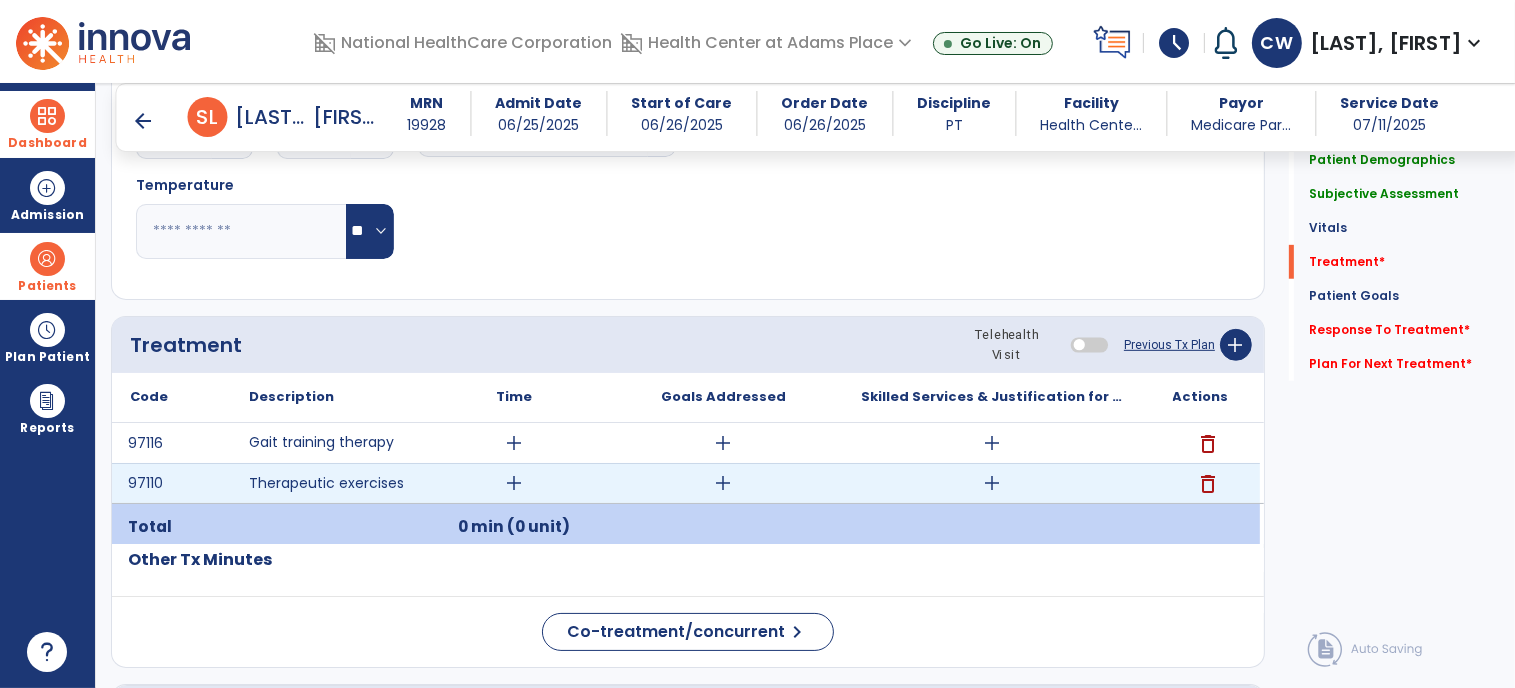 click on "add" at bounding box center [515, 483] 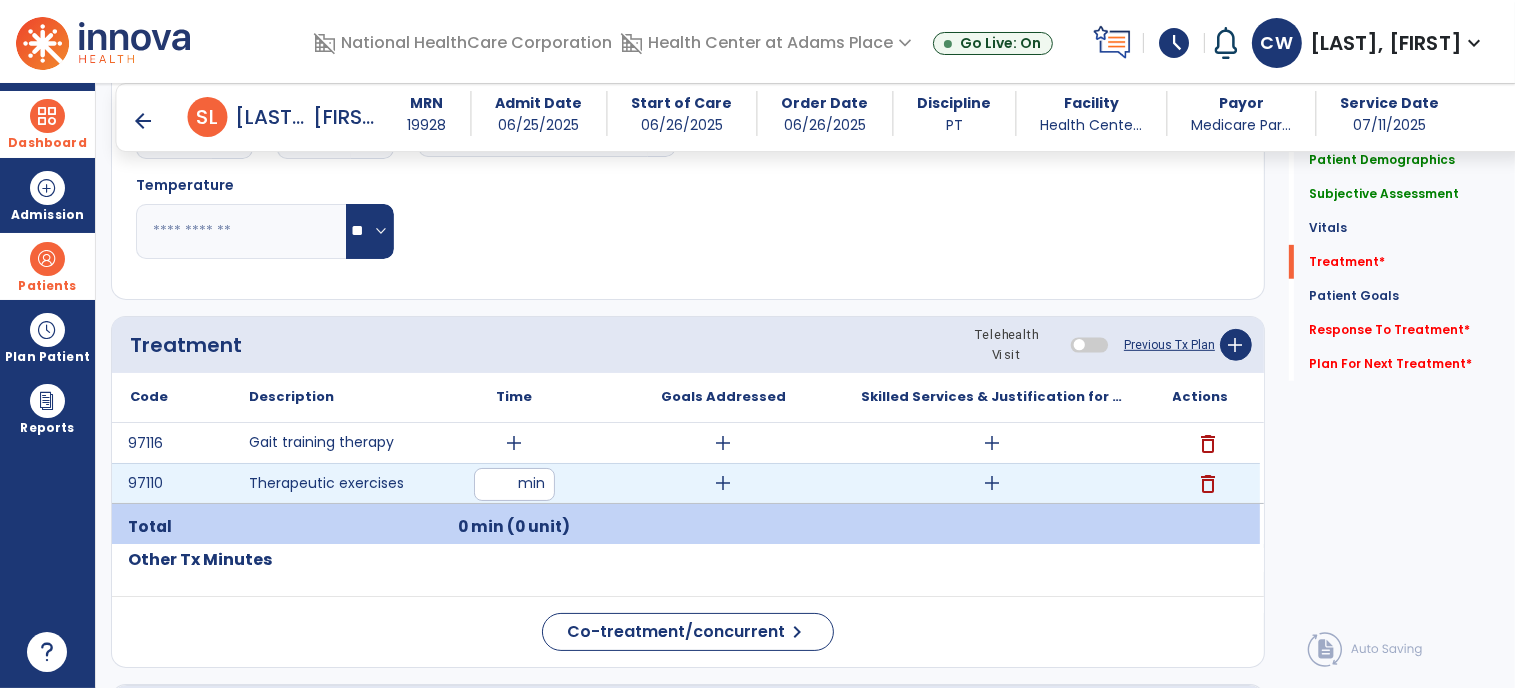 type on "**" 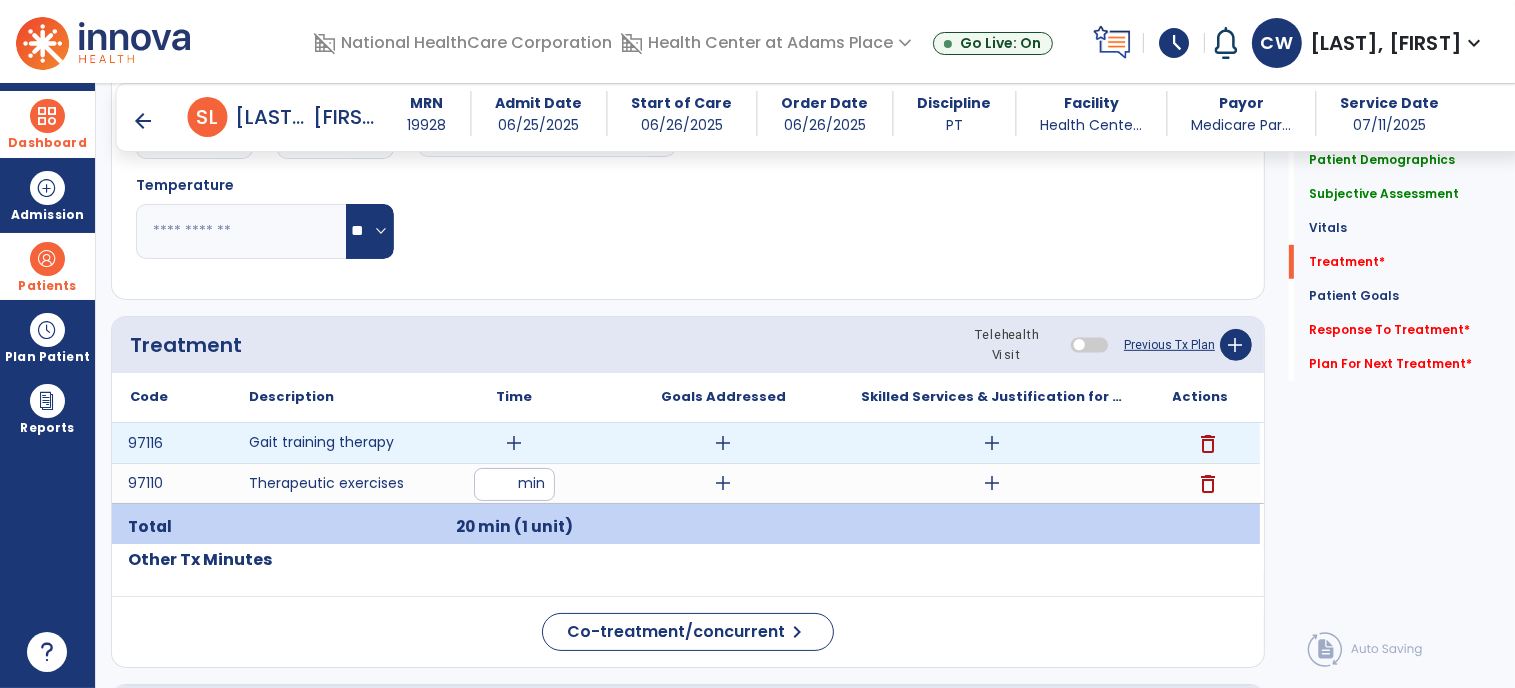 click on "add" at bounding box center (515, 443) 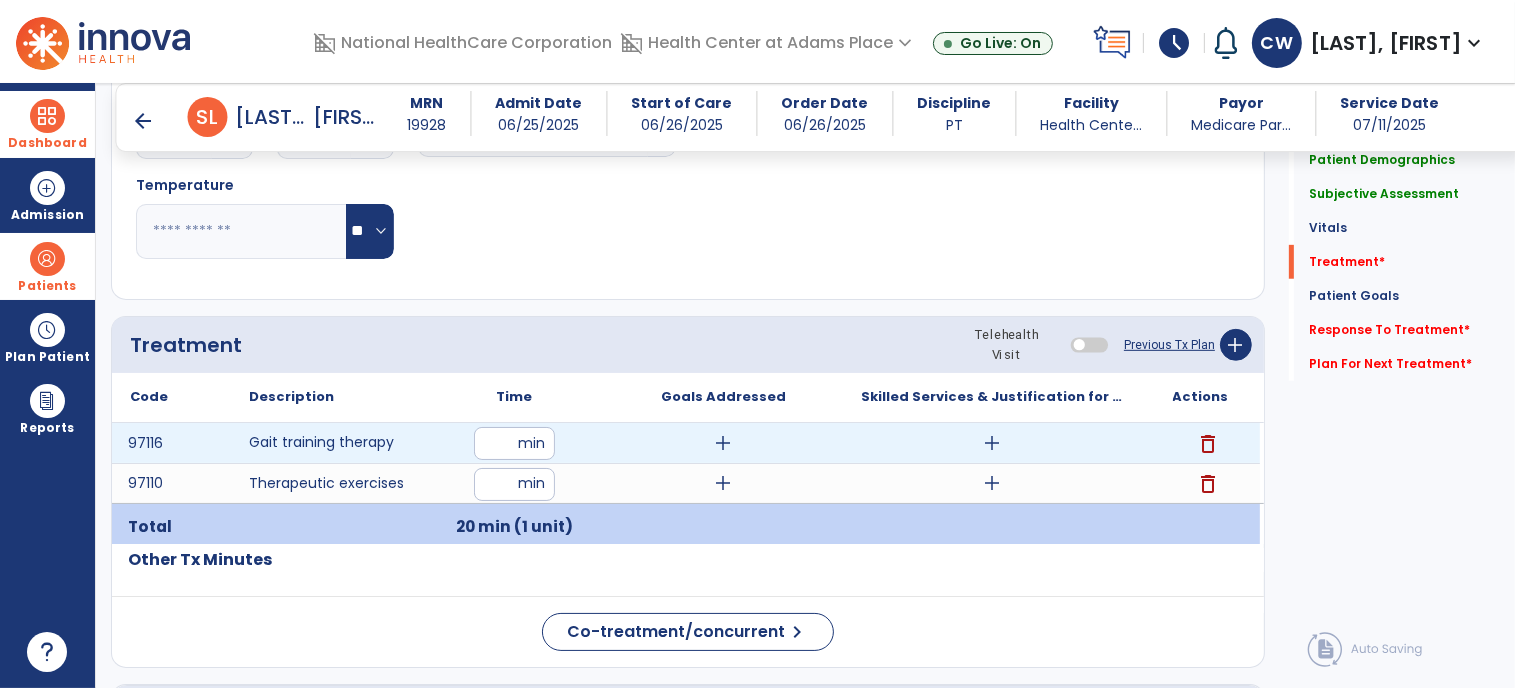 type on "**" 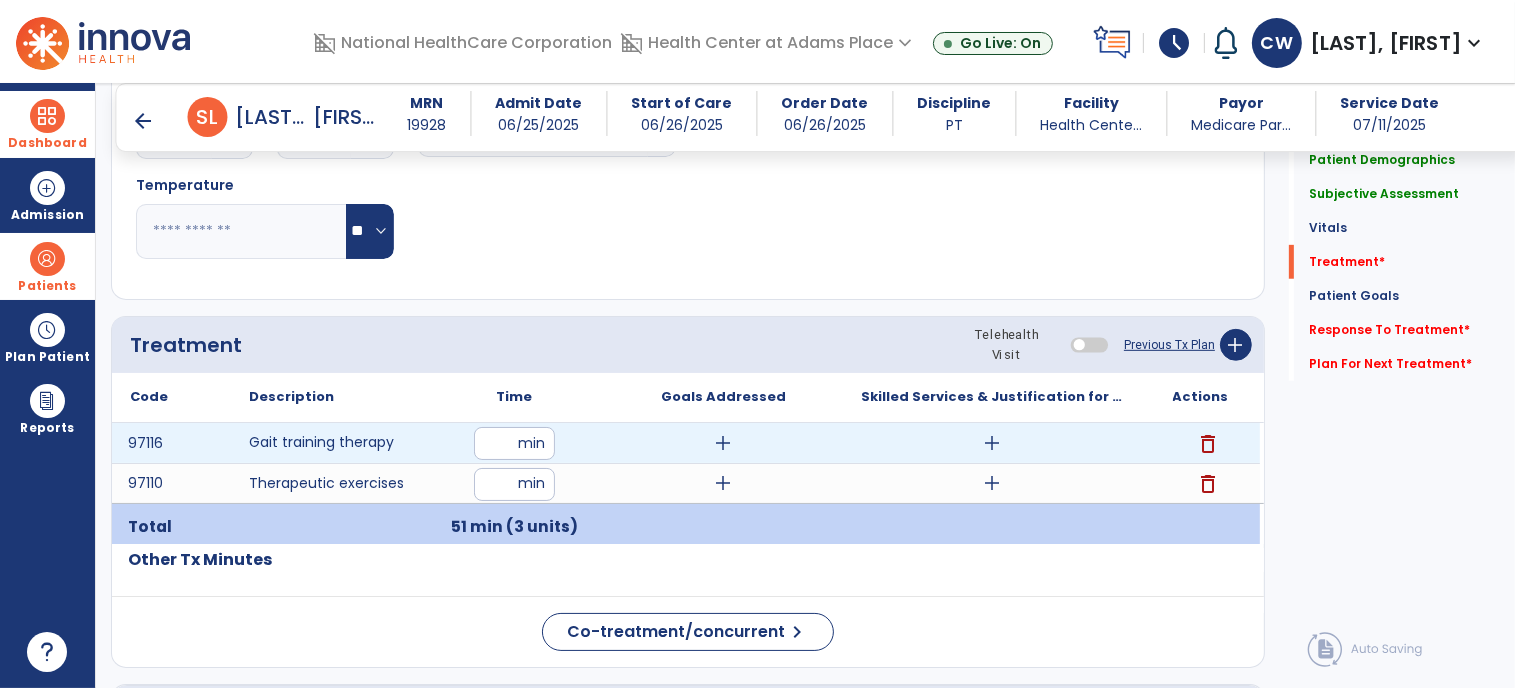 click on "add" at bounding box center (992, 443) 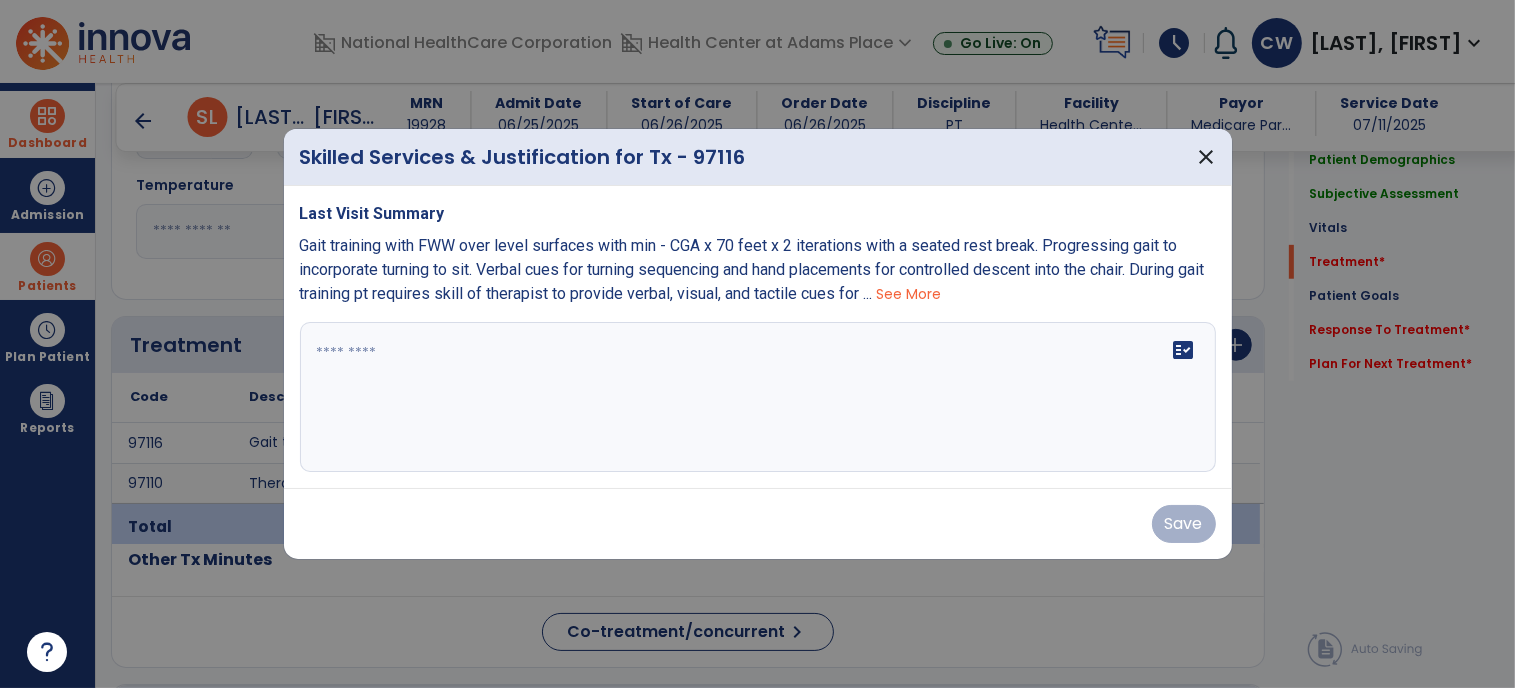 click on "See More" at bounding box center [909, 294] 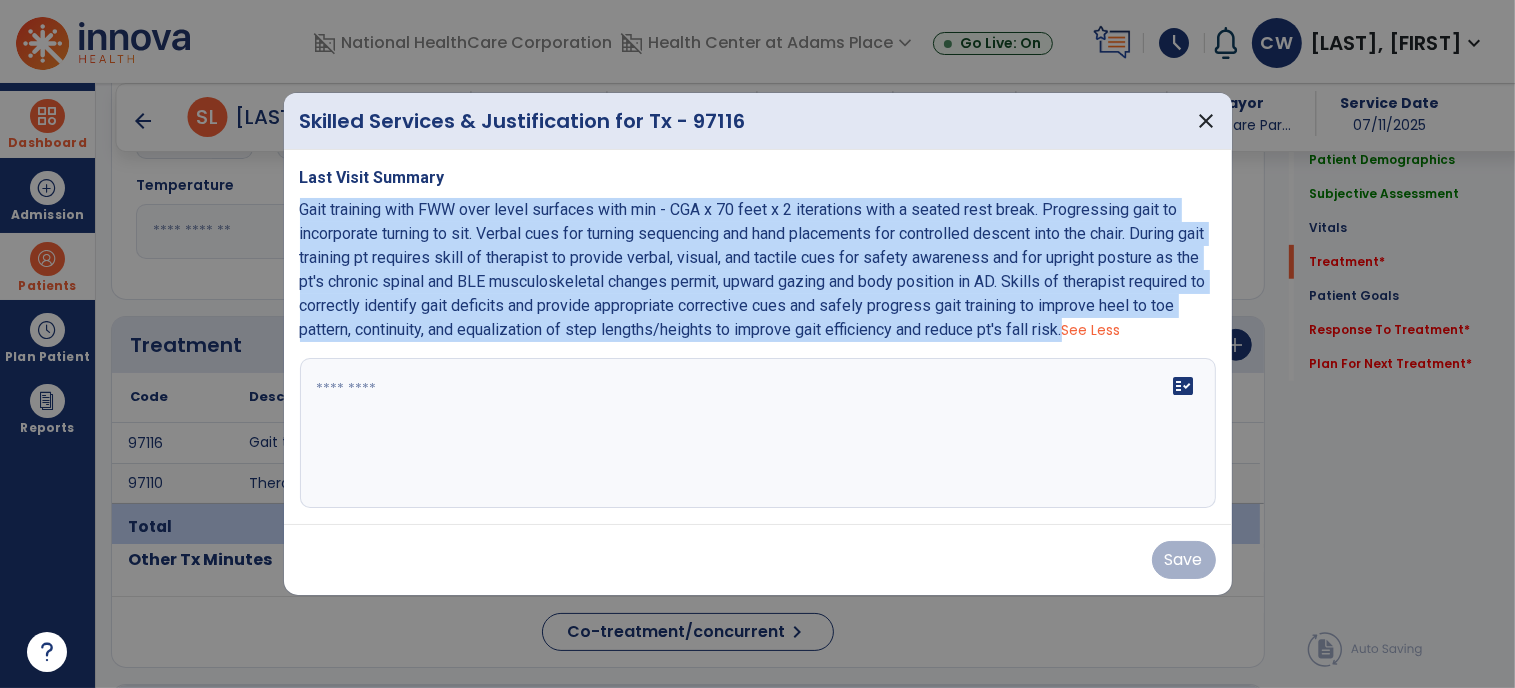drag, startPoint x: 1157, startPoint y: 322, endPoint x: 297, endPoint y: 207, distance: 867.6549 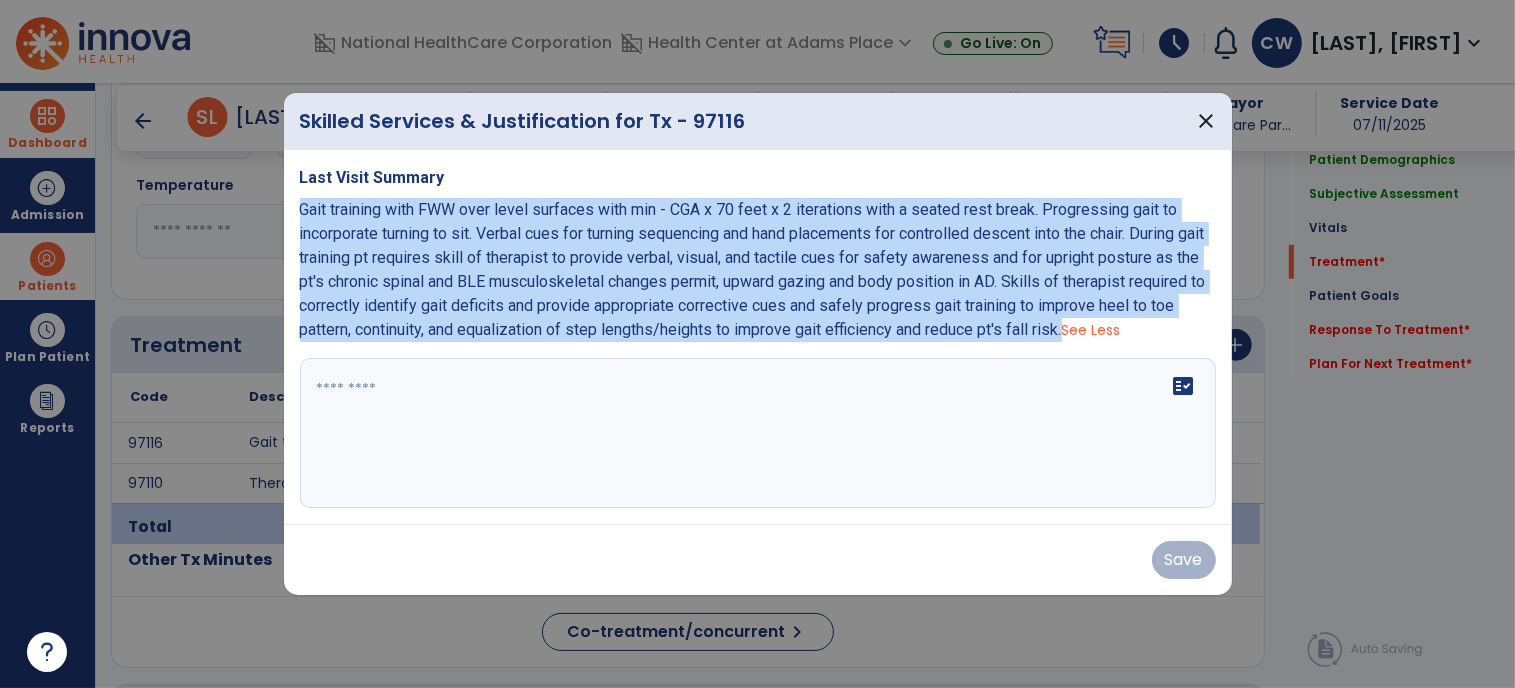 click on "Last Visit Summary Gait training with FWW over level surfaces with min - CGA x 70 feet x 2 iterations with a seated rest break. Progressing gait to incorporate turning to sit. Verbal cues for turning sequencing and hand placements for controlled descent into the chair. During gait training pt requires skill of therapist to provide verbal, visual, and tactile cues for safety awareness and for upright posture as the pt's chronic spinal and BLE musculoskeletal changes permit, upward gazing and body position in AD. Skills of therapist required to correctly identify gait deficits and provide appropriate corrective cues and safely progress gait training to improve heel to toe pattern, continuity, and equalization of step lengths/heights to improve gait efficiency and reduce pt's fall risk.   See Less   fact_check" at bounding box center (758, 337) 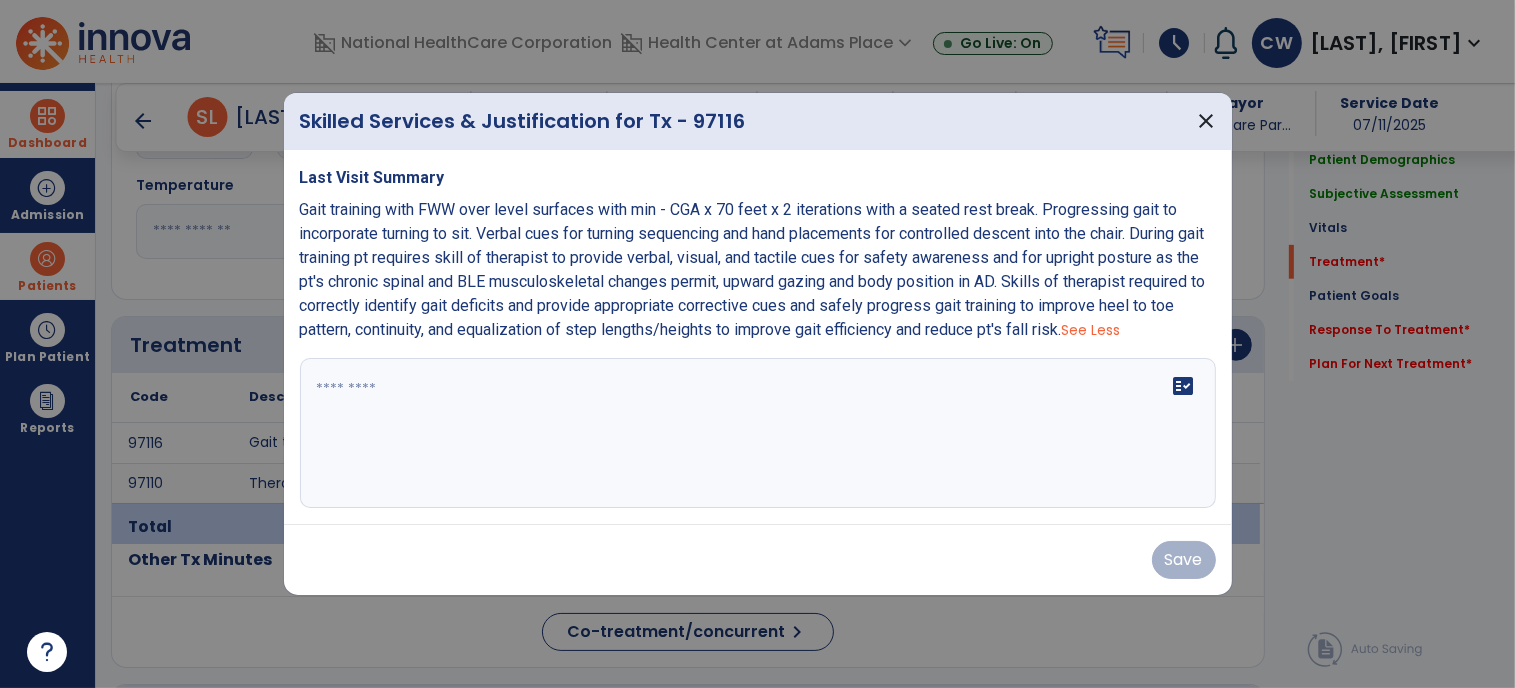 click on "fact_check" at bounding box center (758, 433) 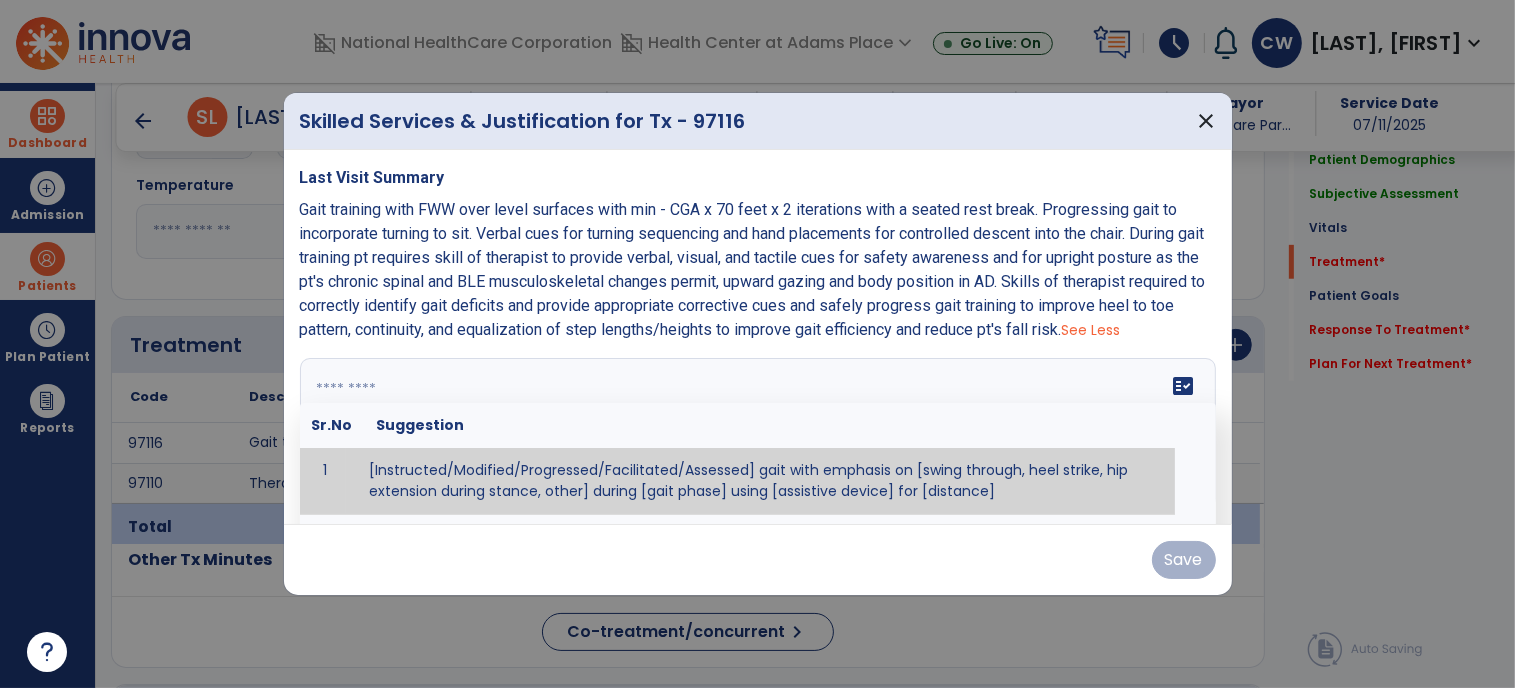 paste on "**********" 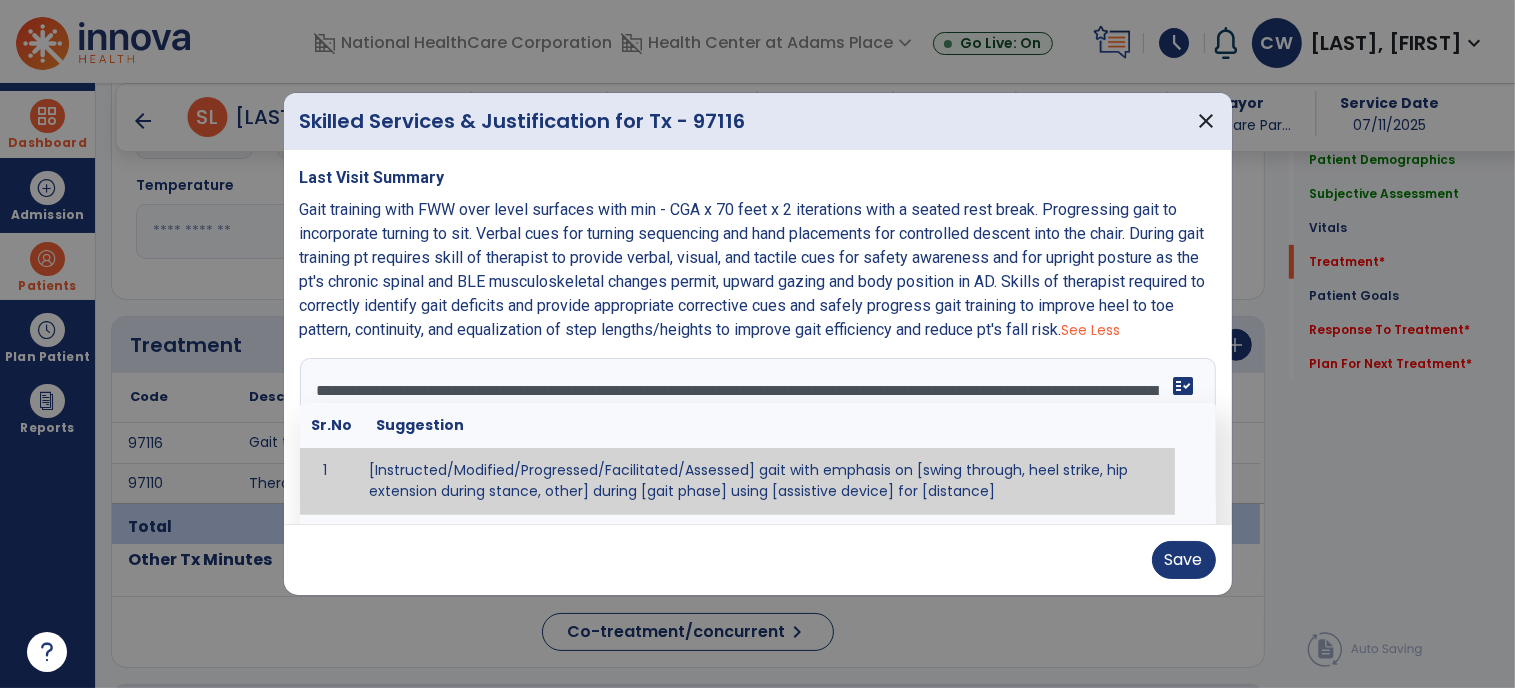 scroll, scrollTop: 64, scrollLeft: 0, axis: vertical 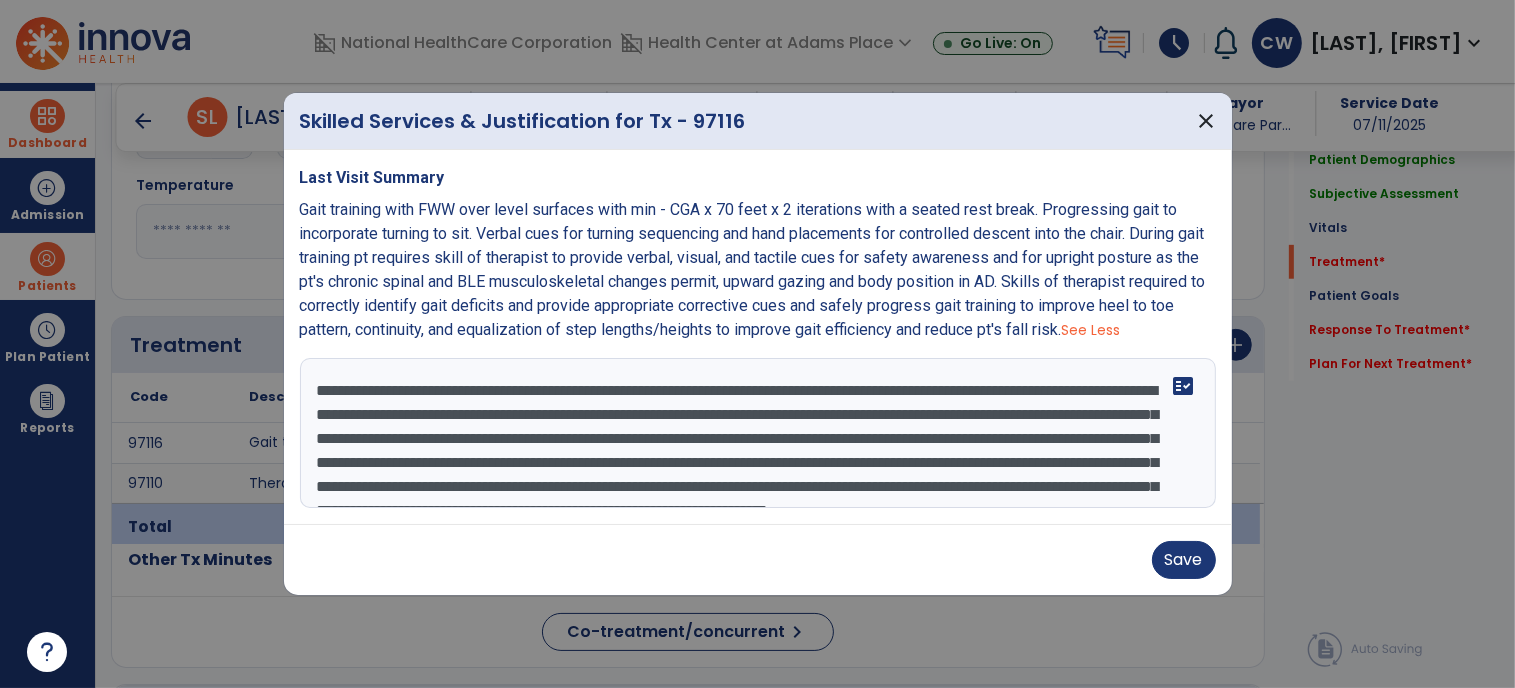 click on "**********" at bounding box center [758, 433] 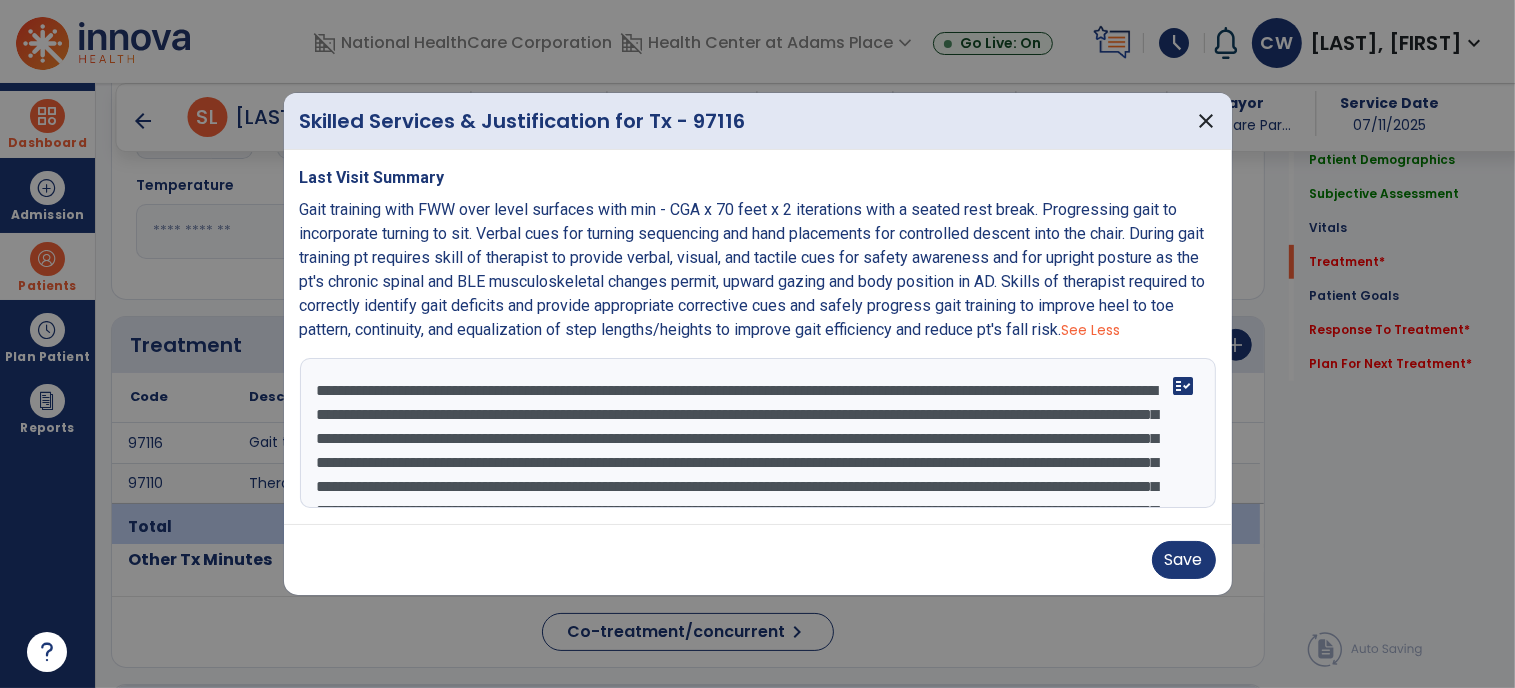 drag, startPoint x: 336, startPoint y: 451, endPoint x: 305, endPoint y: 449, distance: 31.06445 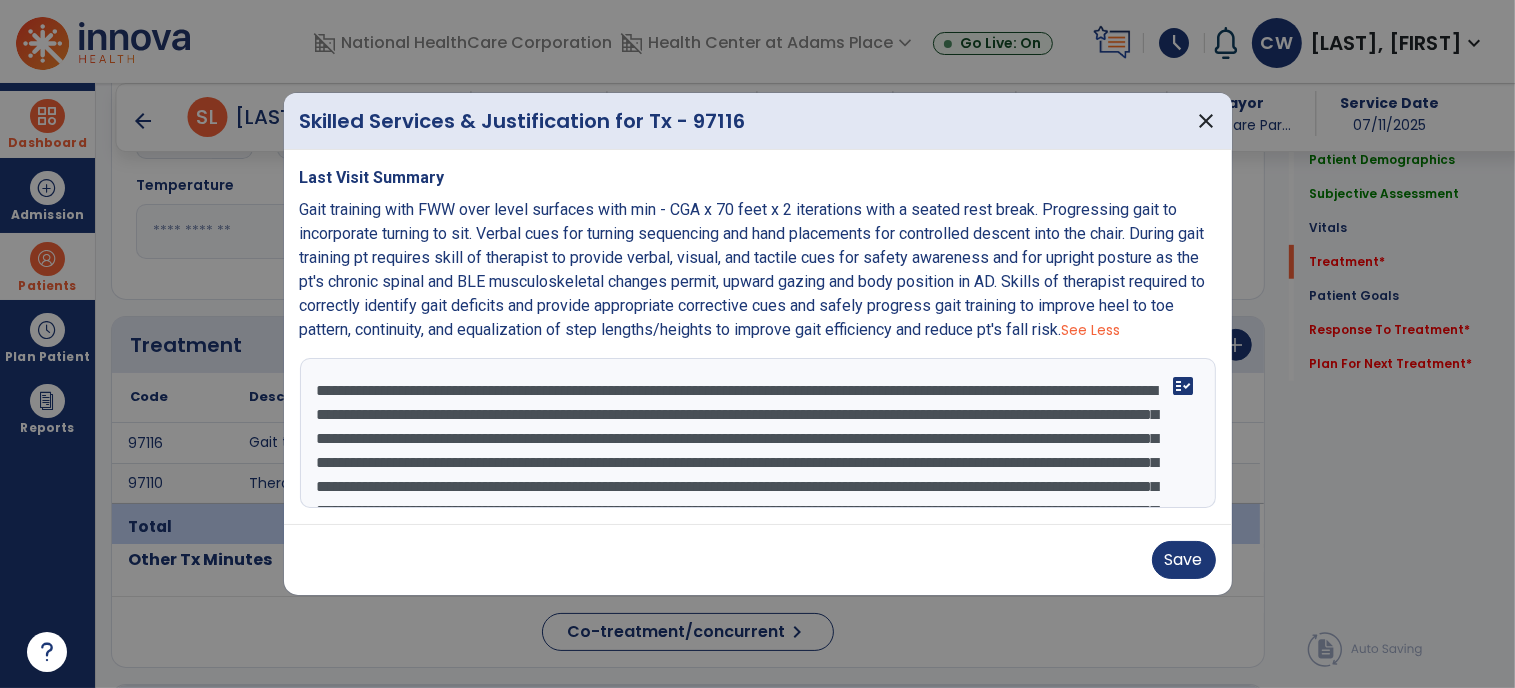 scroll, scrollTop: 19, scrollLeft: 0, axis: vertical 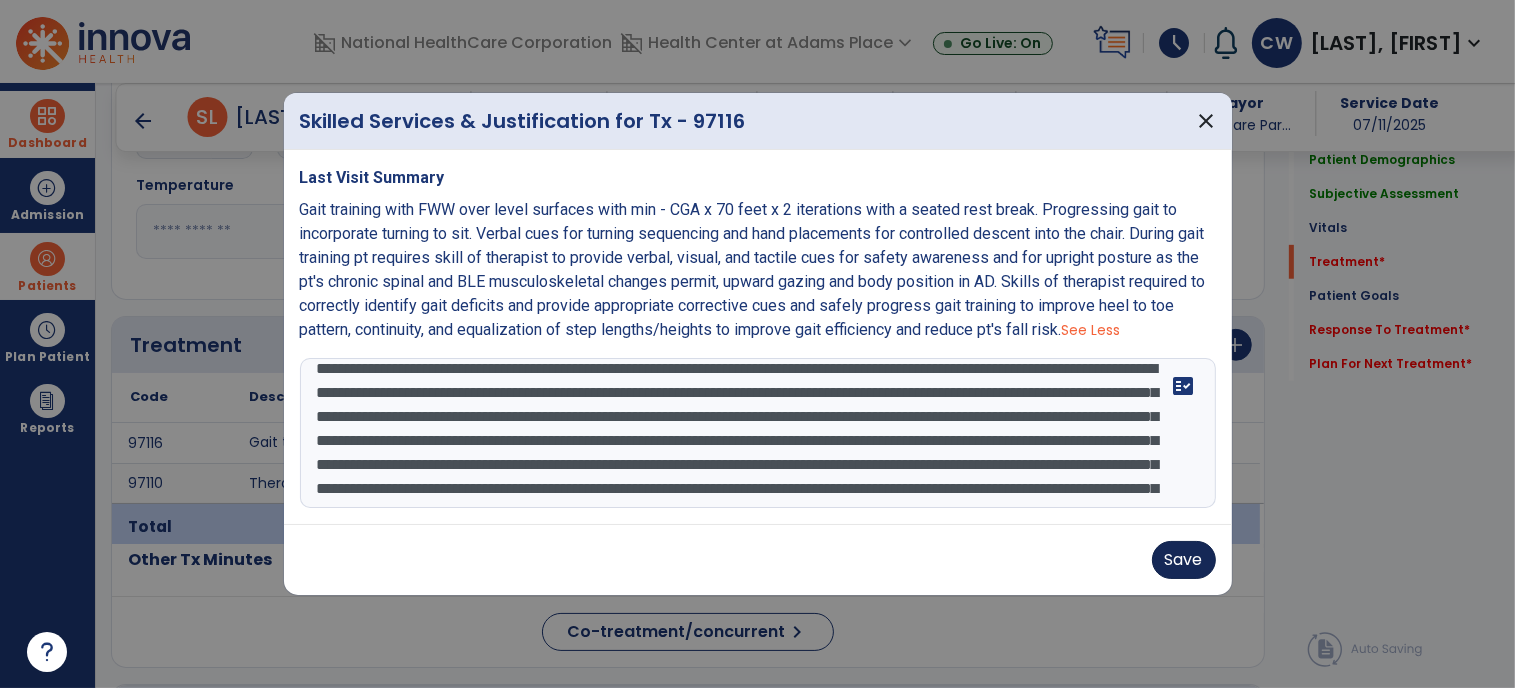 type on "**********" 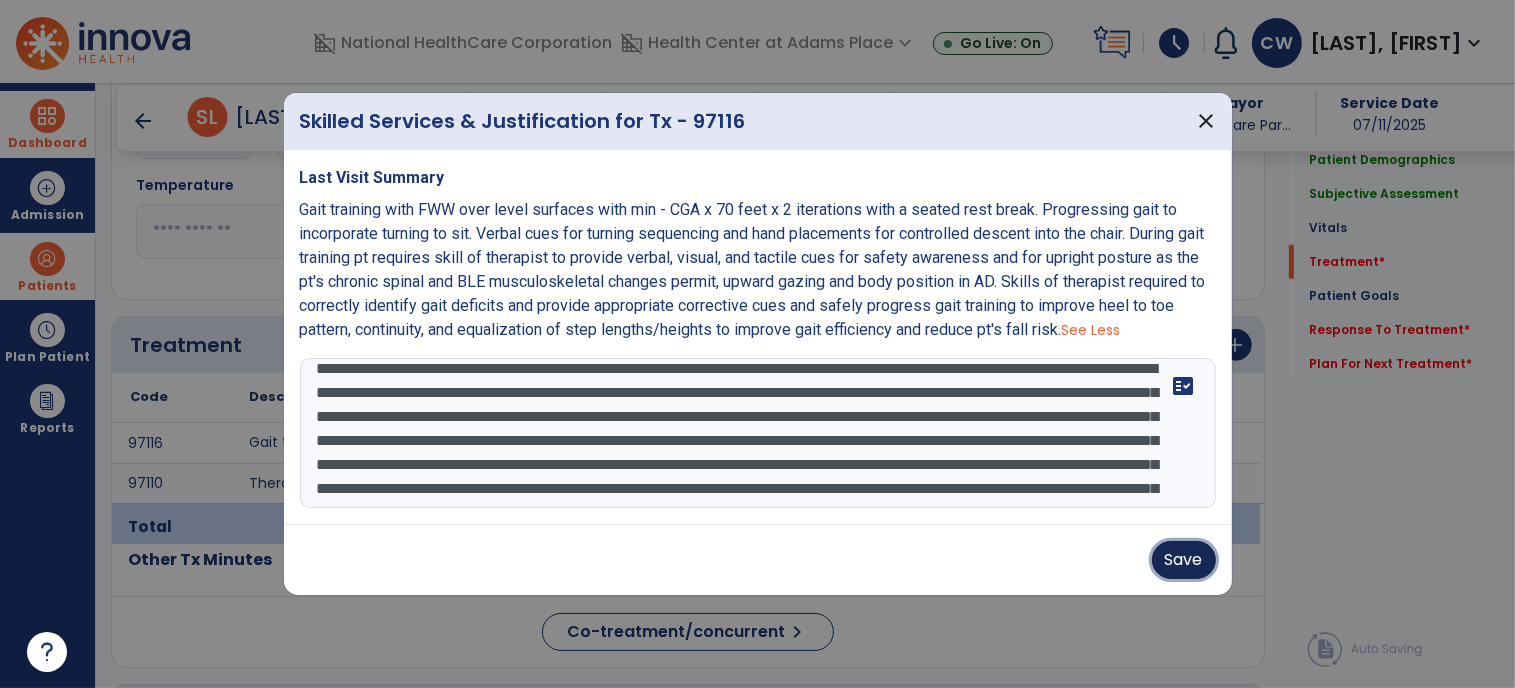 click on "Save" at bounding box center (1184, 560) 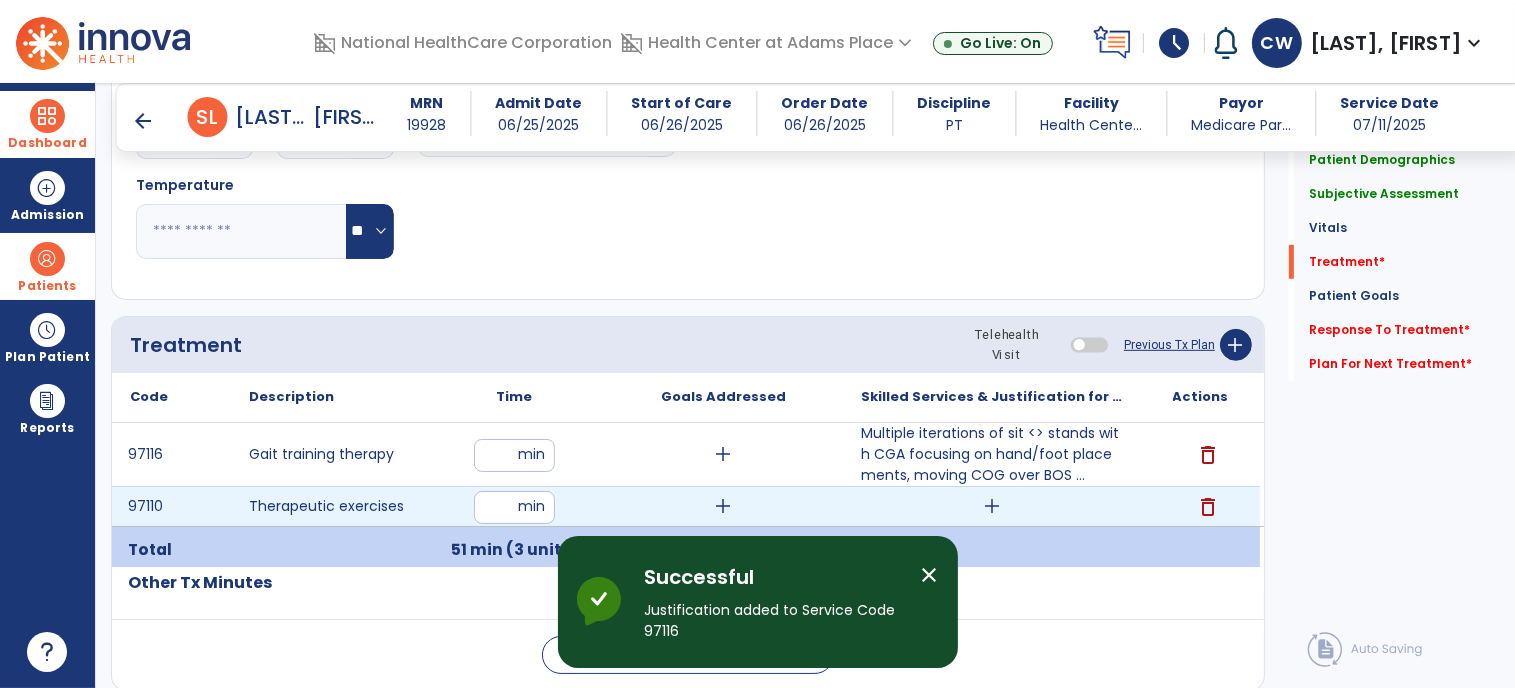 click on "add" at bounding box center (992, 506) 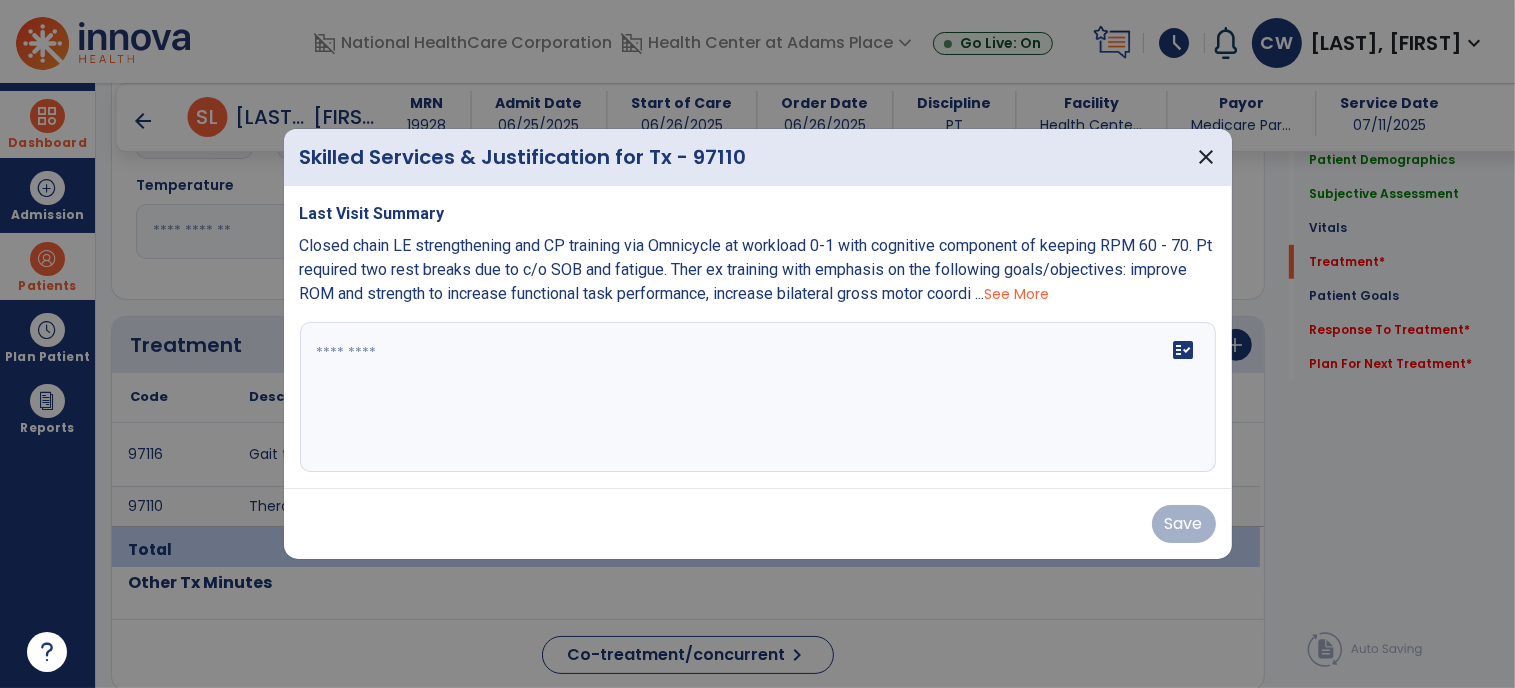 click on "See More" at bounding box center (1017, 294) 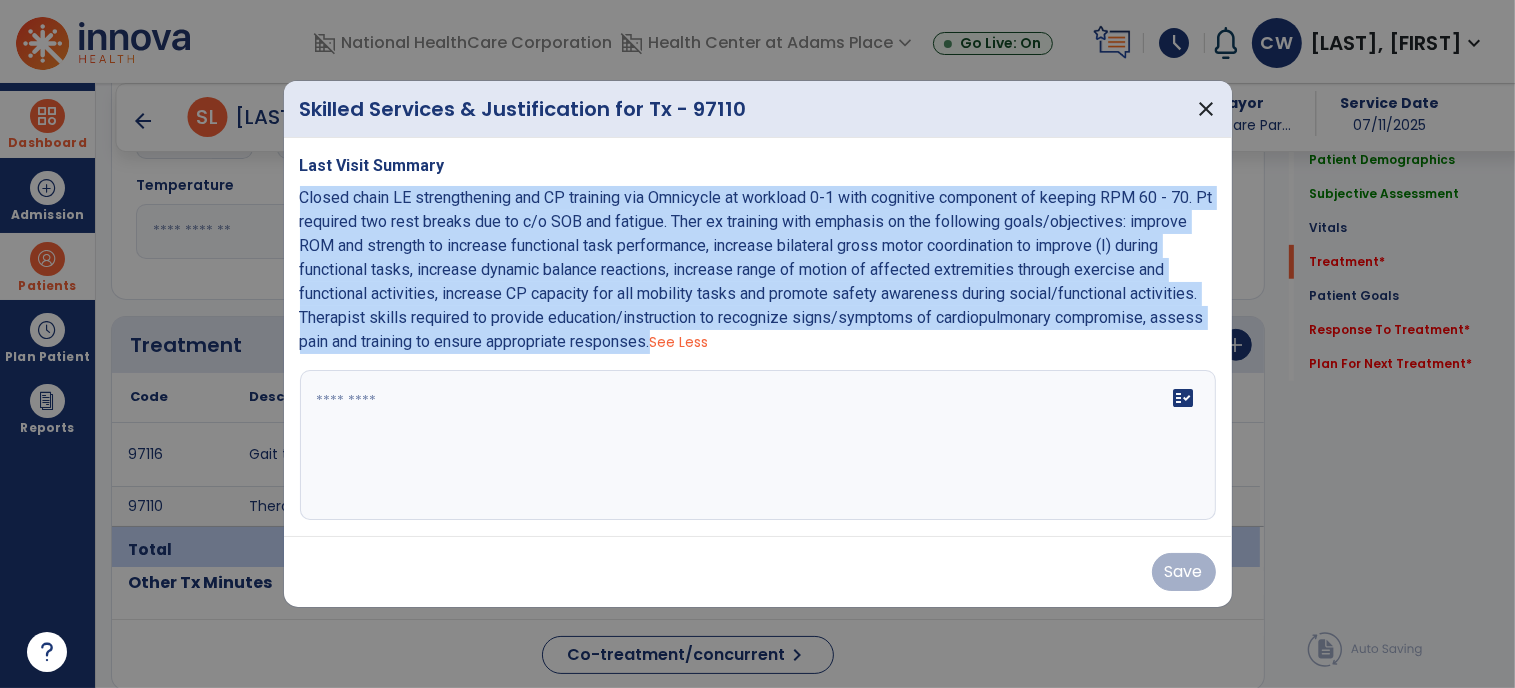 drag, startPoint x: 654, startPoint y: 348, endPoint x: 292, endPoint y: 207, distance: 388.49066 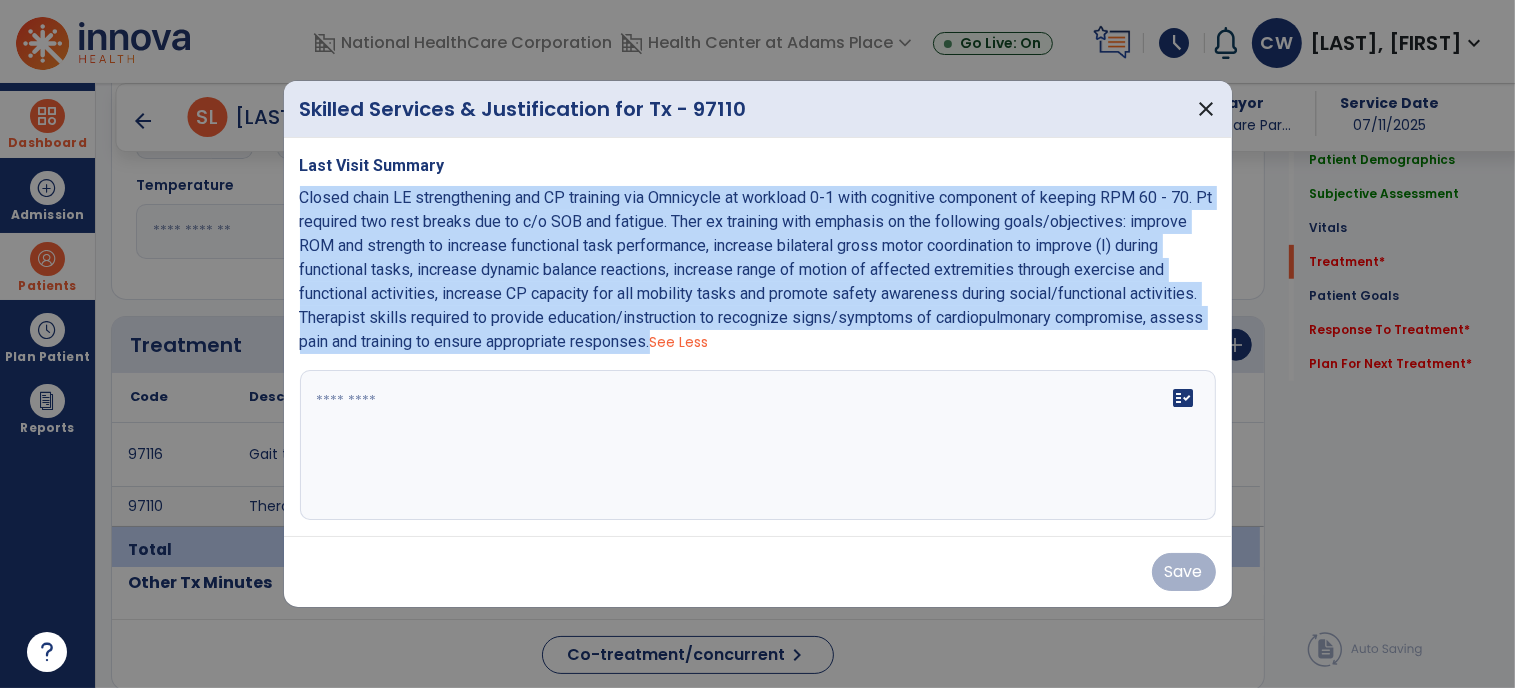 click on "Last Visit Summary Closed chain LE strengthening and CP training via Omnicycle at workload 0-1 with cognitive component of keeping RPM 60 - 70. Pt required two rest breaks due to c/o SOB and fatigue. Ther ex training with emphasis on the following goals/objectives: improve ROM and strength to increase functional task performance, increase bilateral gross motor coordination to improve (I) during functional tasks, increase dynamic balance reactions, increase range of motion of affected extremities through exercise and functional activities, increase CP capacity for all mobility tasks and promote safety awareness during social/functional activities. Therapist skills required to provide education/instruction to recognize signs/symptoms of cardiopulmonary compromise, assess pain and training to ensure appropriate responses. See Less fact_check" at bounding box center [758, 337] 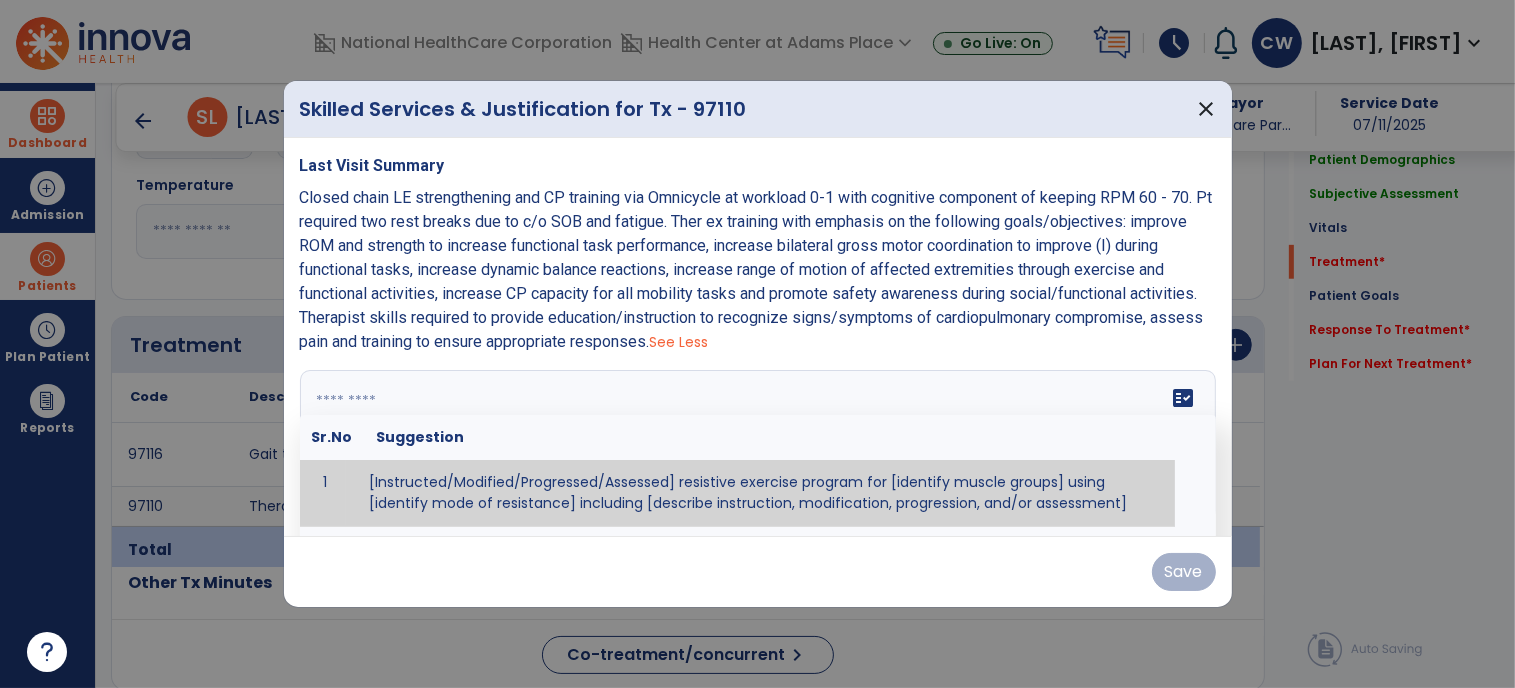 click on "fact_check  Sr.No Suggestion 1 [Instructed/Modified/Progressed/Assessed] resistive exercise program for [identify muscle groups] using [identify mode of resistance] including [describe instruction, modification, progression, and/or assessment] 2 [Instructed/Modified/Progressed/Assessed] aerobic exercise program using [identify equipment/mode] including [describe instruction, modification,progression, and/or assessment] 3 [Instructed/Modified/Progressed/Assessed] [PROM/A/AROM/AROM] program for [identify joint movements] using [contract-relax, over-pressure, inhibitory techniques, other] 4 [Assessed/Tested] aerobic capacity with administration of [aerobic capacity test]" at bounding box center [758, 445] 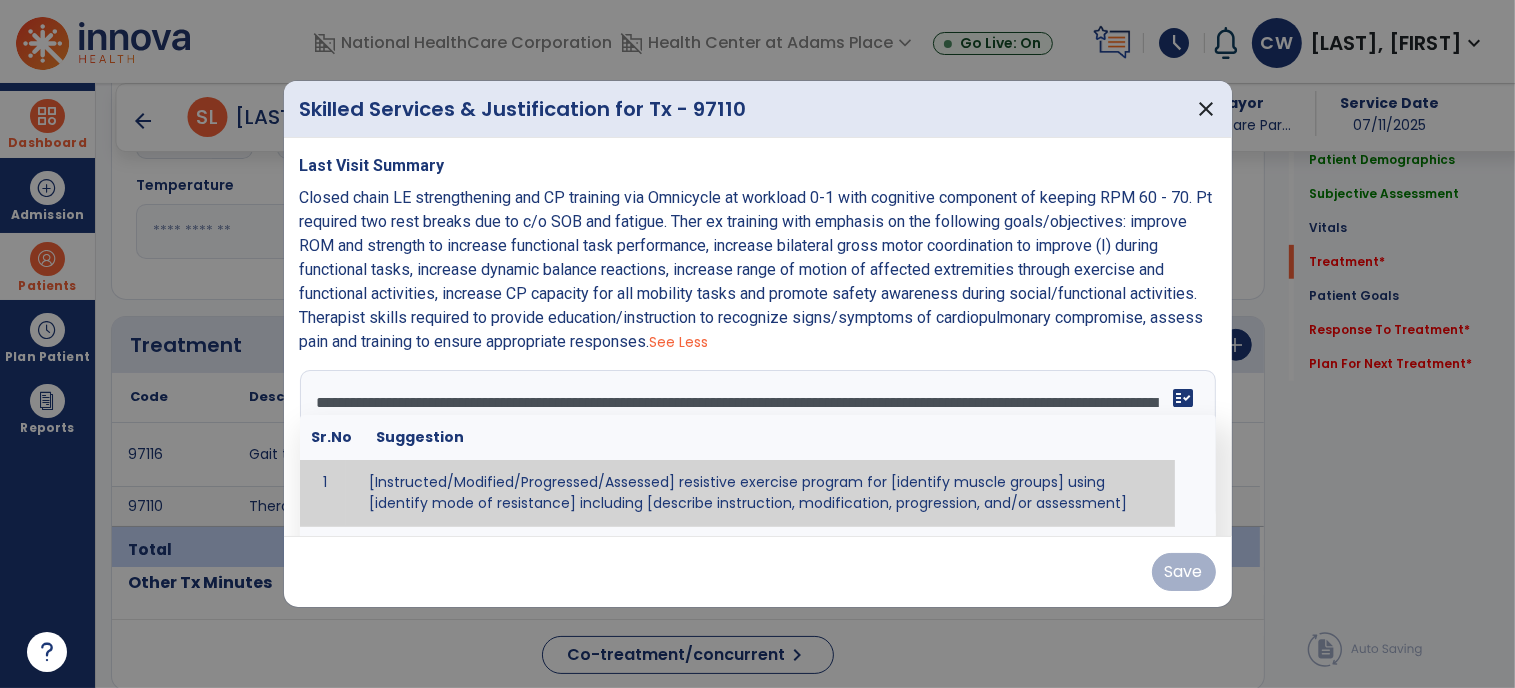 scroll, scrollTop: 88, scrollLeft: 0, axis: vertical 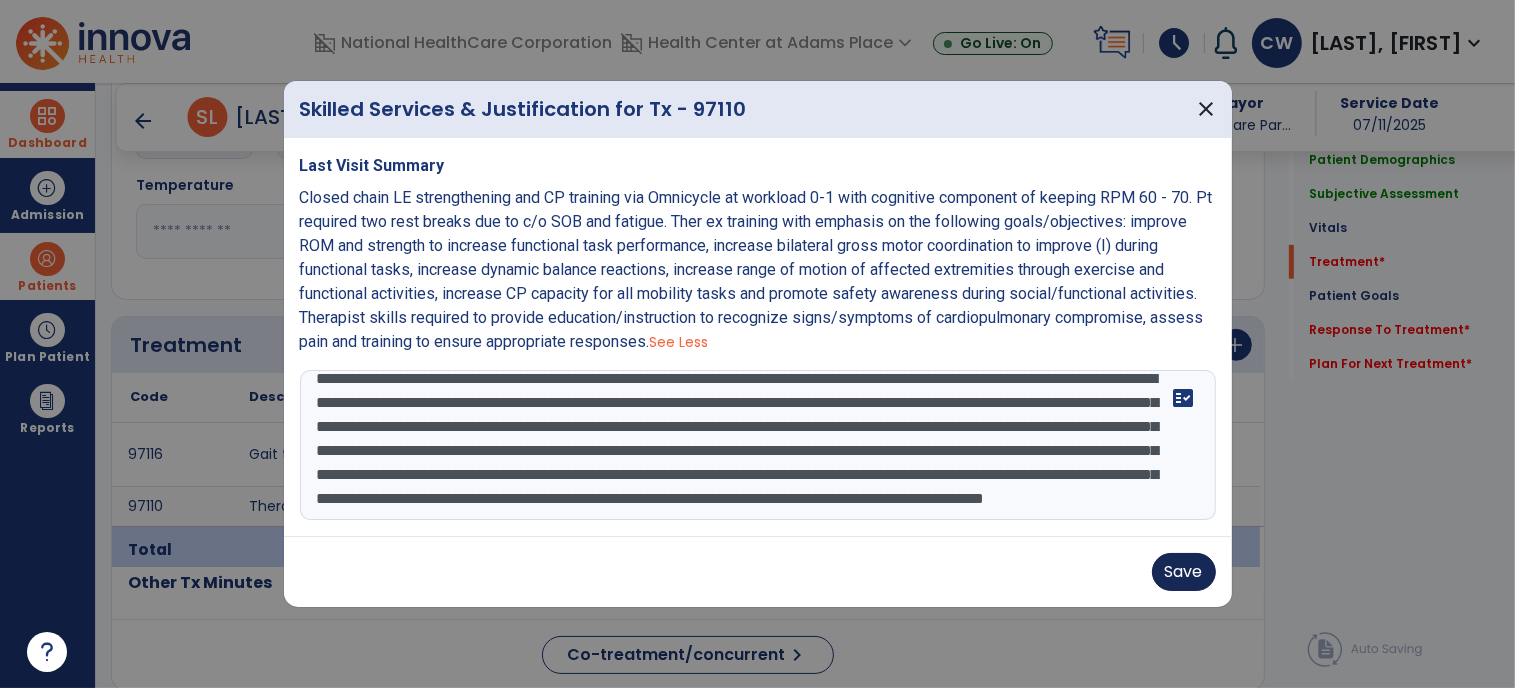 type on "**********" 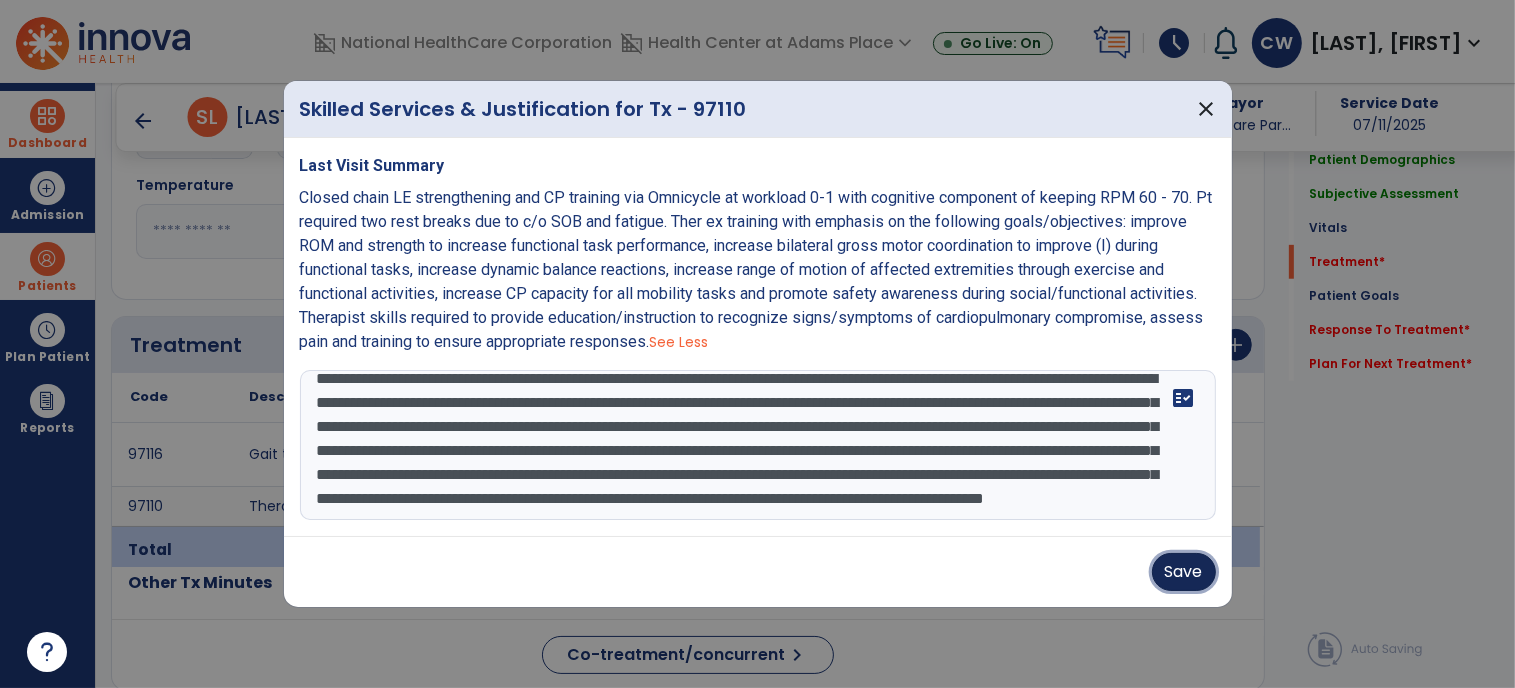click on "Save" at bounding box center (1184, 572) 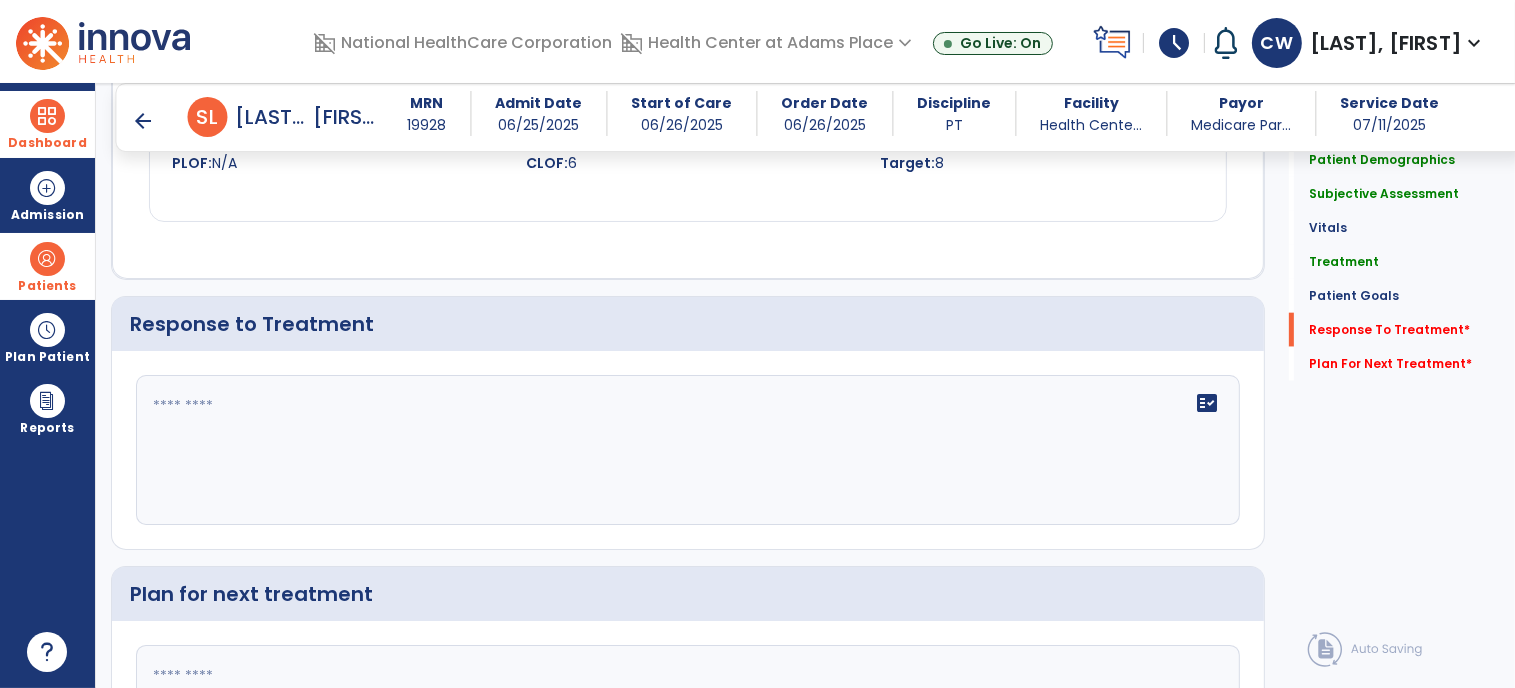 scroll, scrollTop: 2307, scrollLeft: 0, axis: vertical 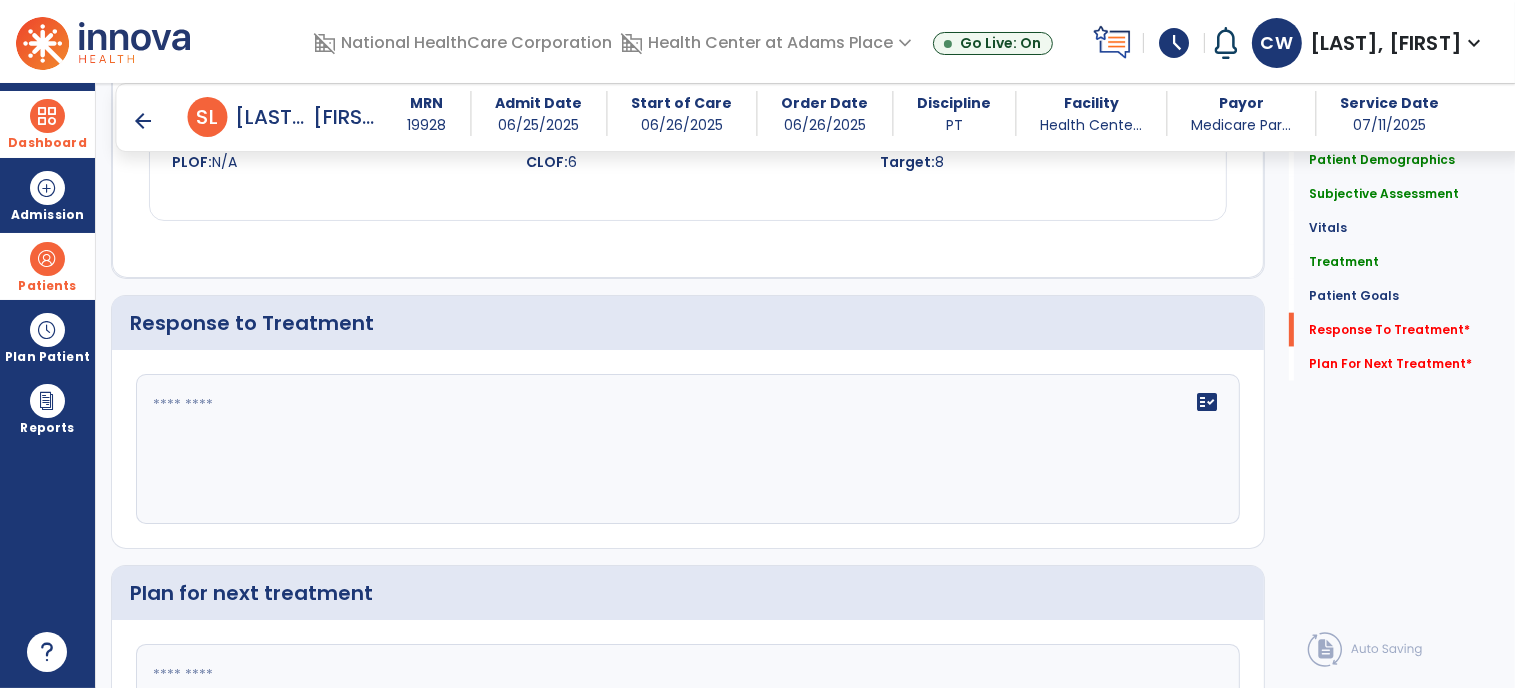 click on "fact_check" 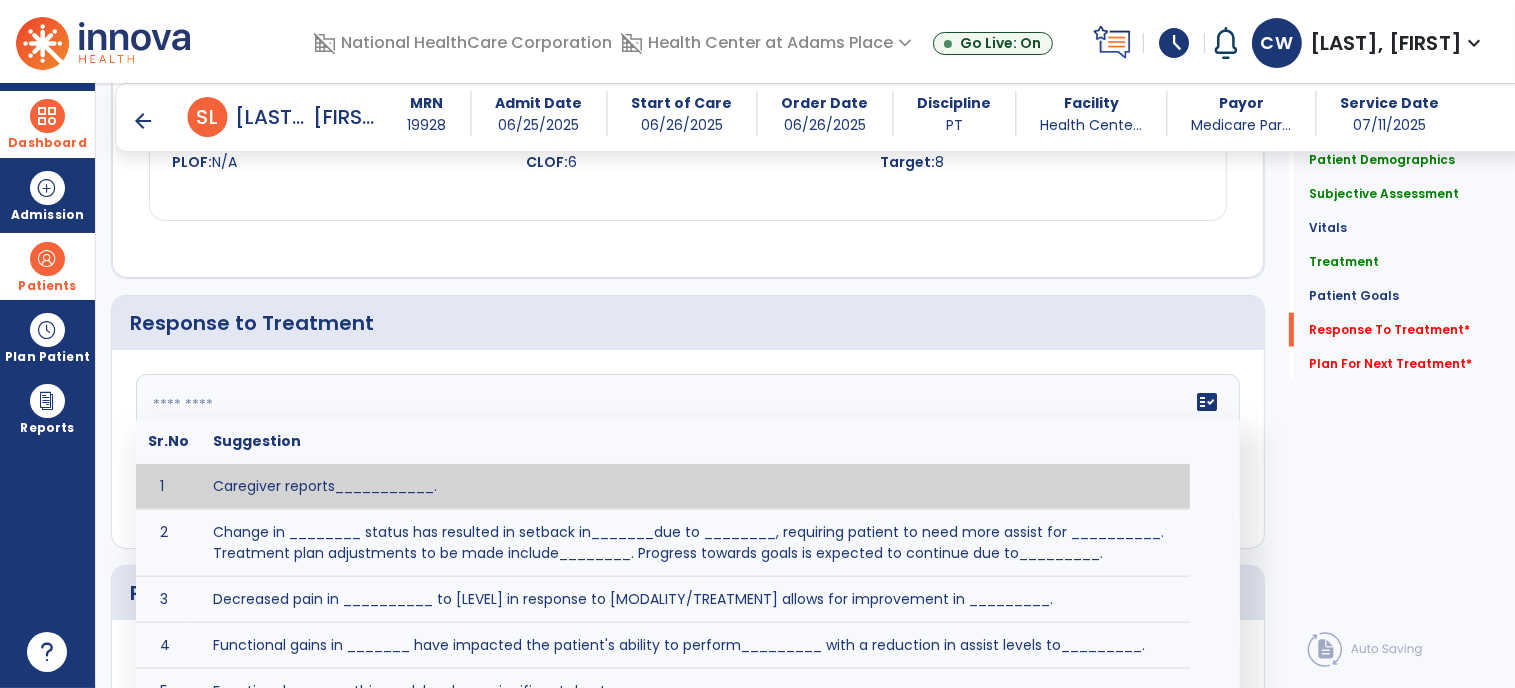 paste on "**********" 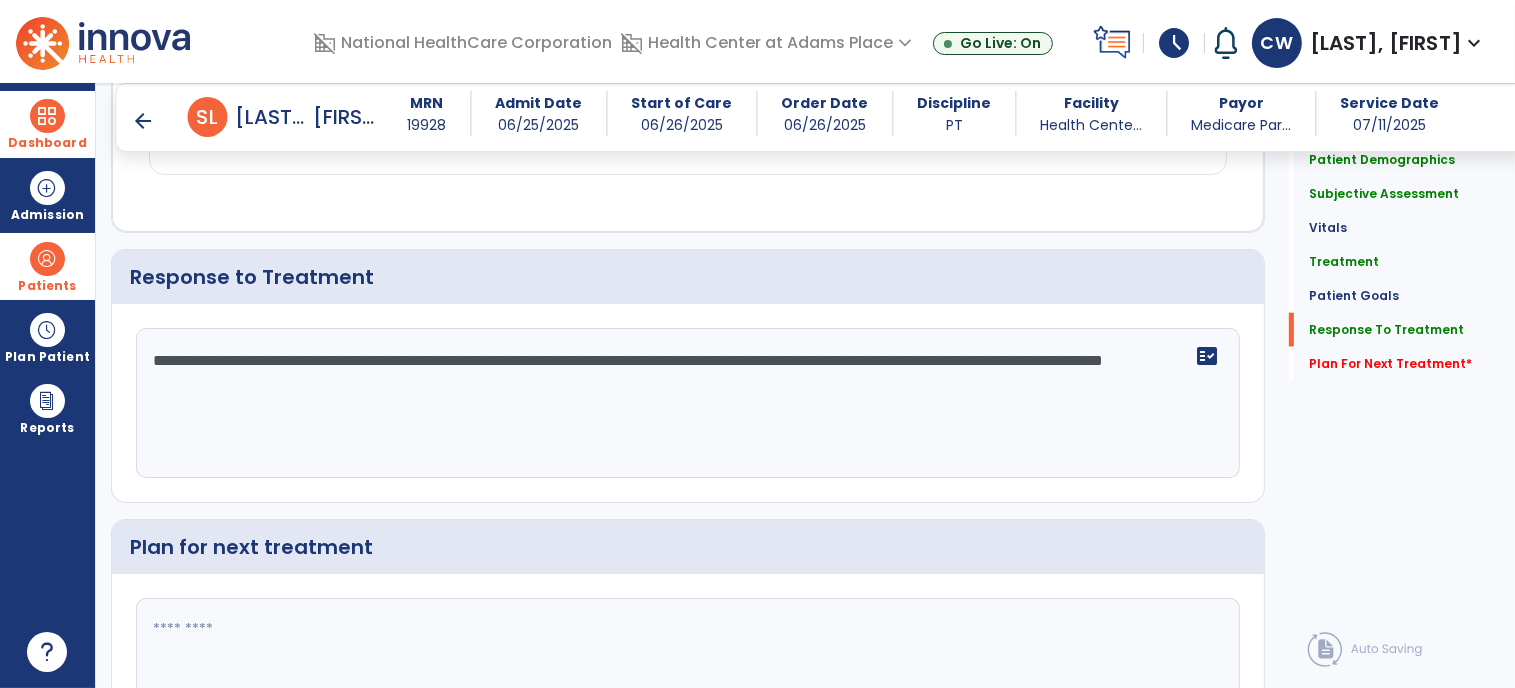scroll, scrollTop: 2261, scrollLeft: 0, axis: vertical 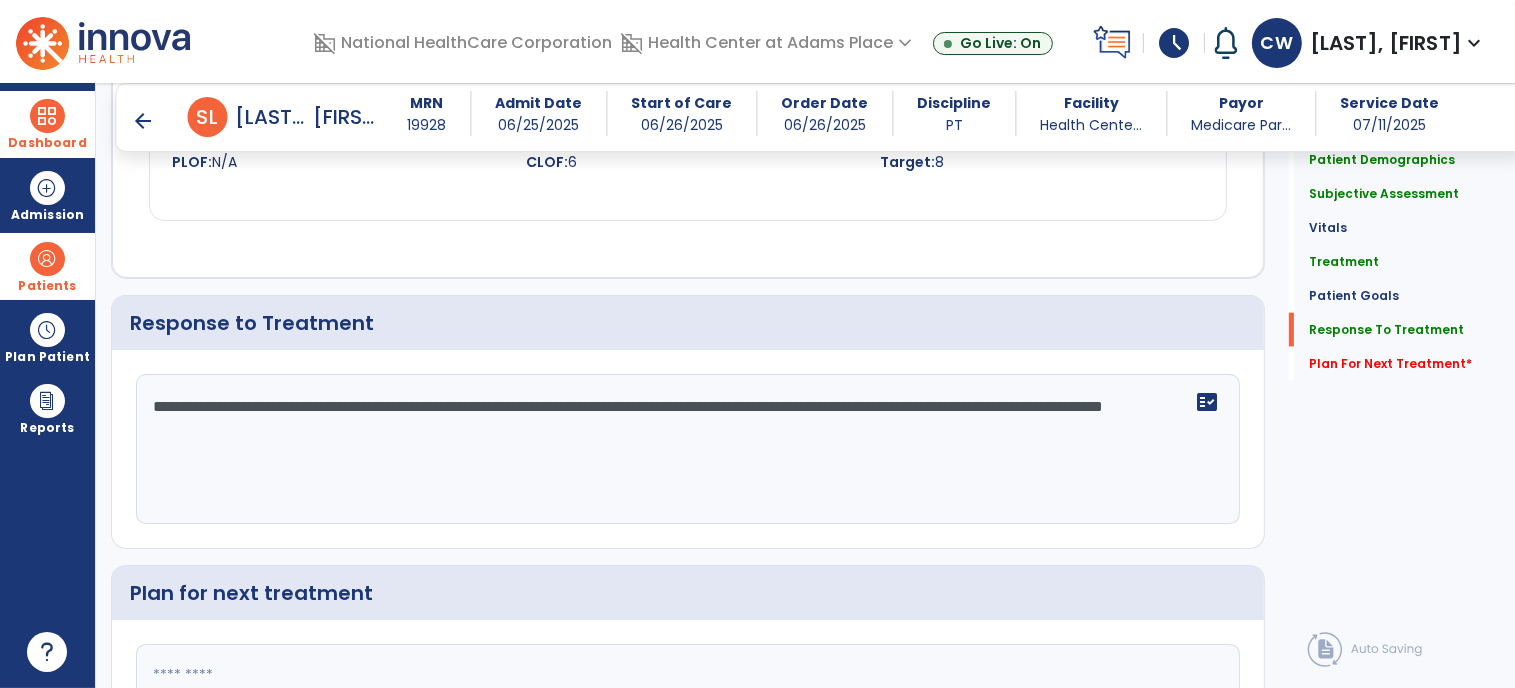 type on "**********" 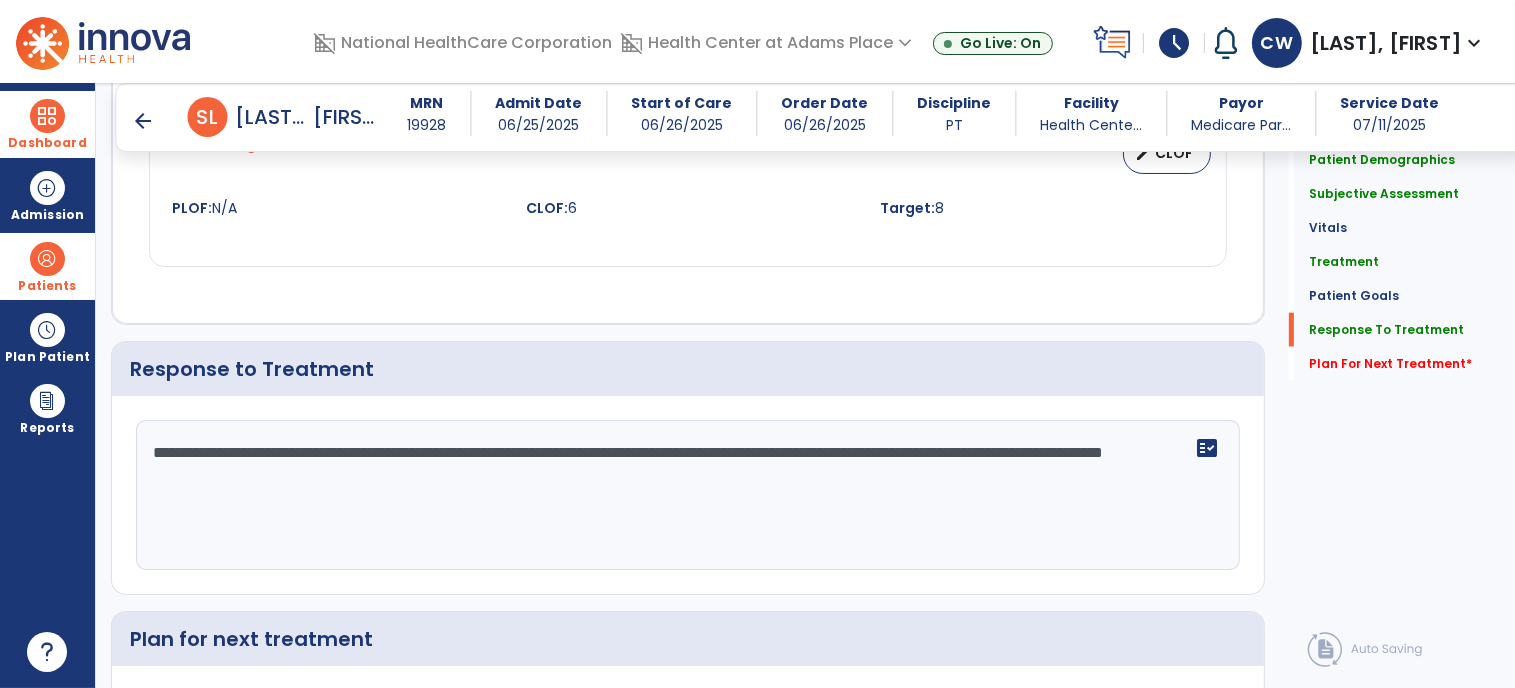 scroll, scrollTop: 2307, scrollLeft: 0, axis: vertical 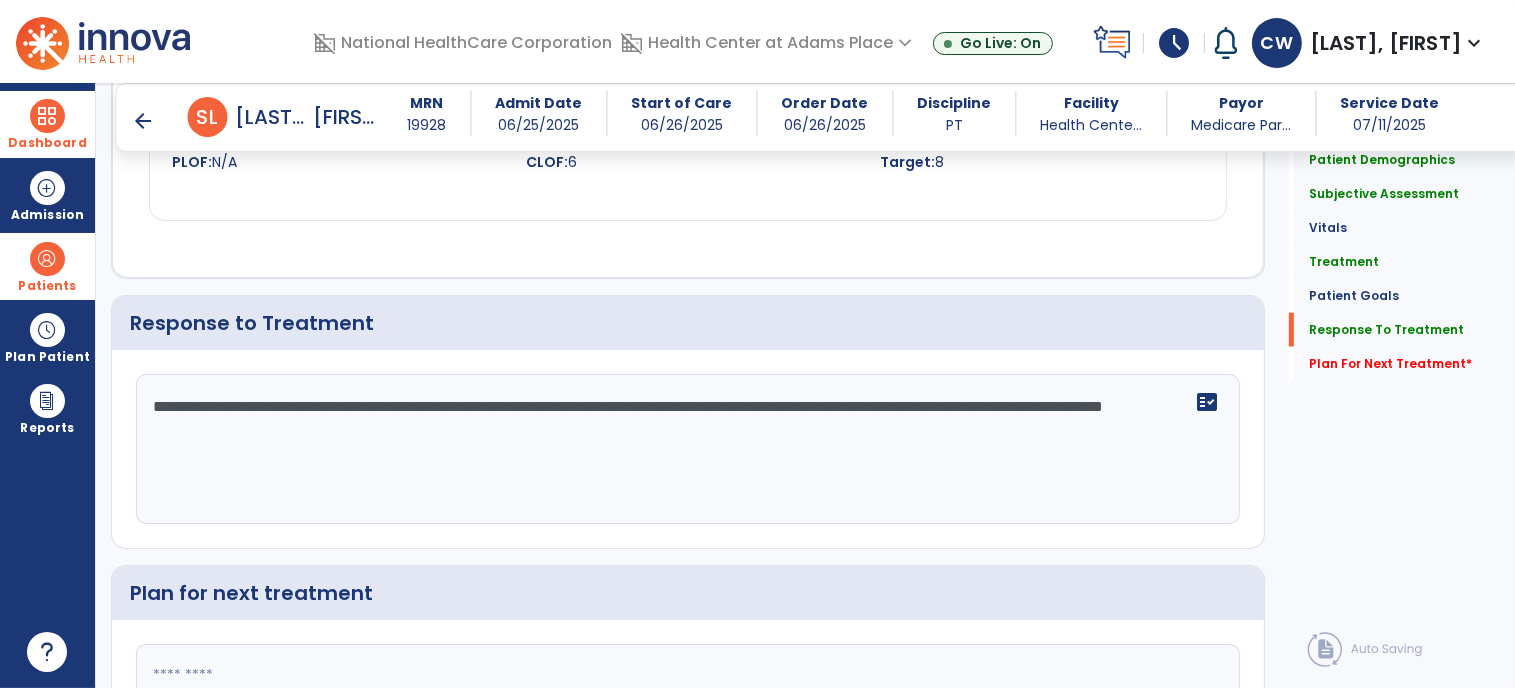 click 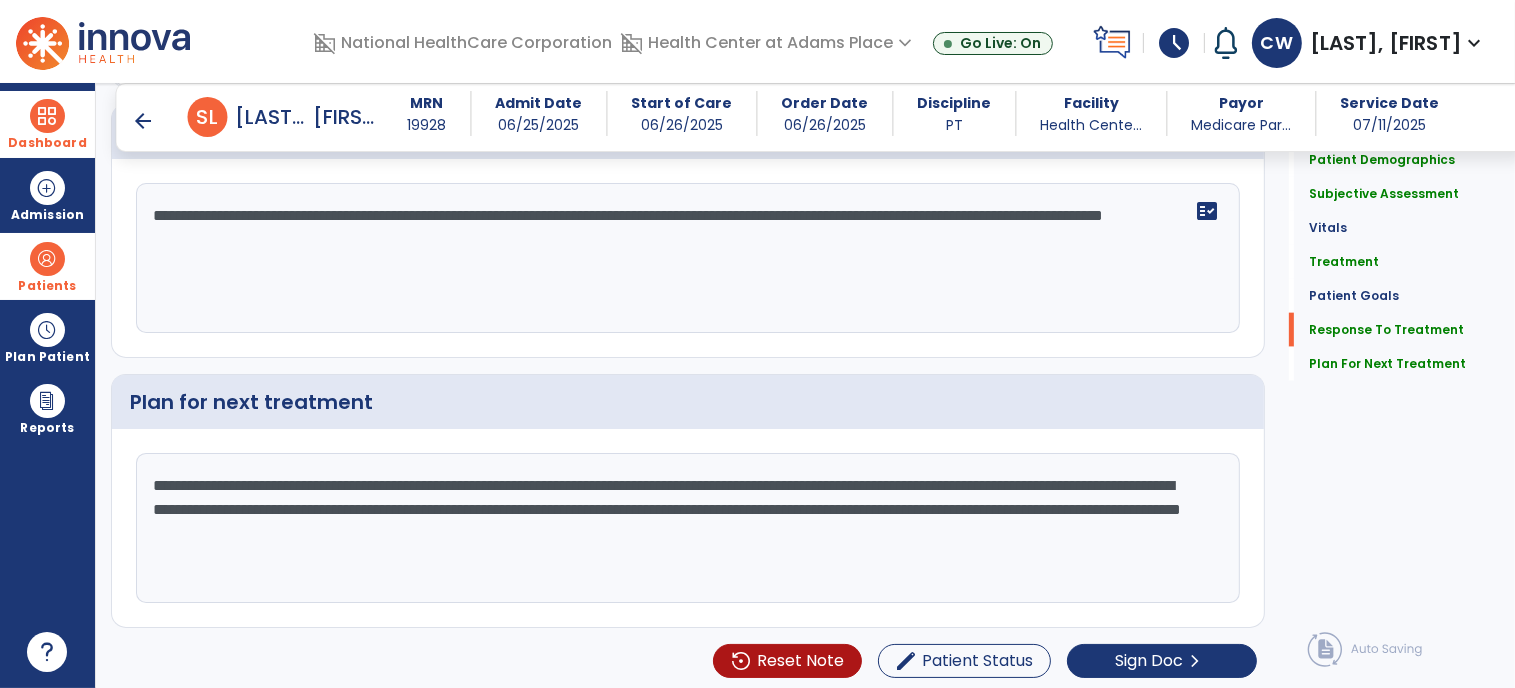 scroll, scrollTop: 2497, scrollLeft: 0, axis: vertical 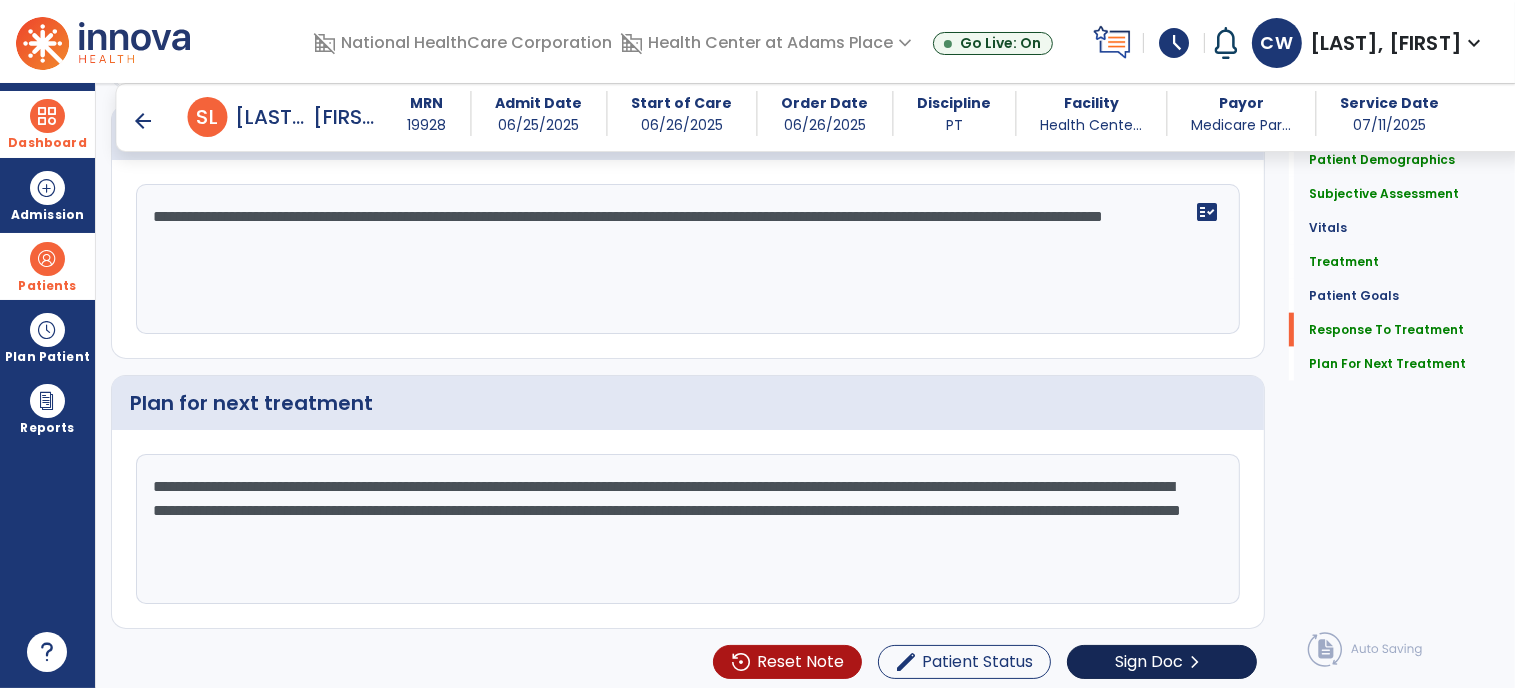 type on "**********" 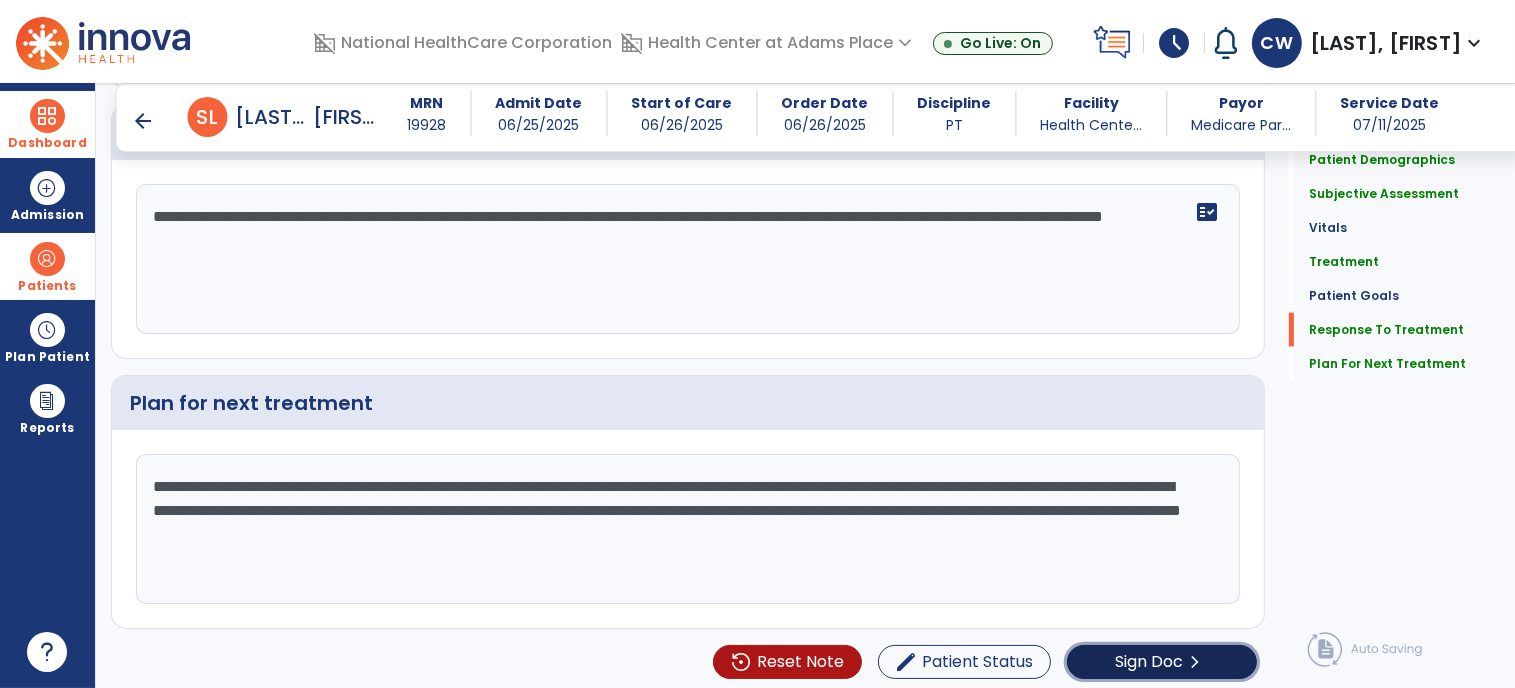 click on "Sign Doc" 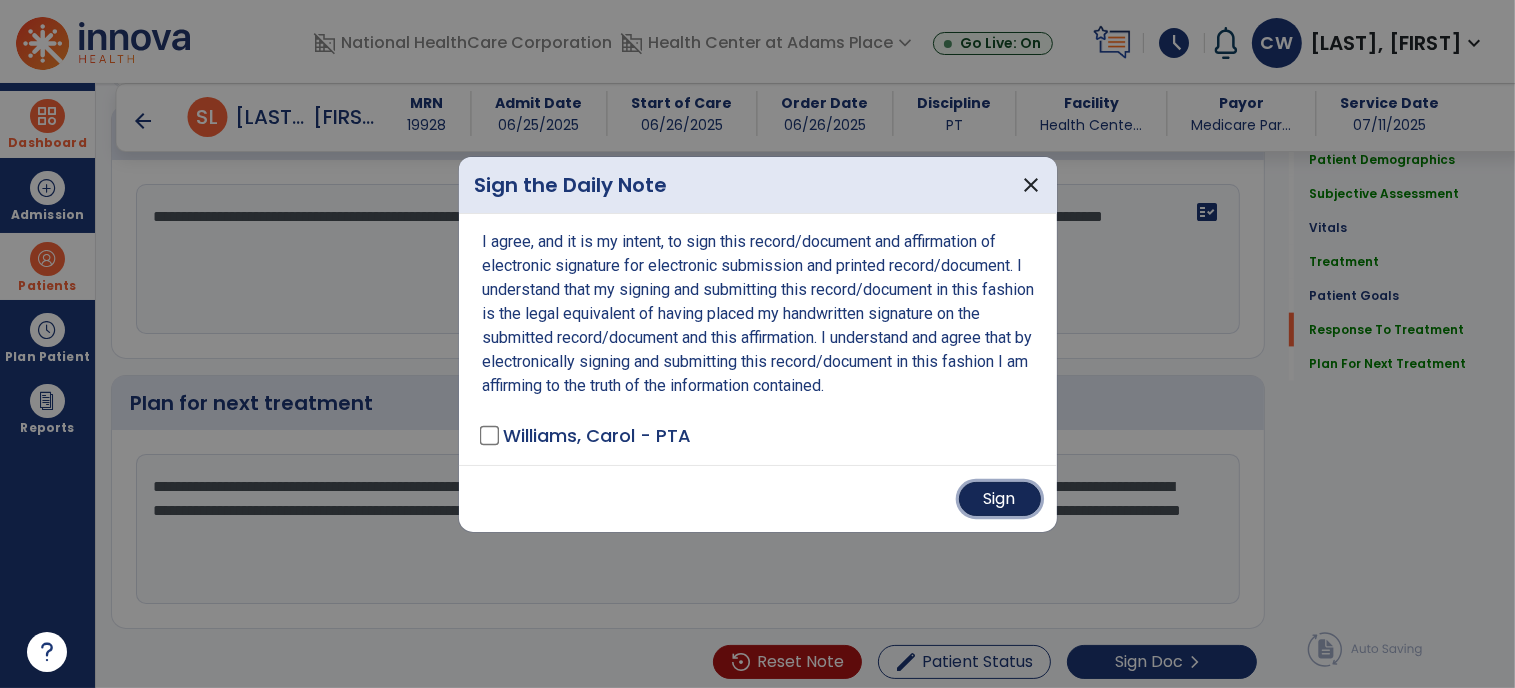 click on "Sign" at bounding box center (1000, 499) 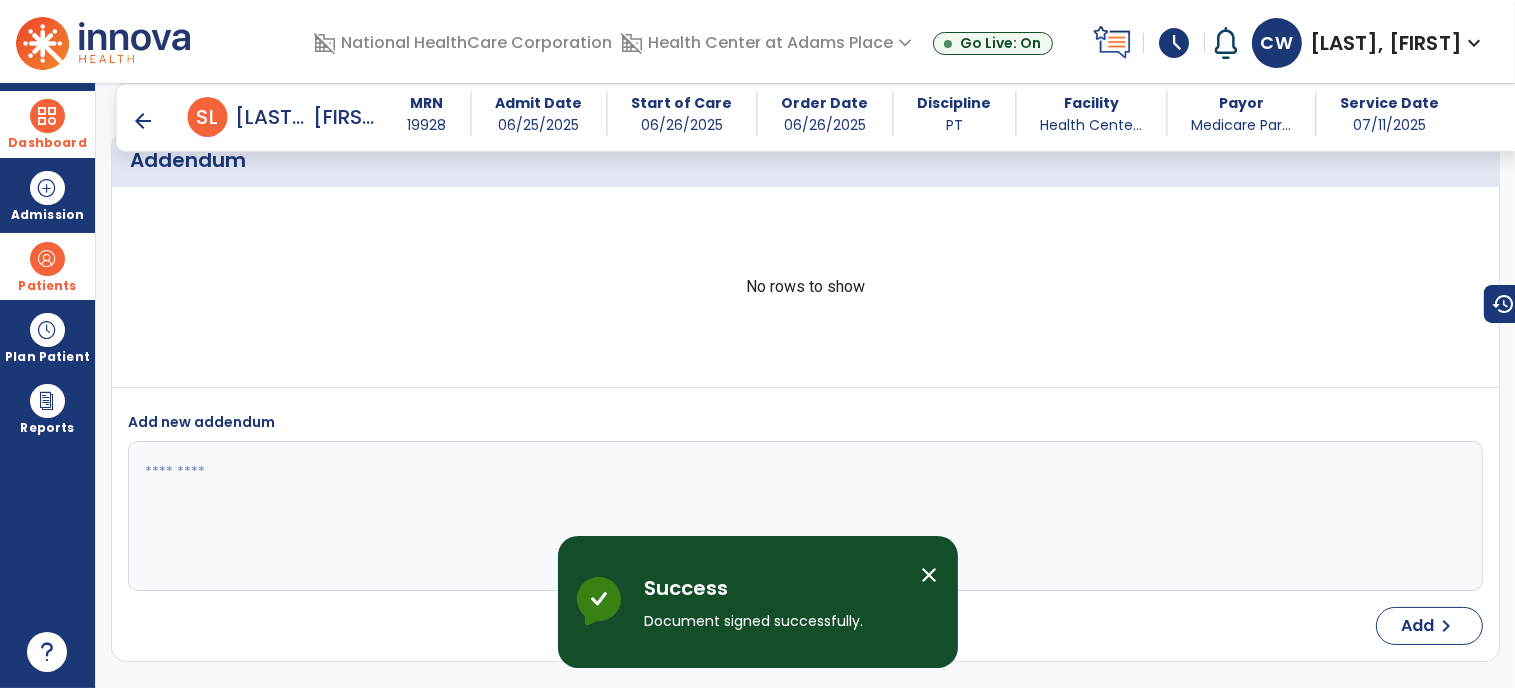 scroll, scrollTop: 4544, scrollLeft: 0, axis: vertical 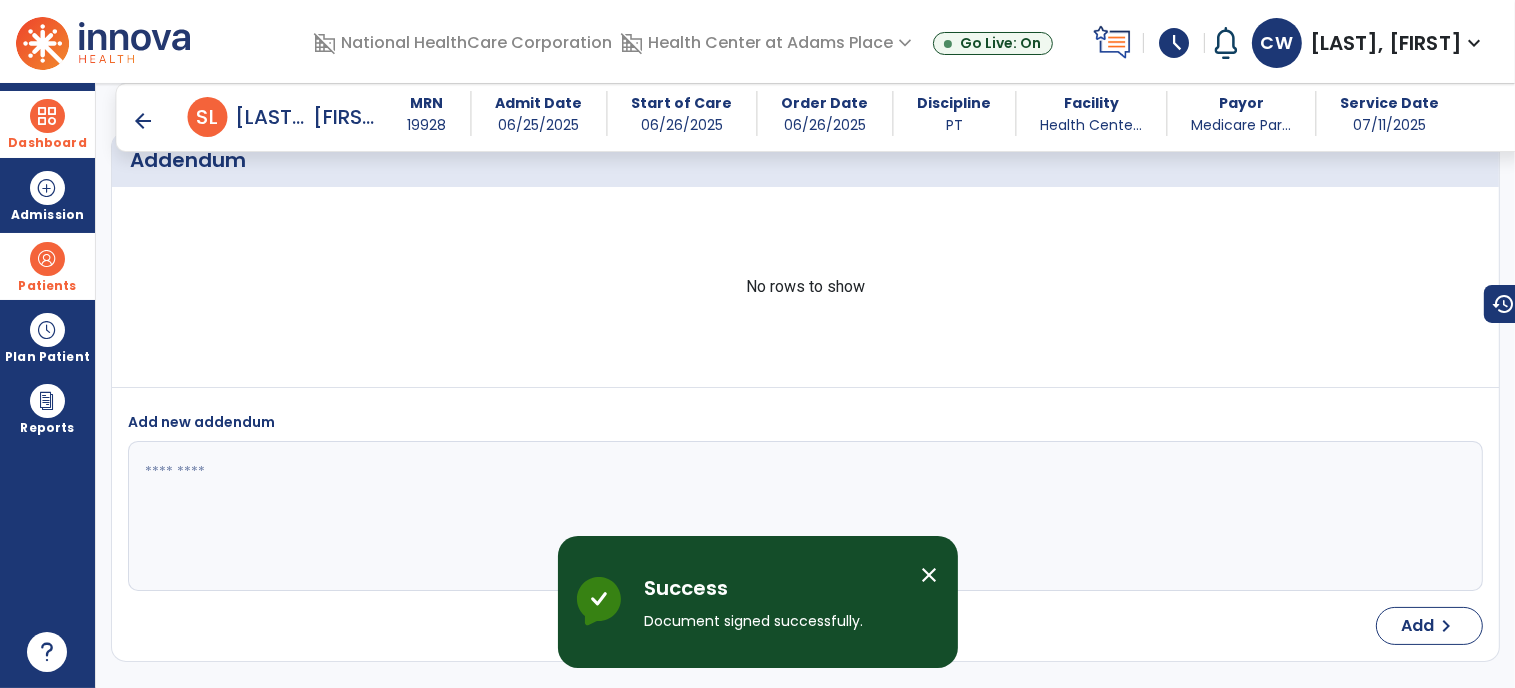 click on "arrow_back" at bounding box center [144, 121] 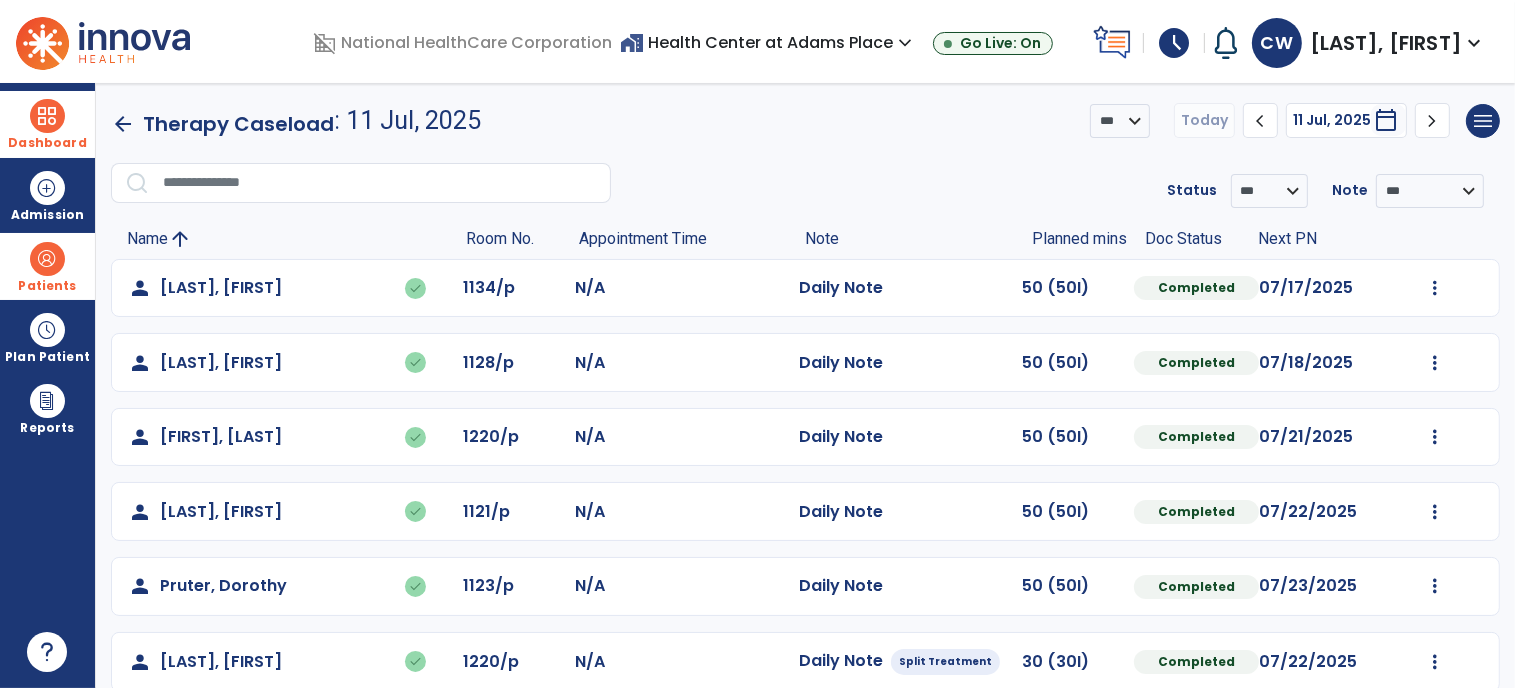 scroll, scrollTop: 327, scrollLeft: 0, axis: vertical 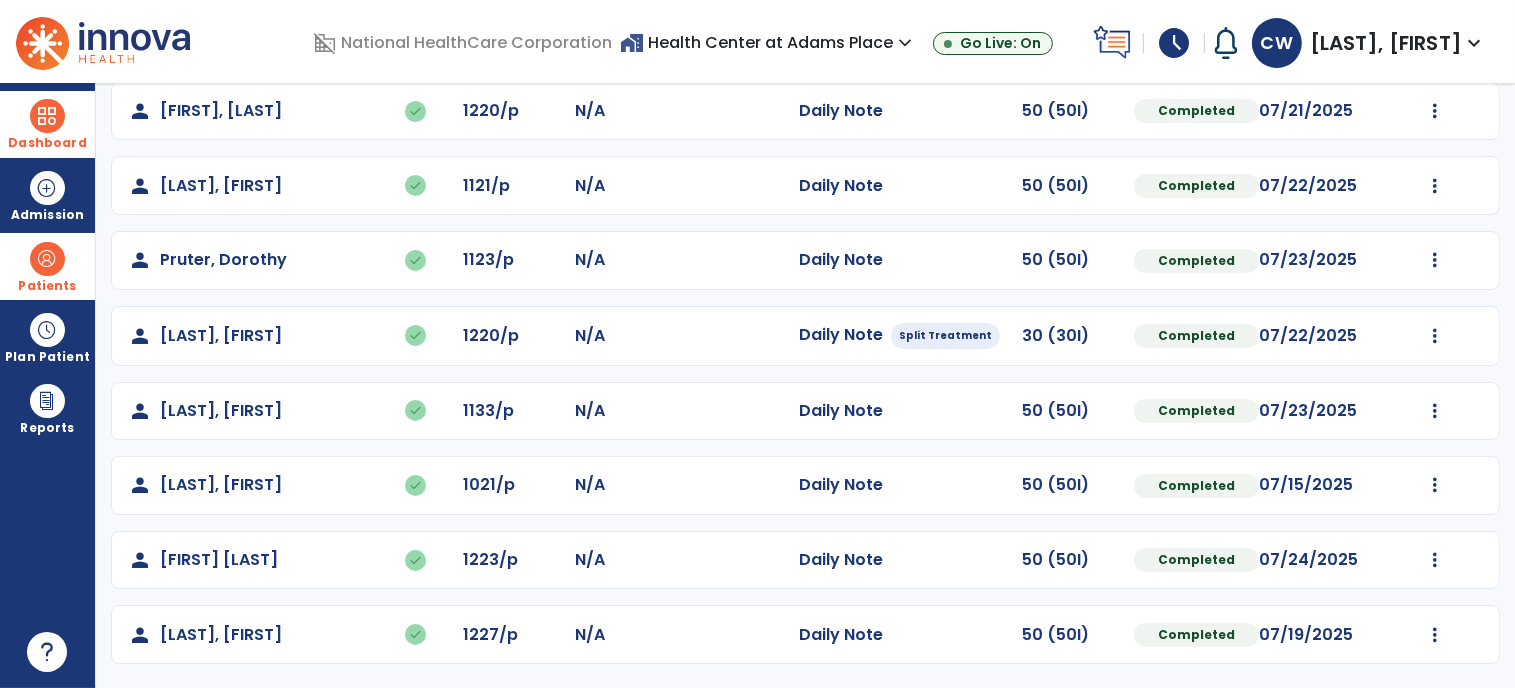 click on "schedule" at bounding box center (1174, 43) 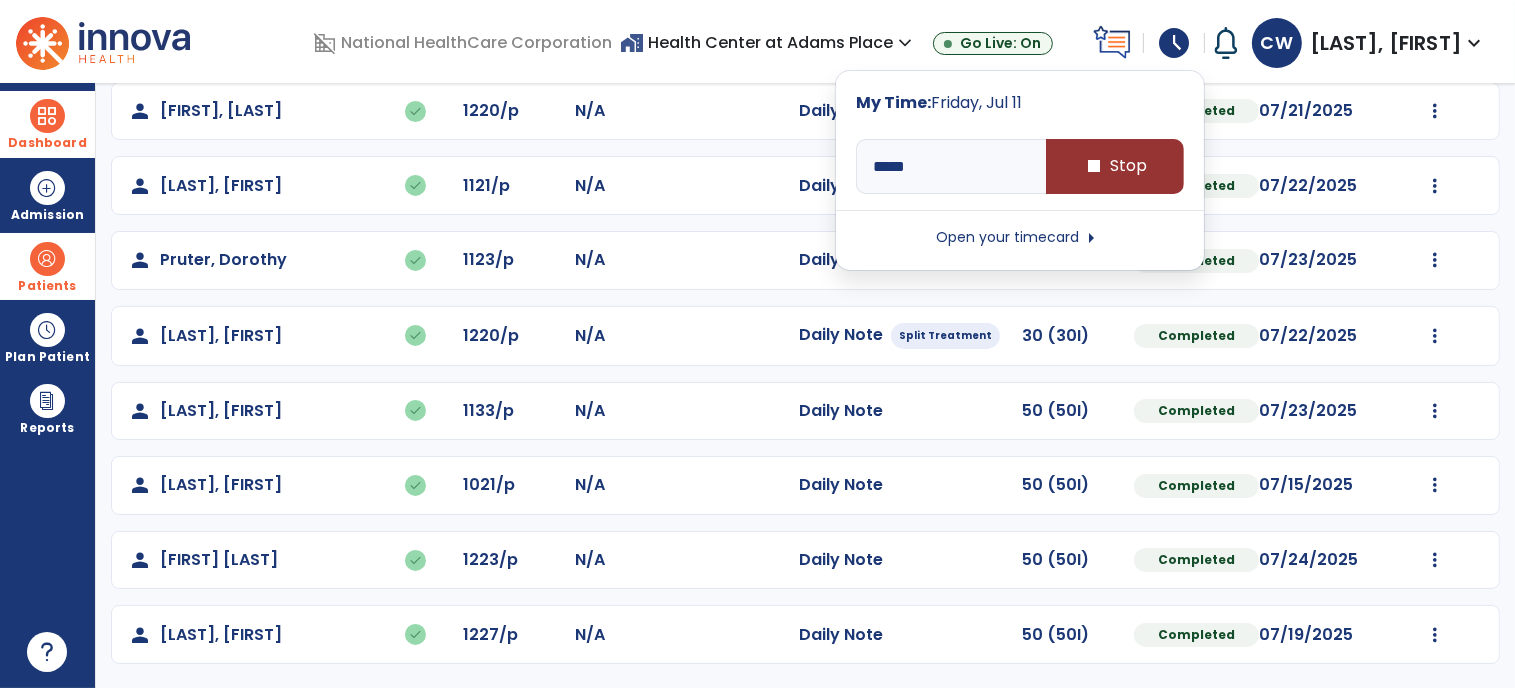click on "stop" at bounding box center [1094, 166] 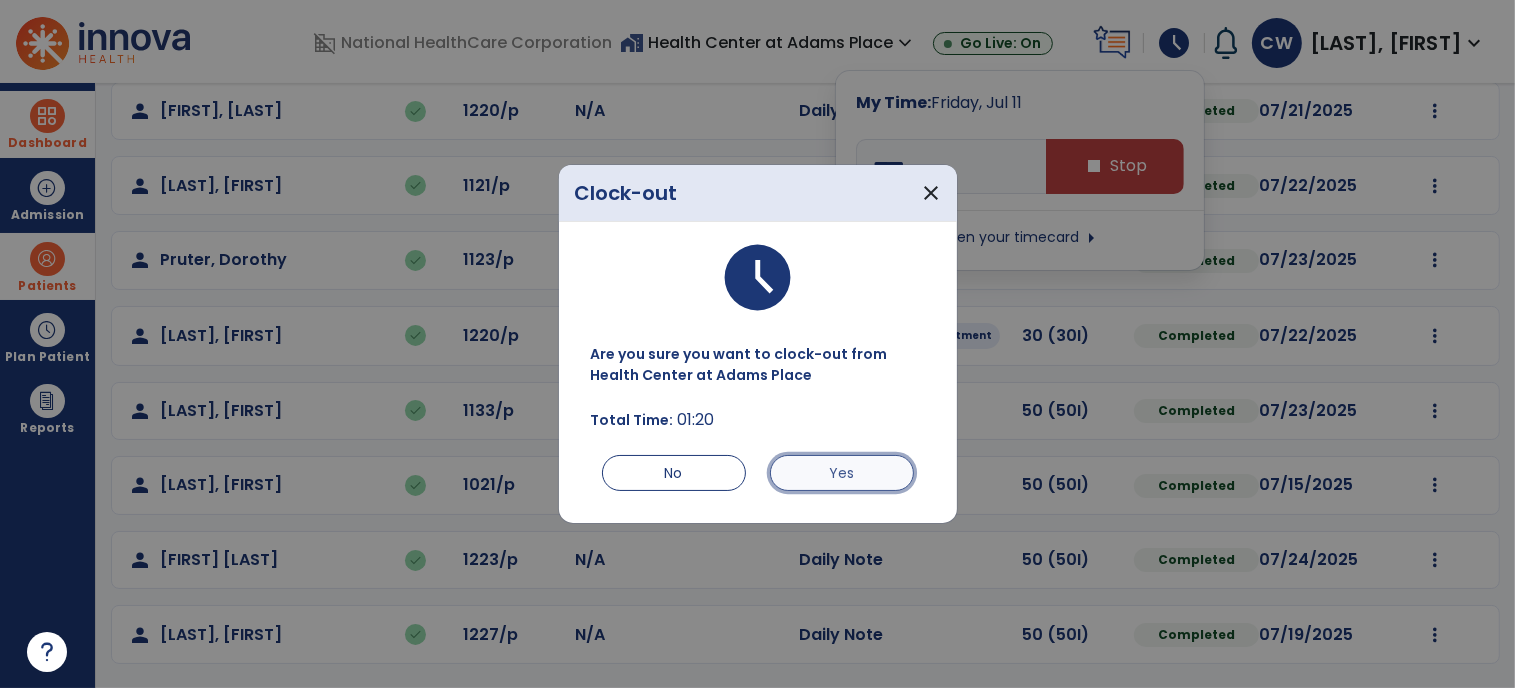 click on "Yes" at bounding box center [842, 473] 